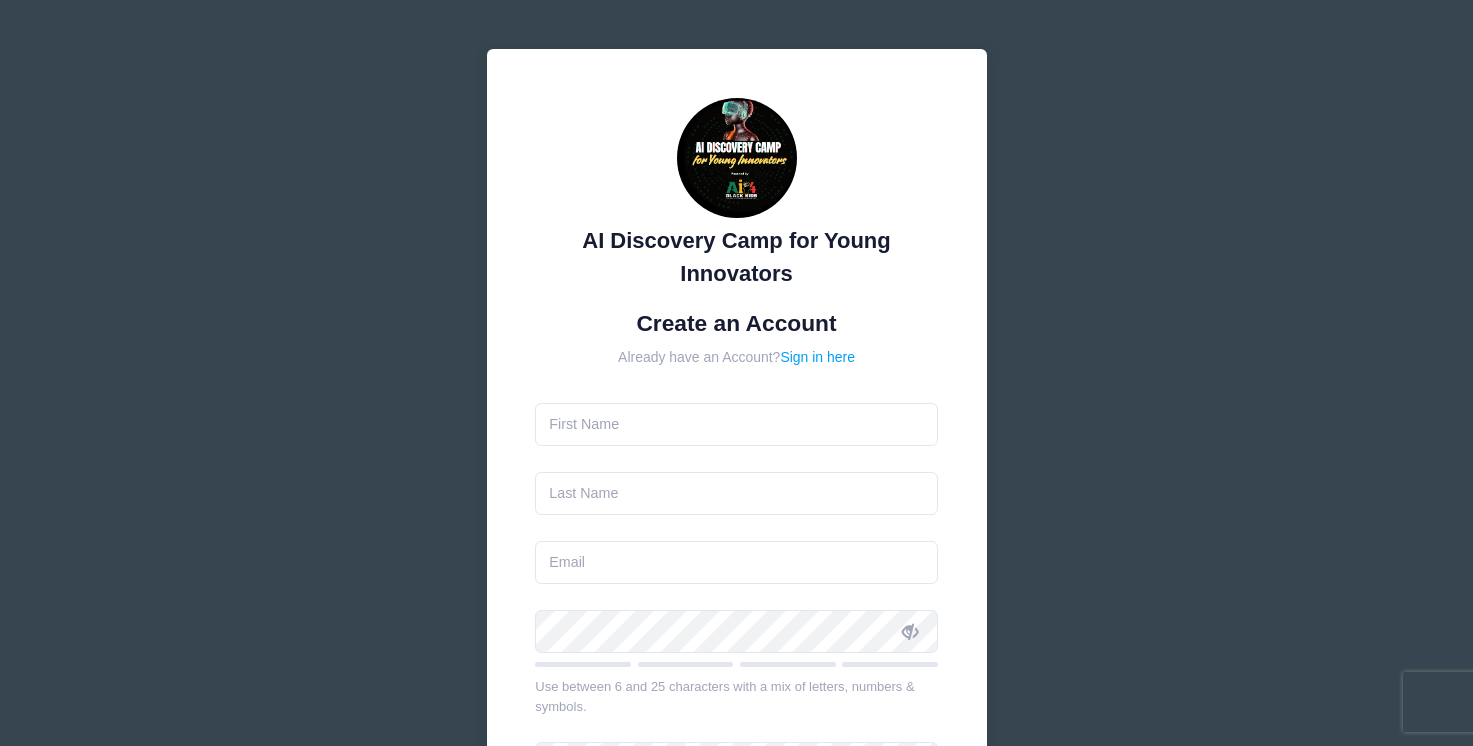 scroll, scrollTop: 0, scrollLeft: 0, axis: both 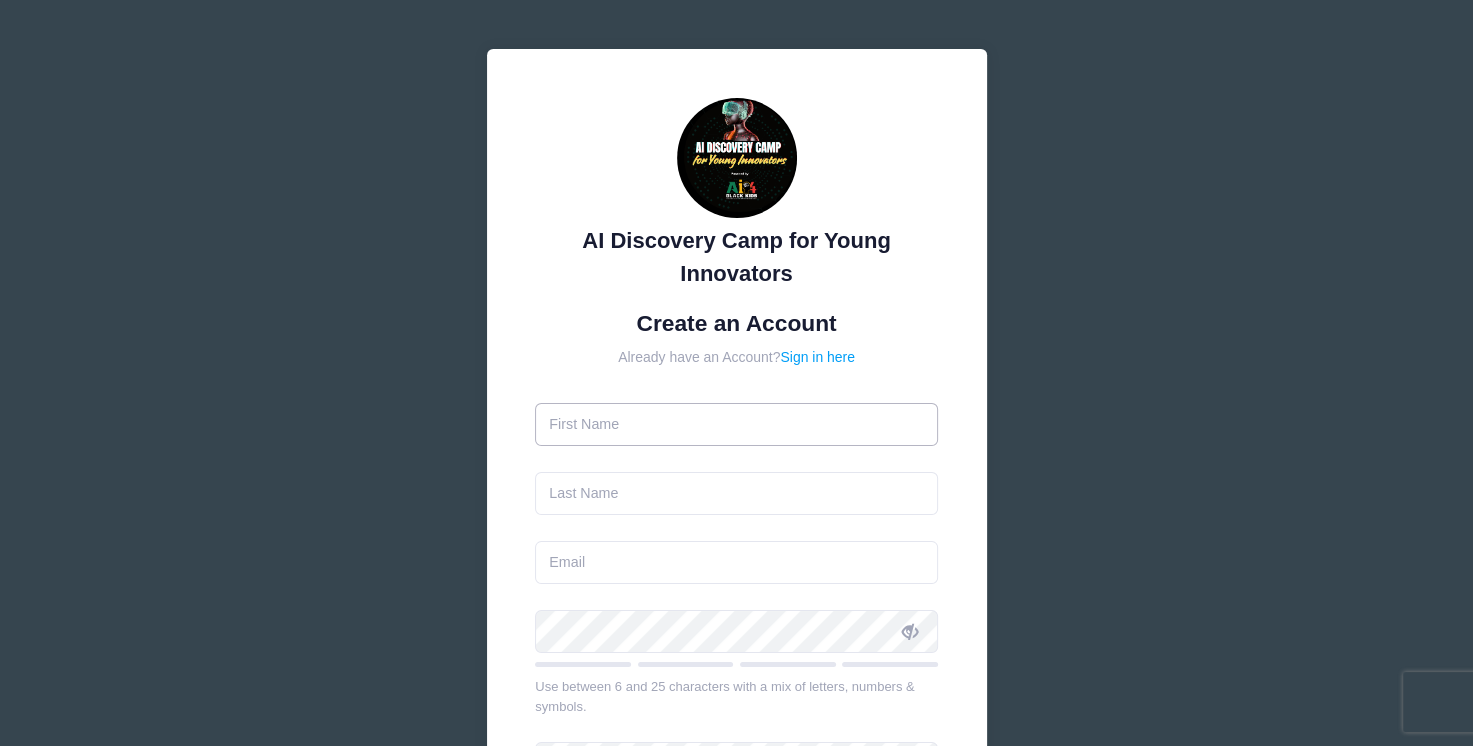 click at bounding box center [736, 424] 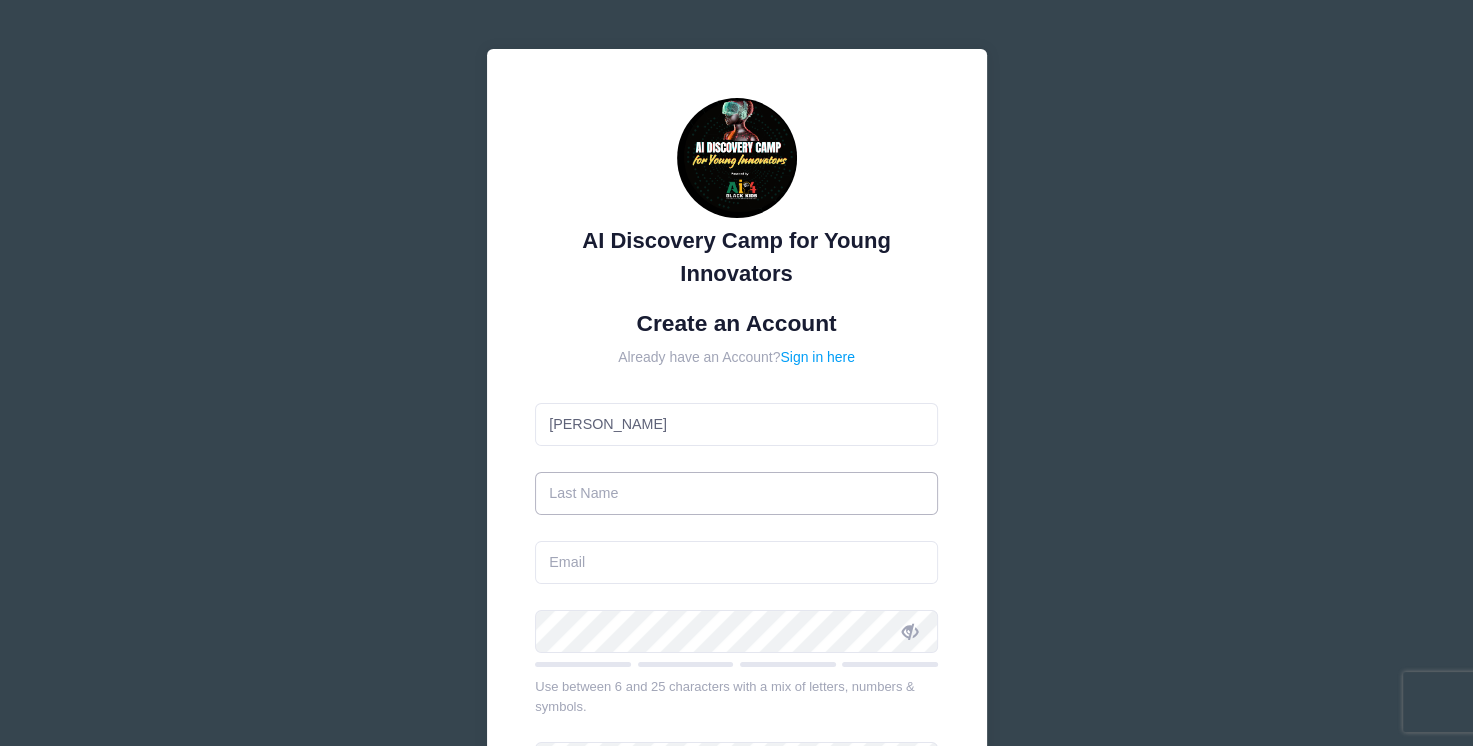 type on "Jones" 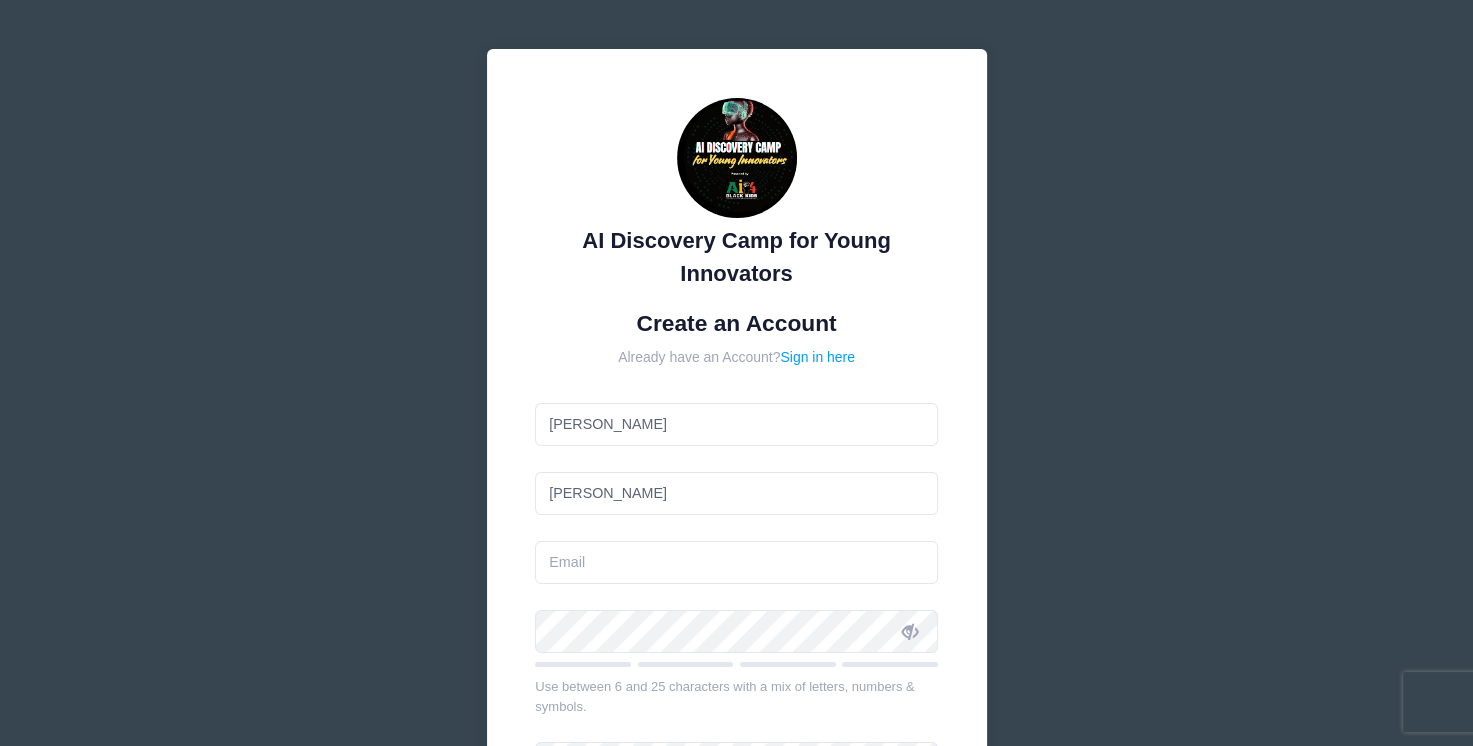 type on "[PERSON_NAME][EMAIL_ADDRESS][DOMAIN_NAME]" 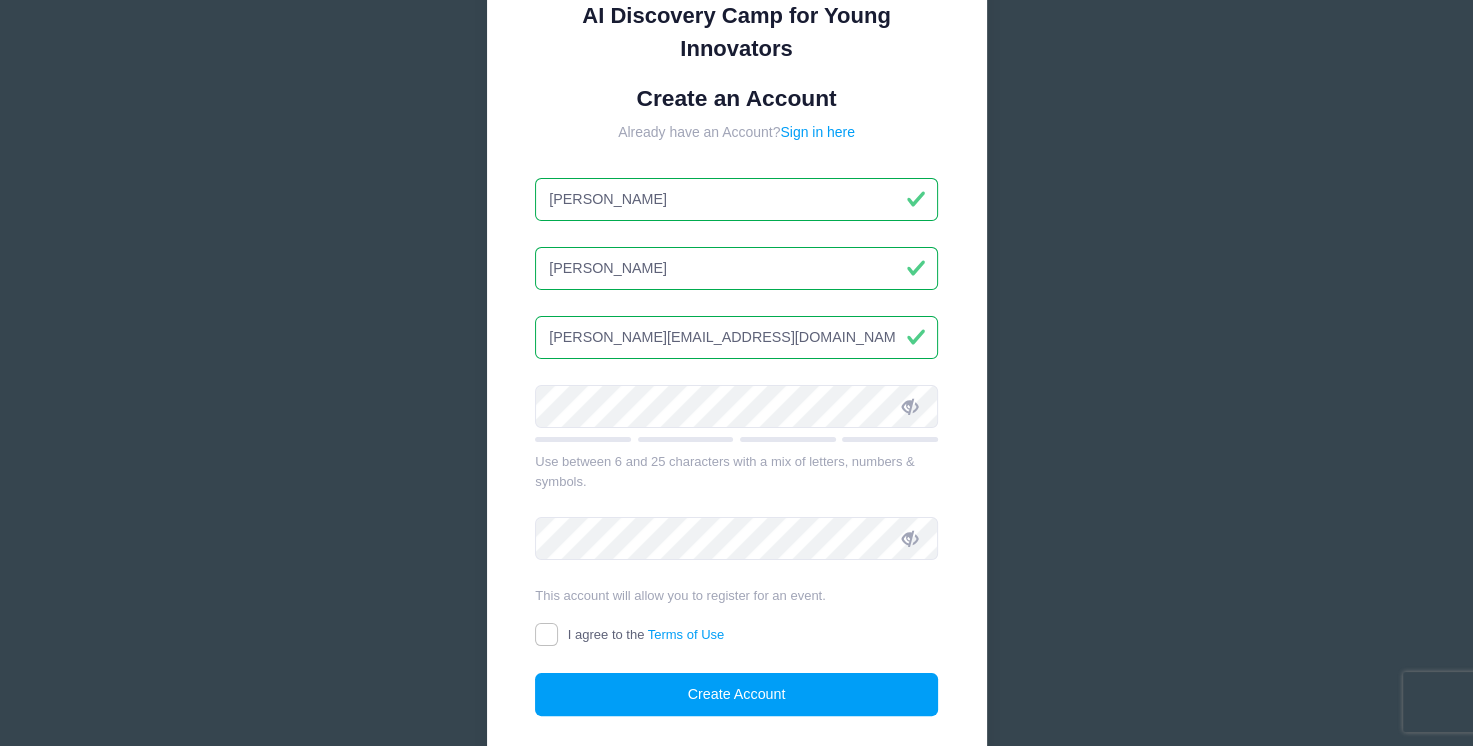 scroll, scrollTop: 300, scrollLeft: 0, axis: vertical 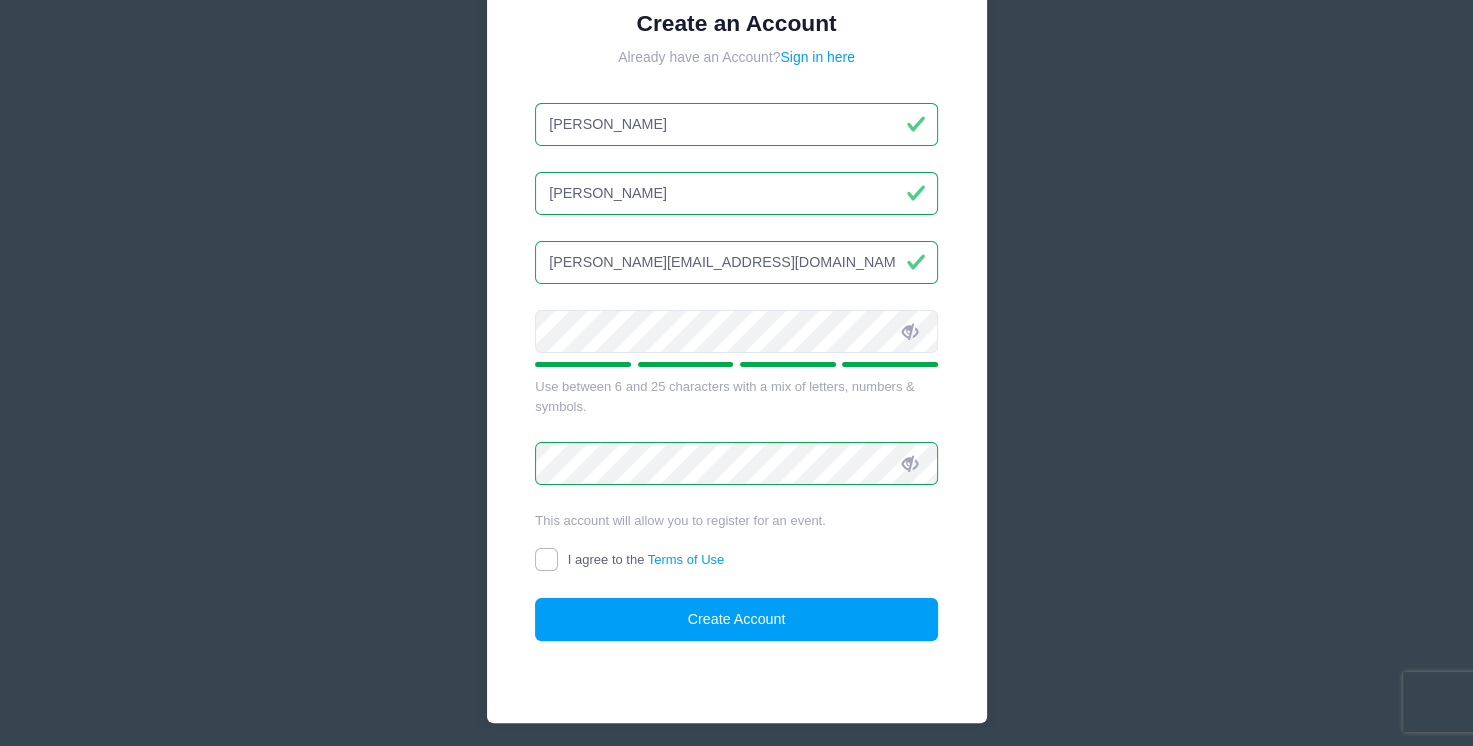 click on "I agree to the
Terms of Use" at bounding box center [546, 559] 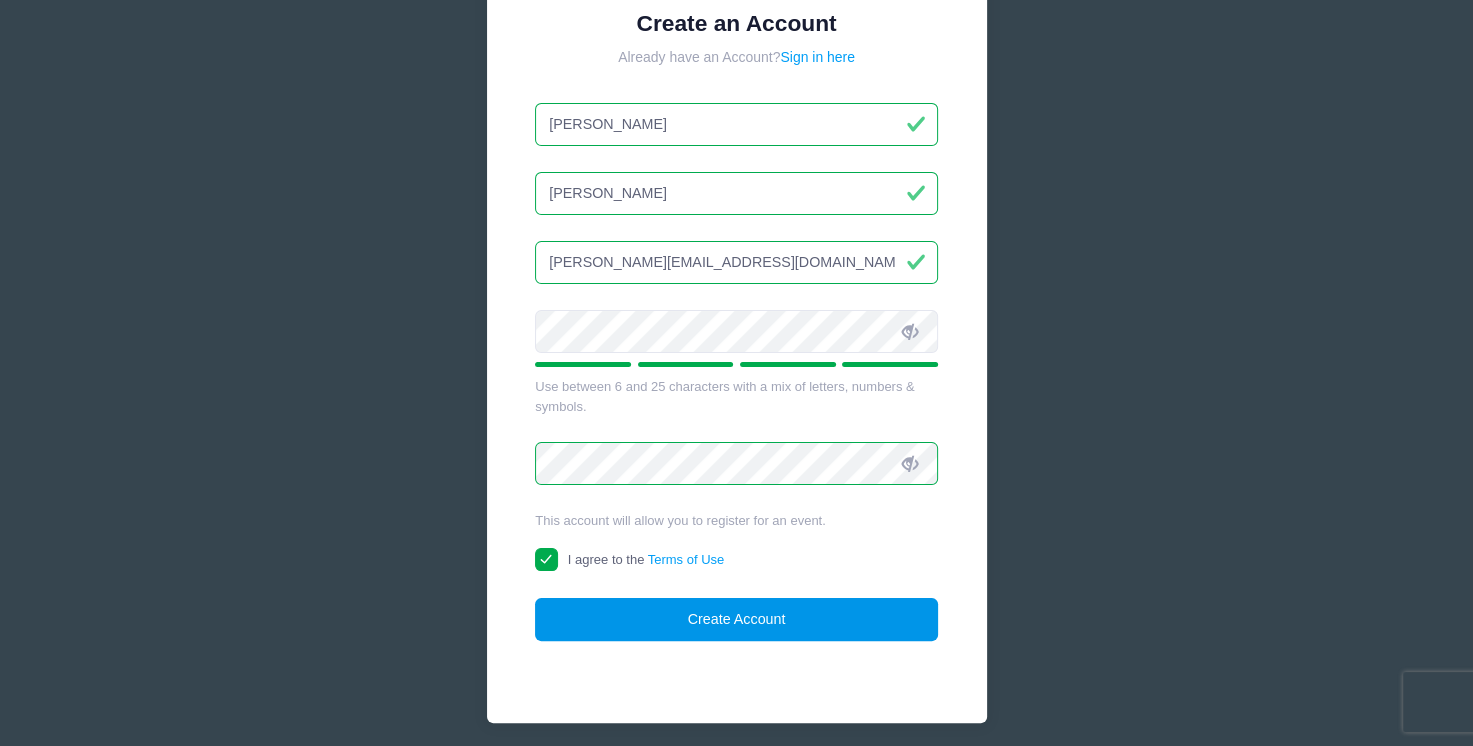click on "Create Account" at bounding box center (736, 619) 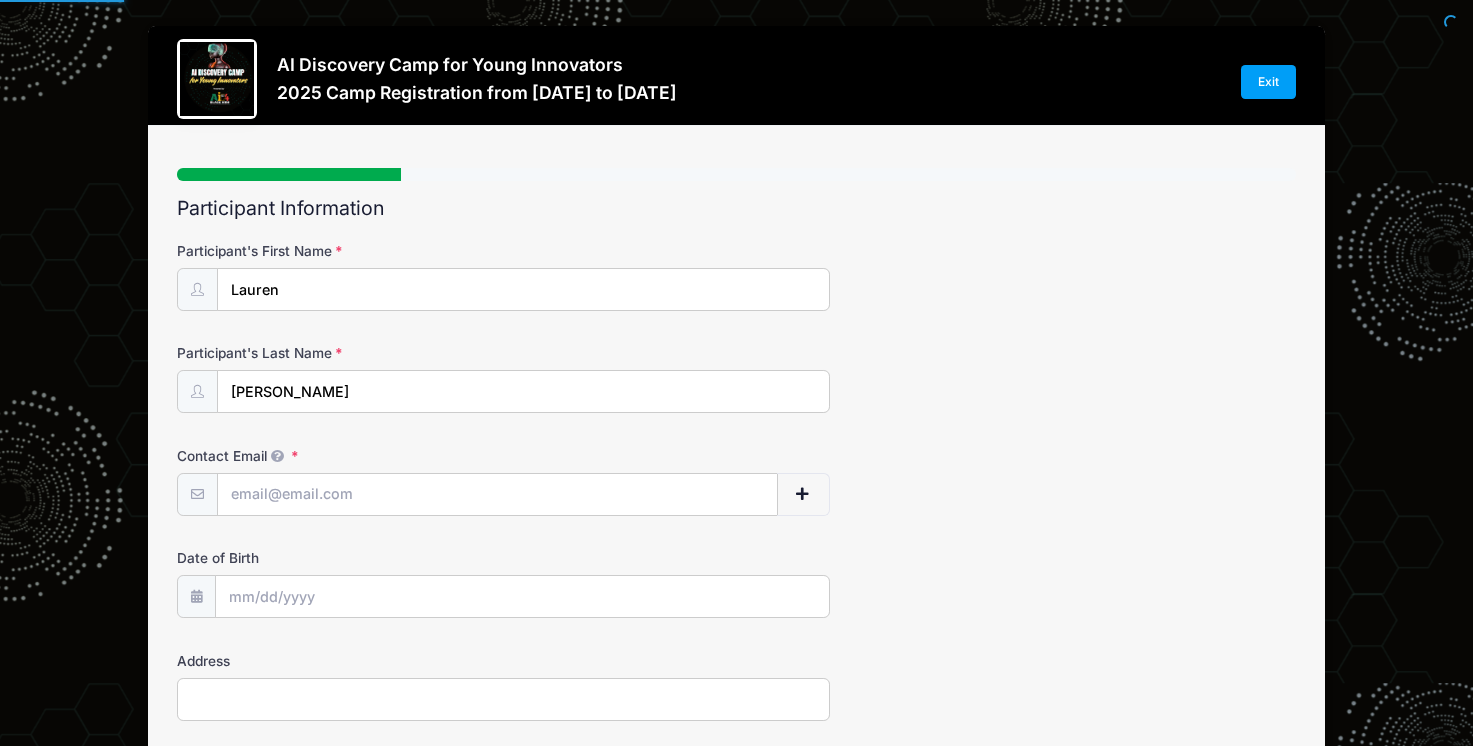 scroll, scrollTop: 0, scrollLeft: 0, axis: both 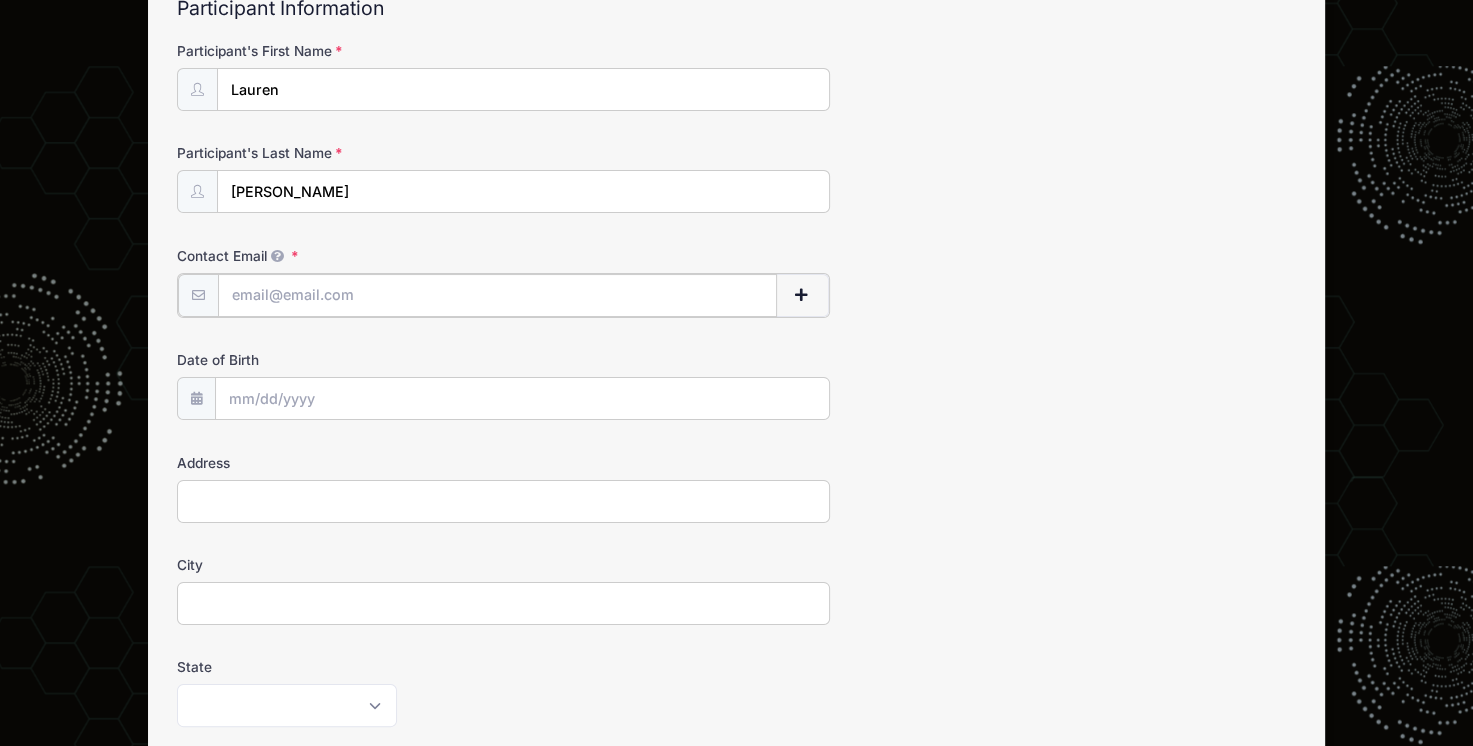 click on "Contact Email" at bounding box center (497, 295) 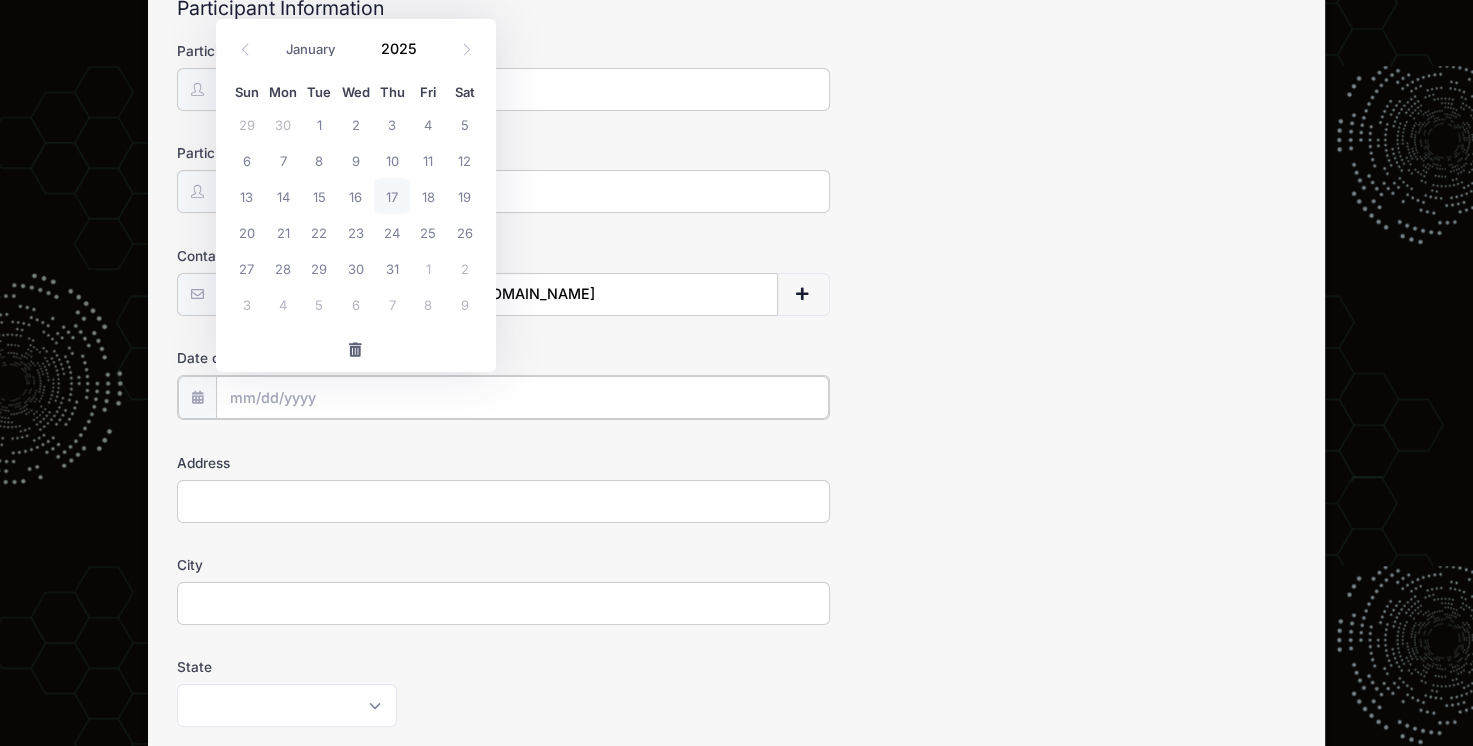 click on "Date of Birth" at bounding box center [522, 397] 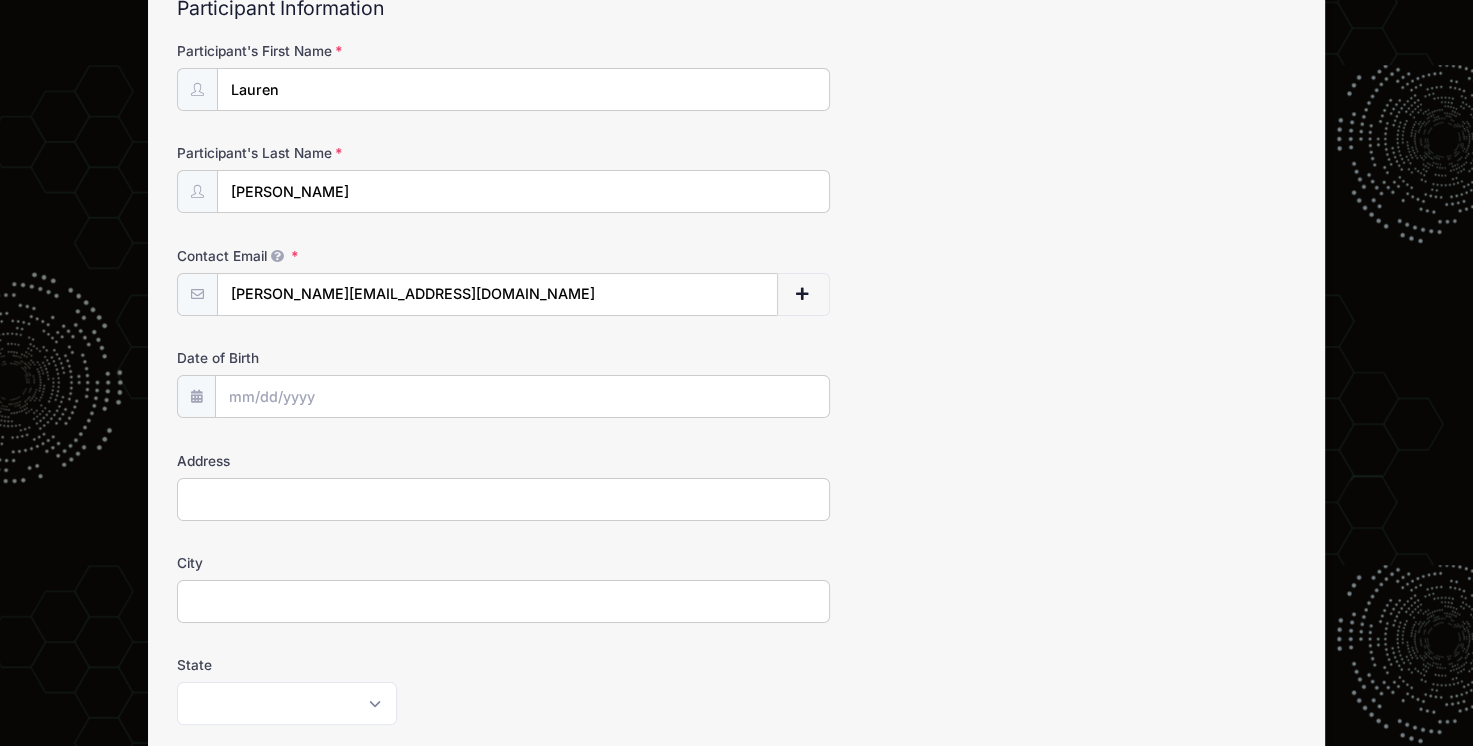 click on "Participant's First Name
Lauren
Participant's Last Name
[PERSON_NAME]
Contact Email
[PERSON_NAME][EMAIL_ADDRESS][DOMAIN_NAME]
Contact Email # NN" at bounding box center [736, 1344] 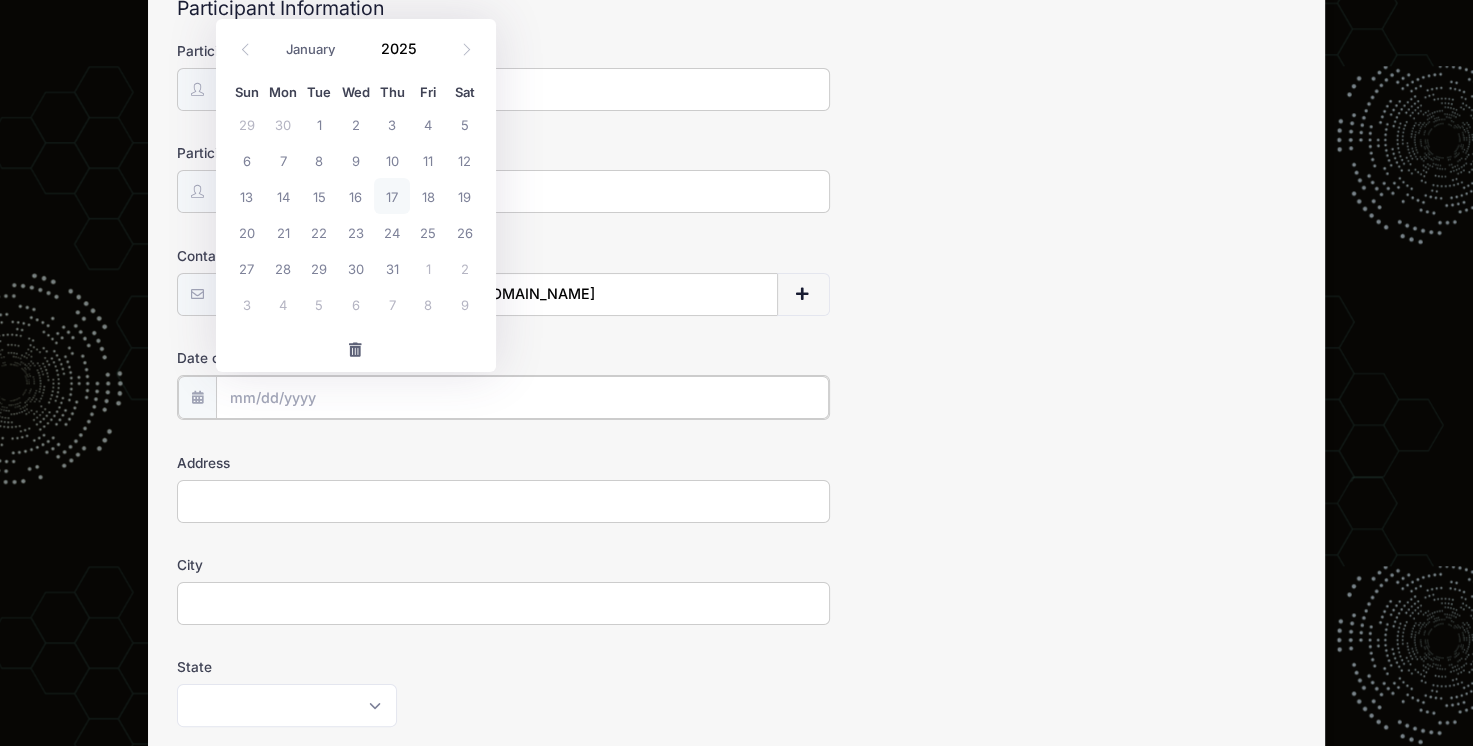 click on "Date of Birth" at bounding box center (522, 397) 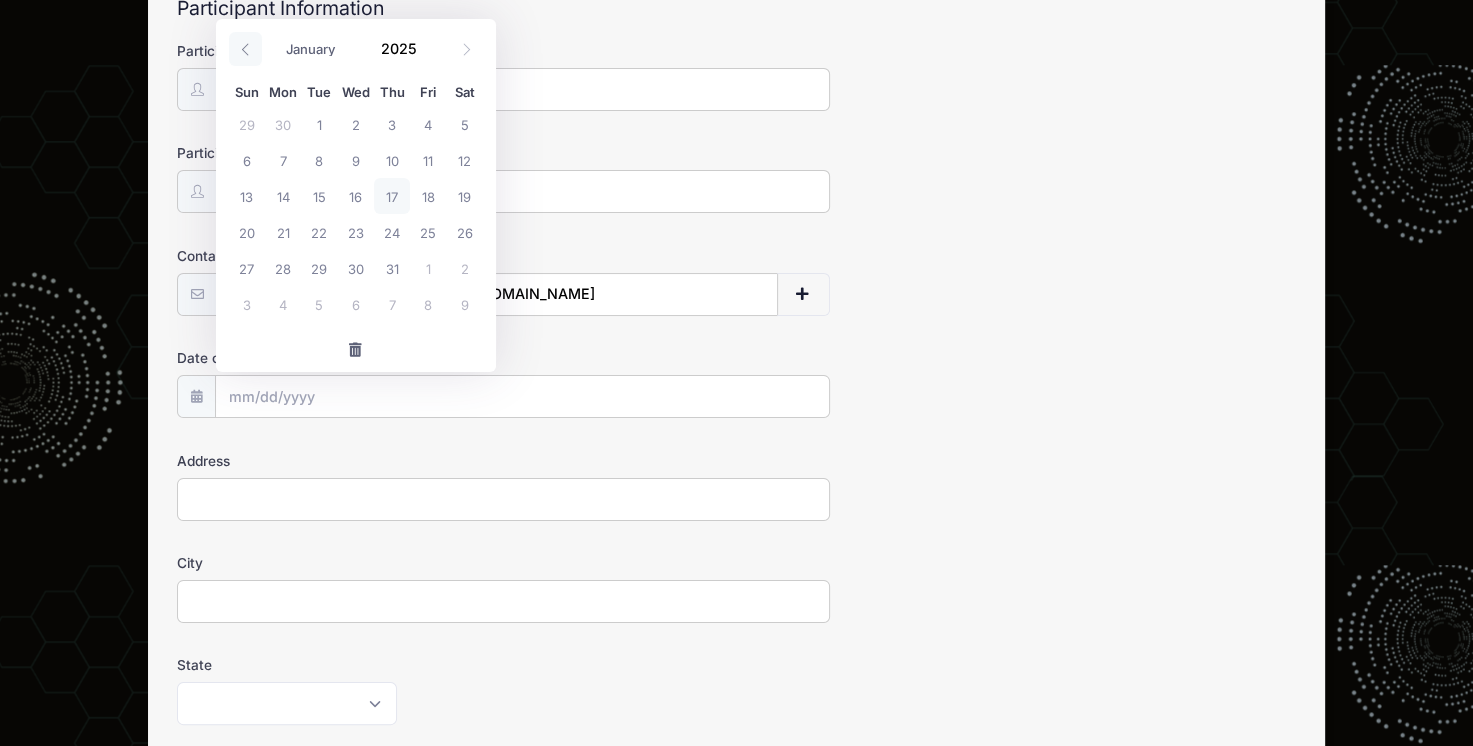 click 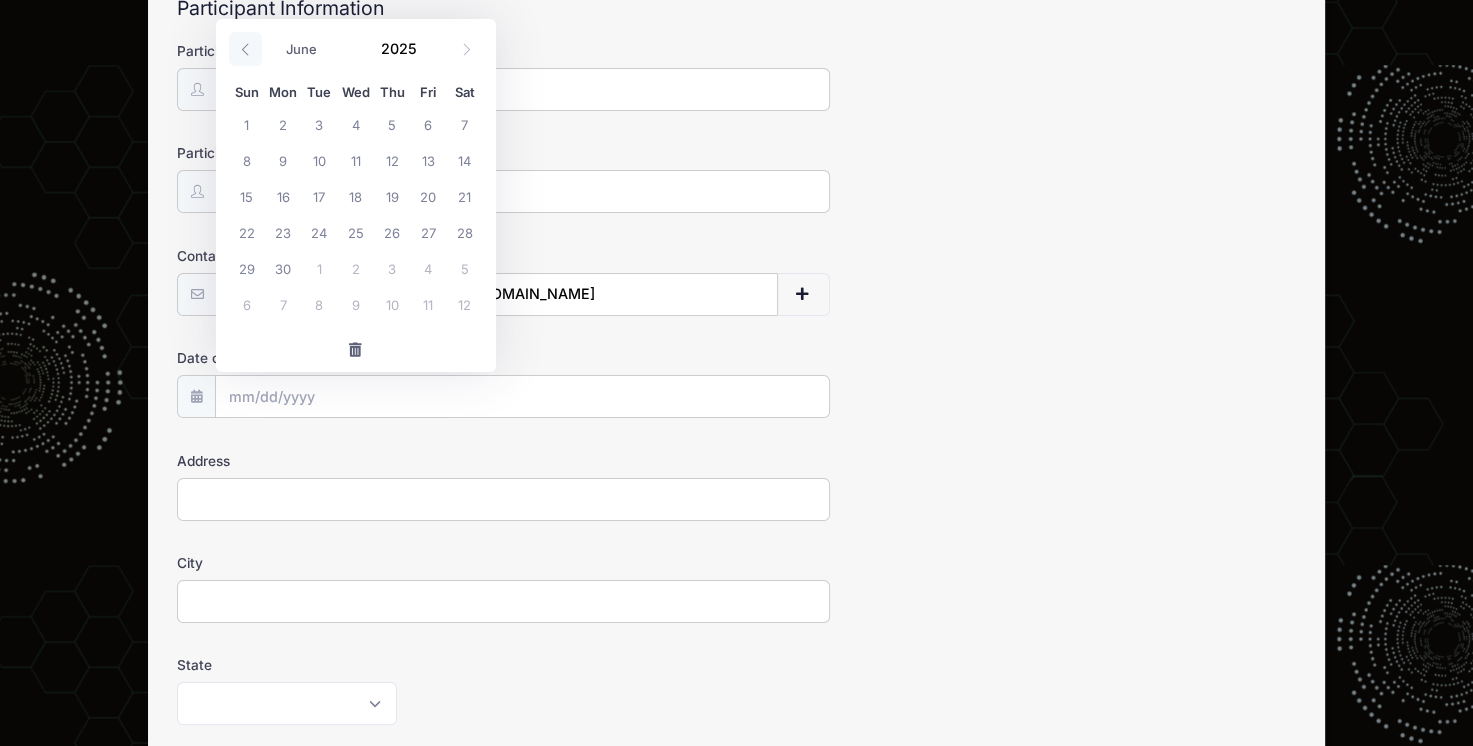 click 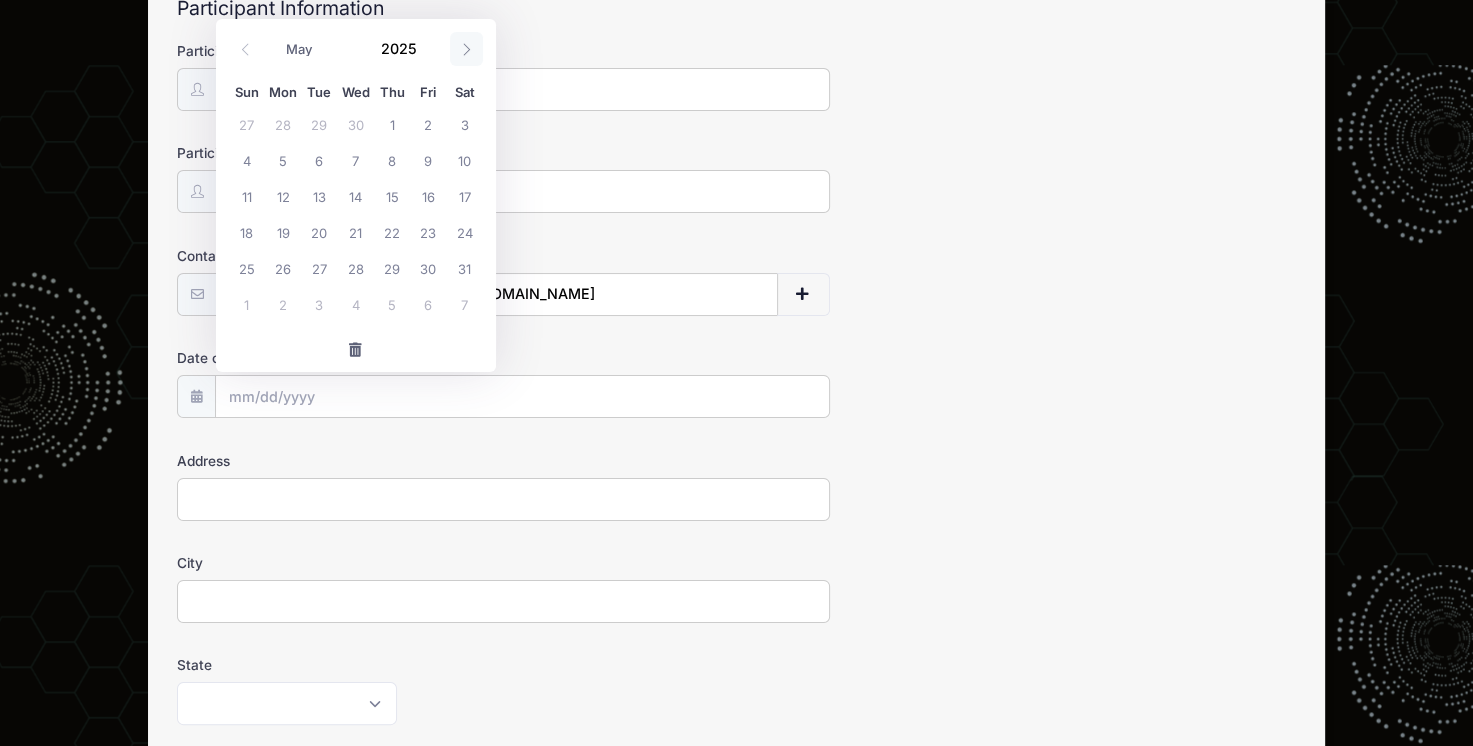 drag, startPoint x: 241, startPoint y: 42, endPoint x: 462, endPoint y: 44, distance: 221.00905 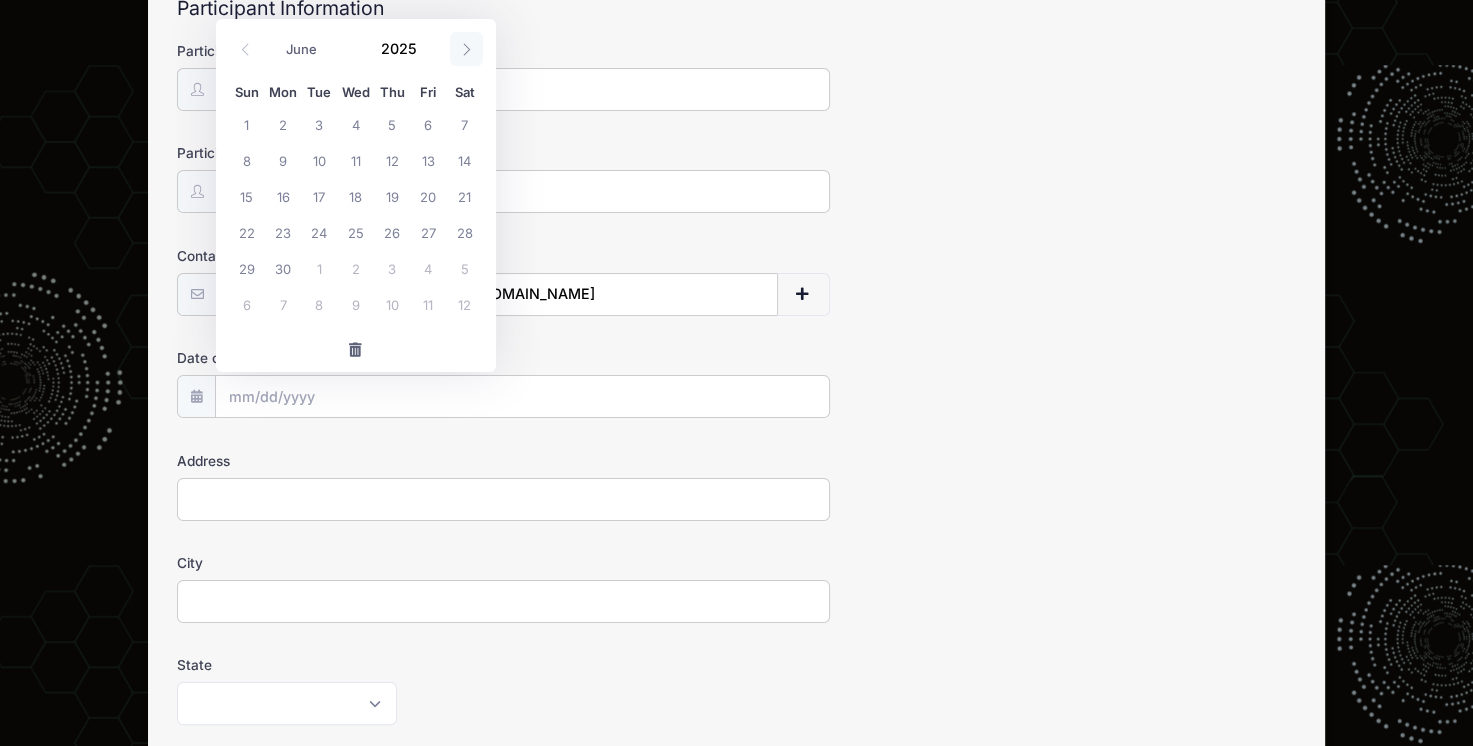 click 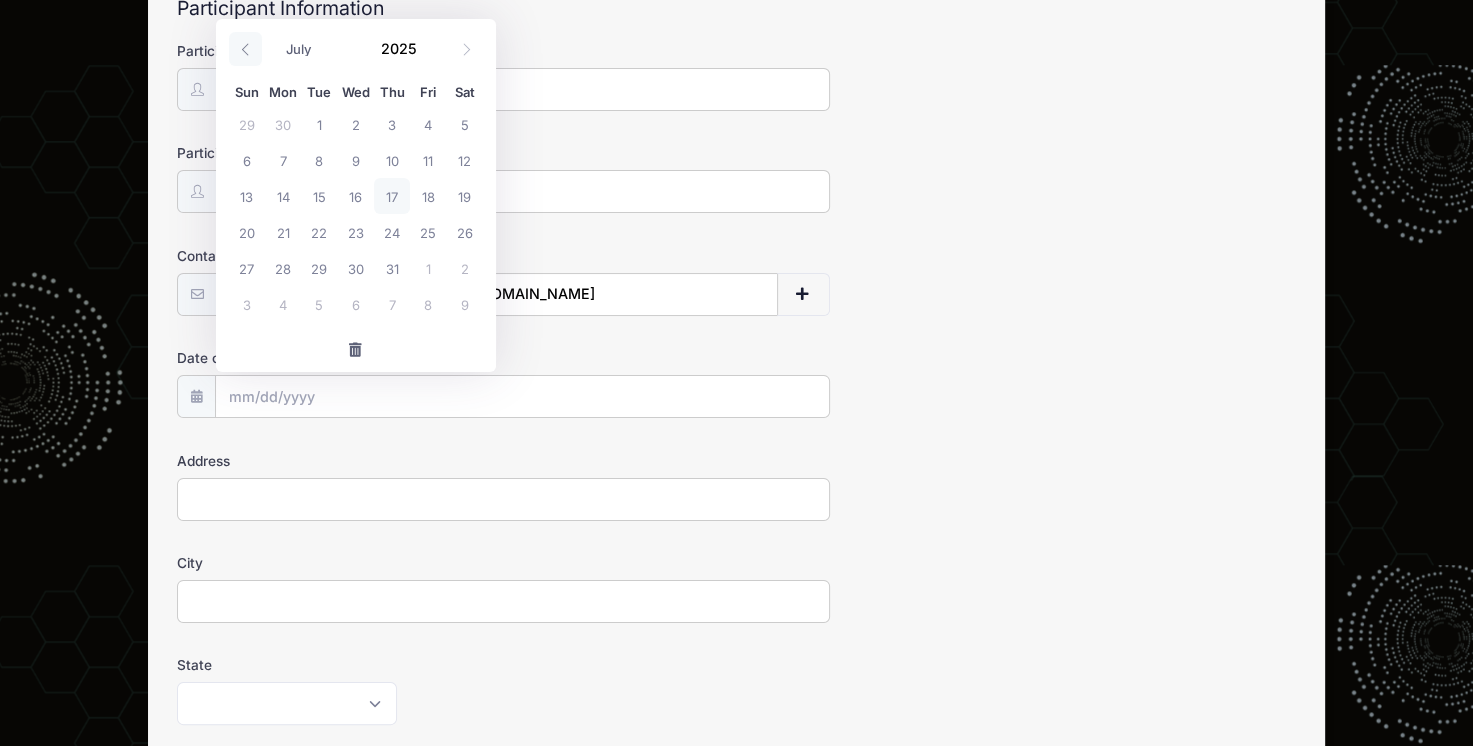 click at bounding box center [245, 49] 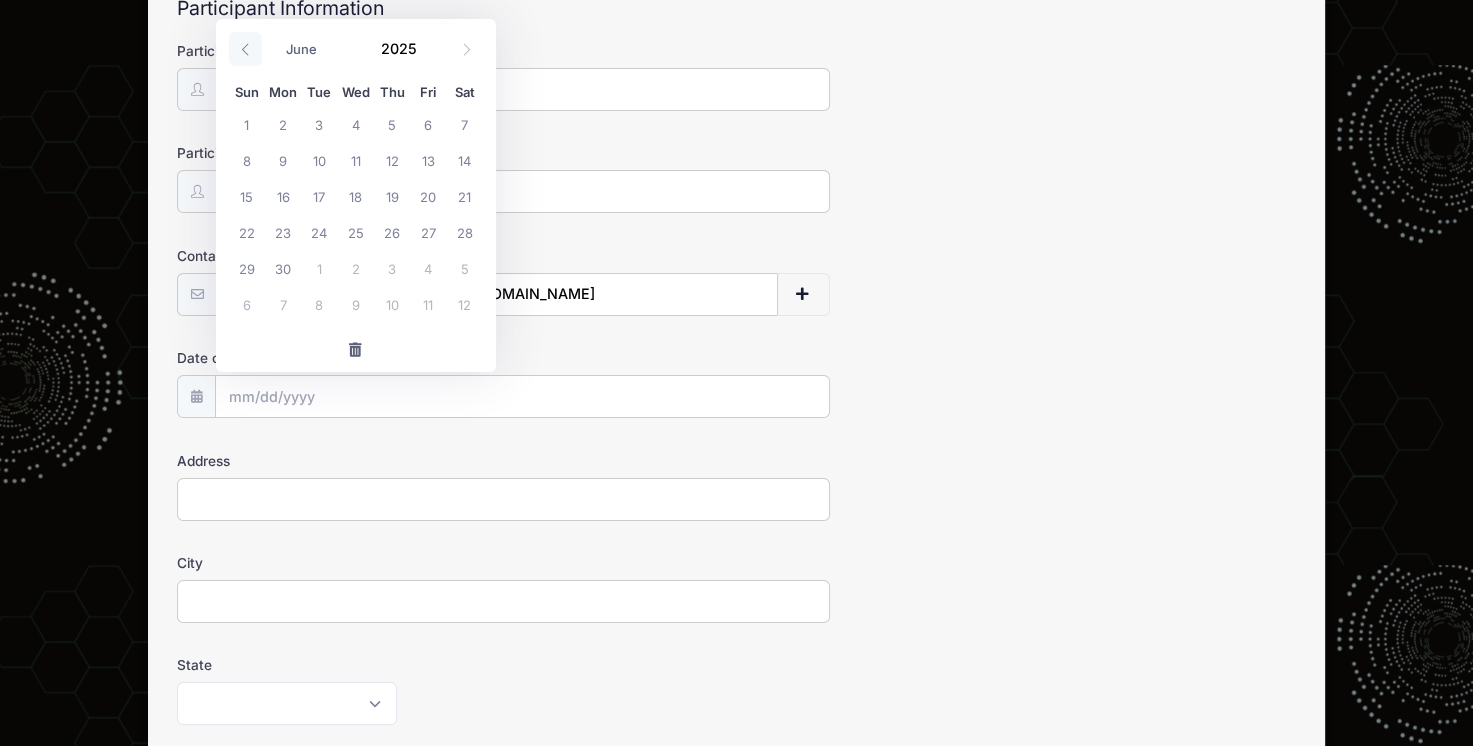 click 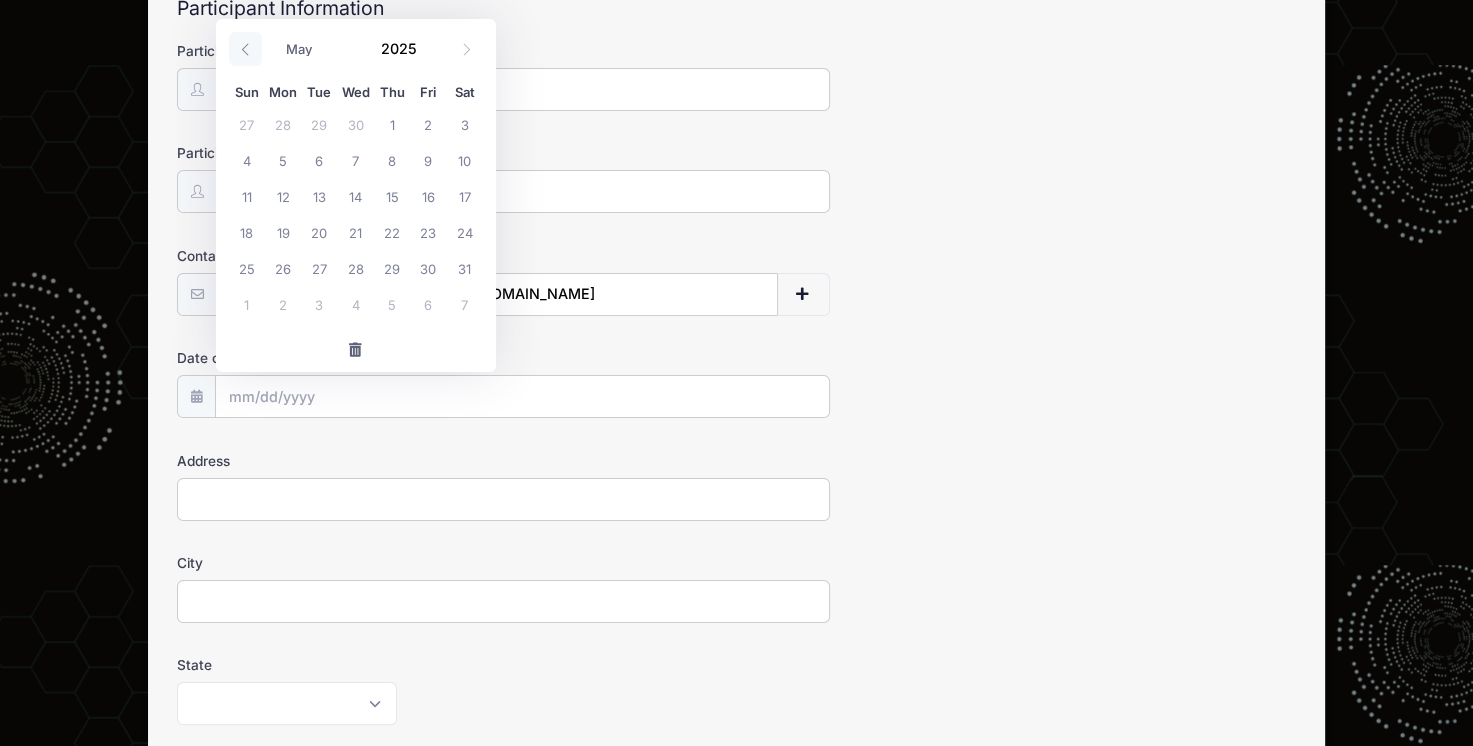 click 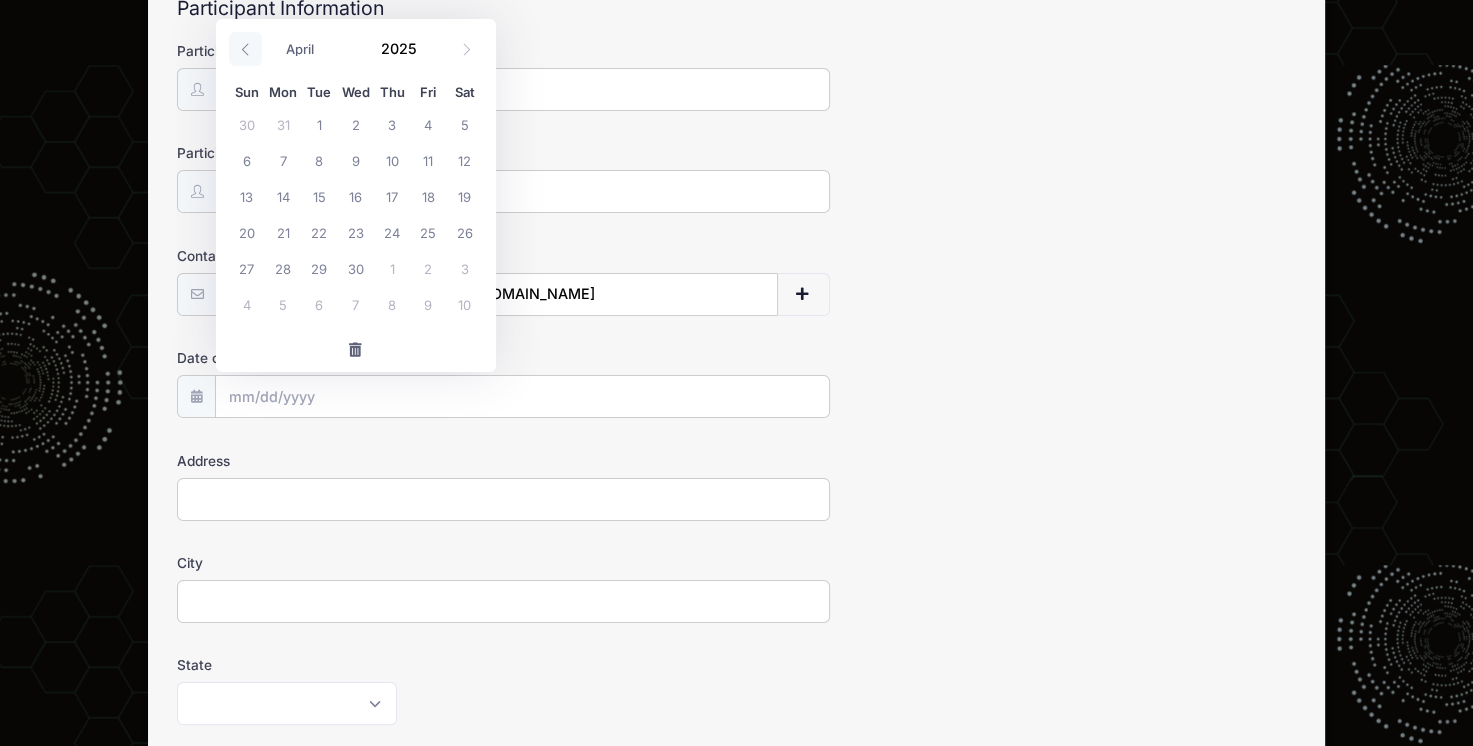 click 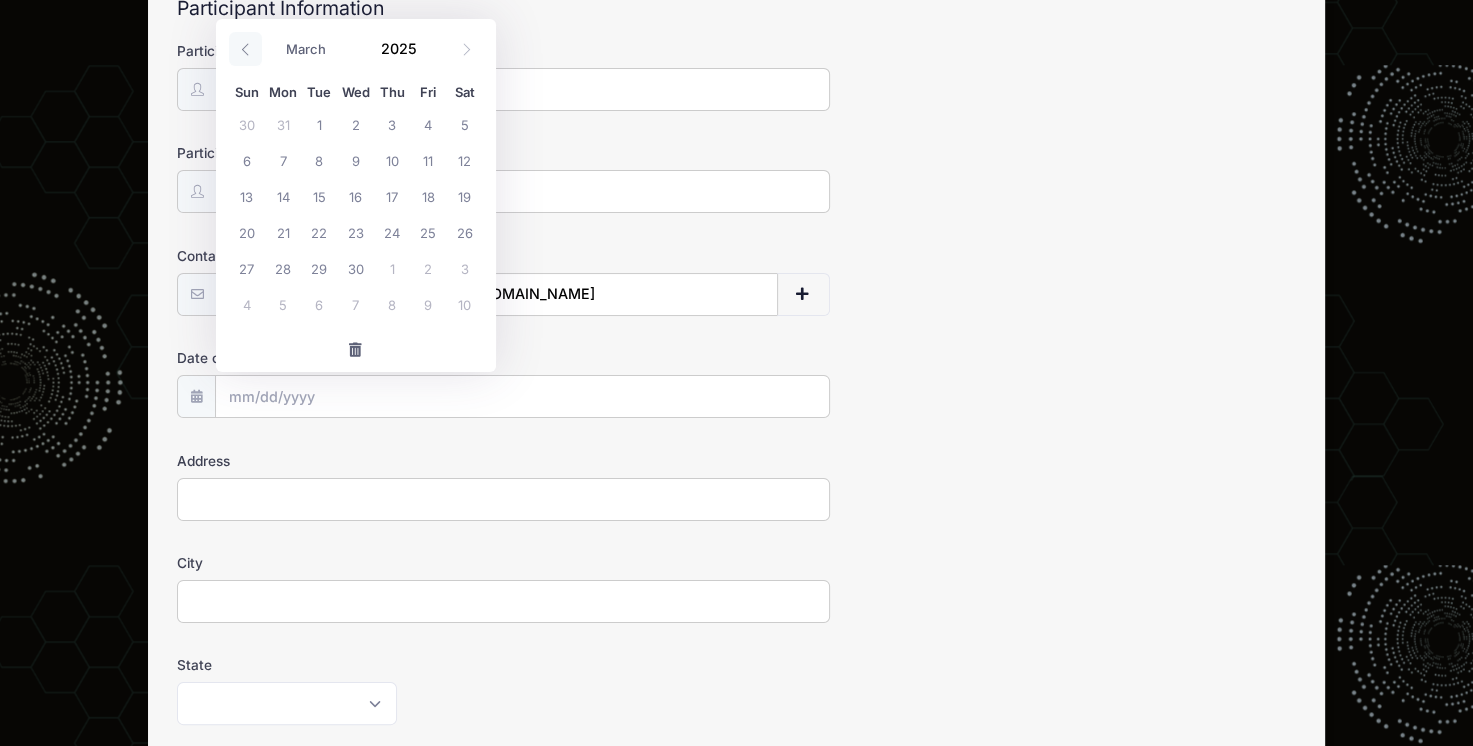 click 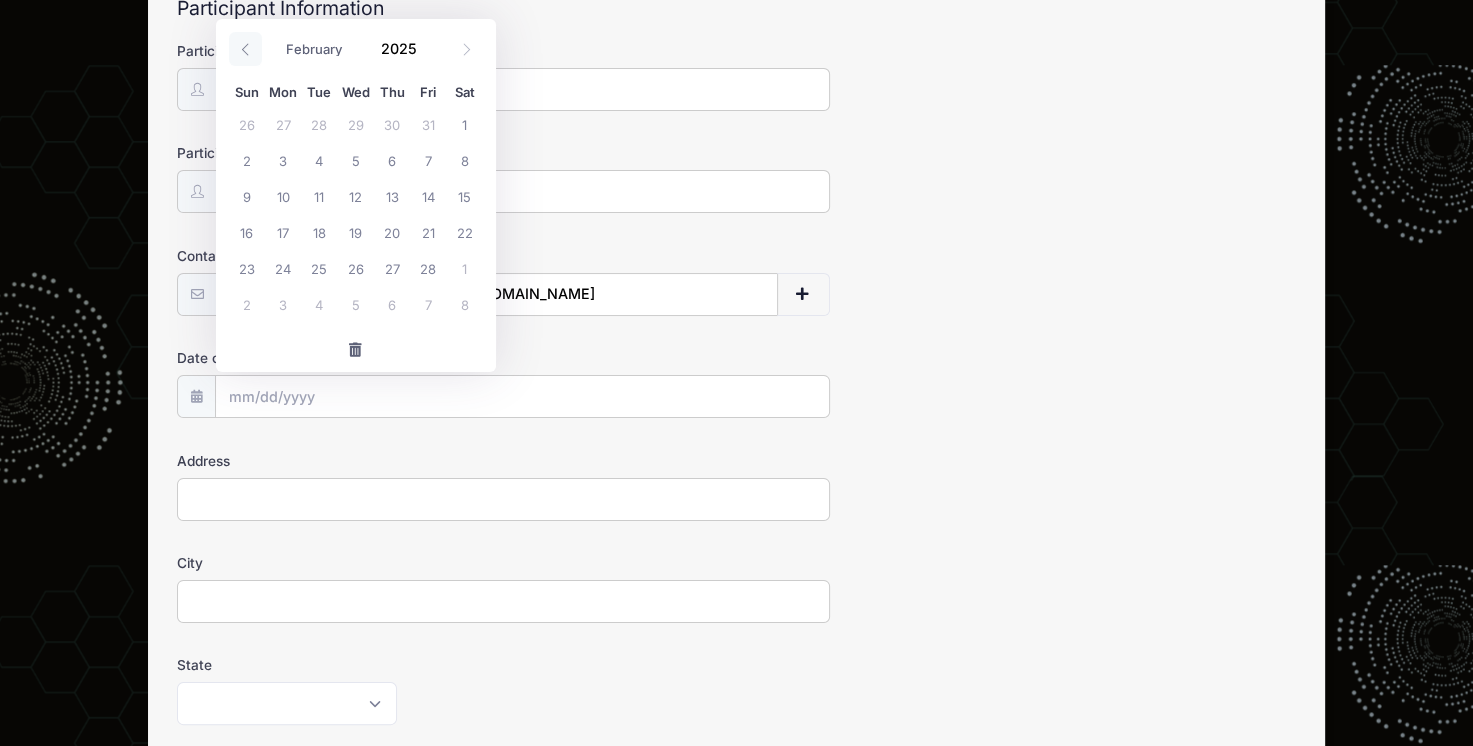 click 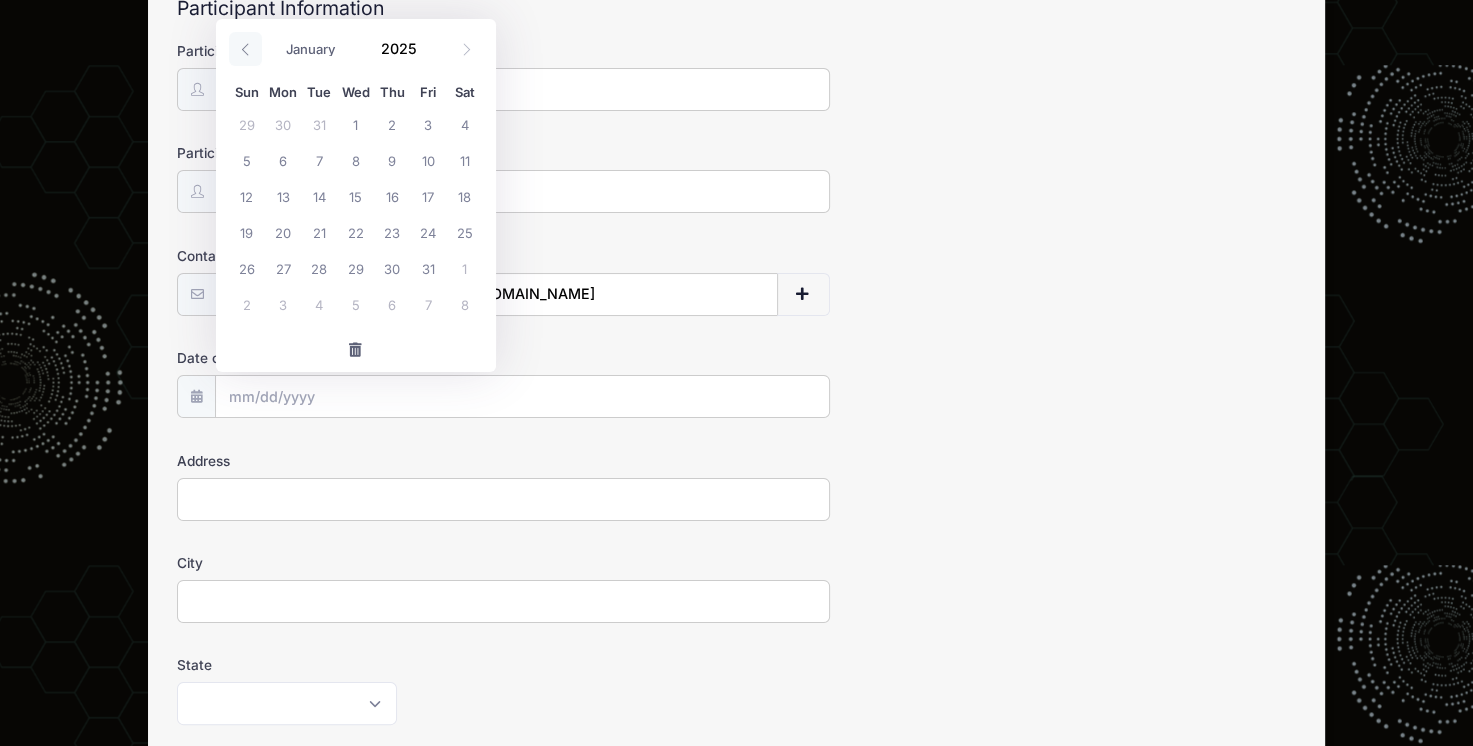 click 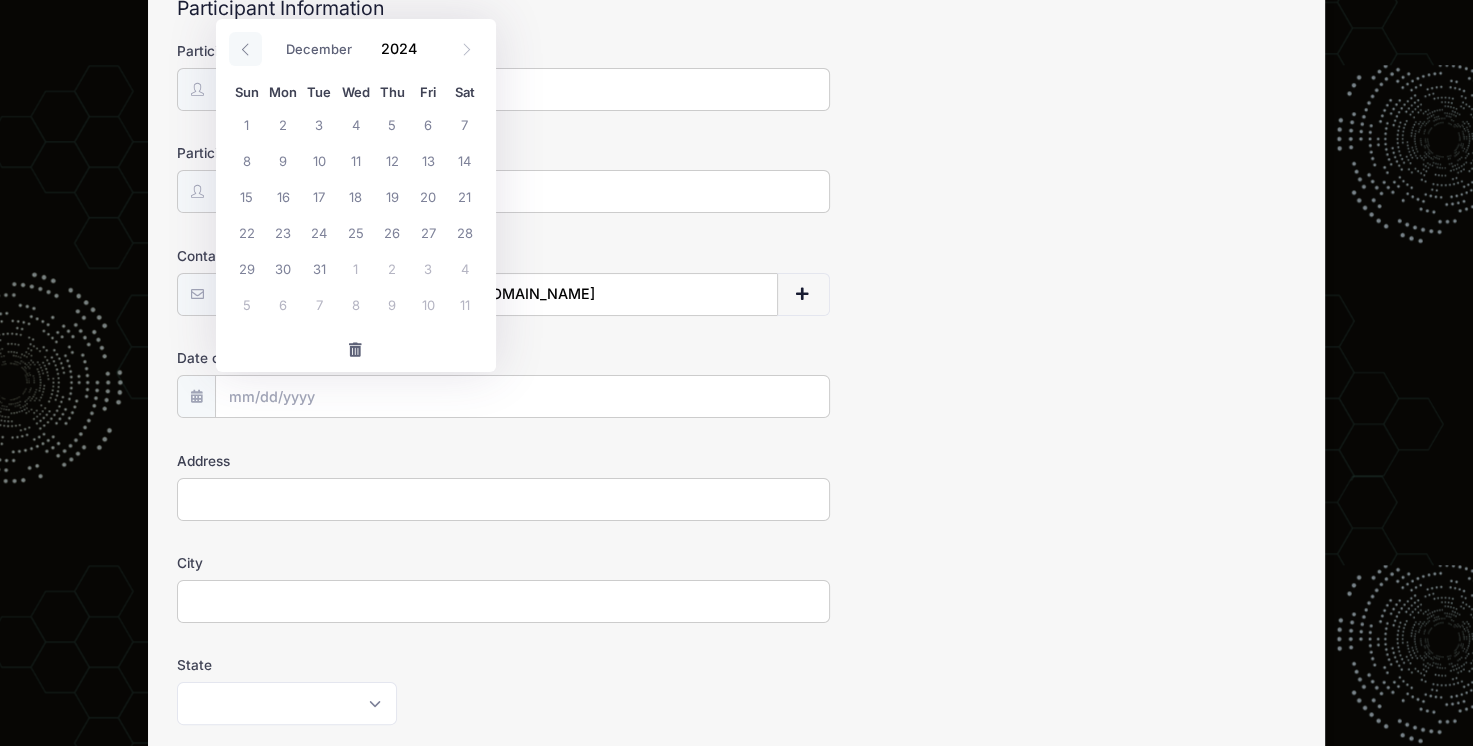 click 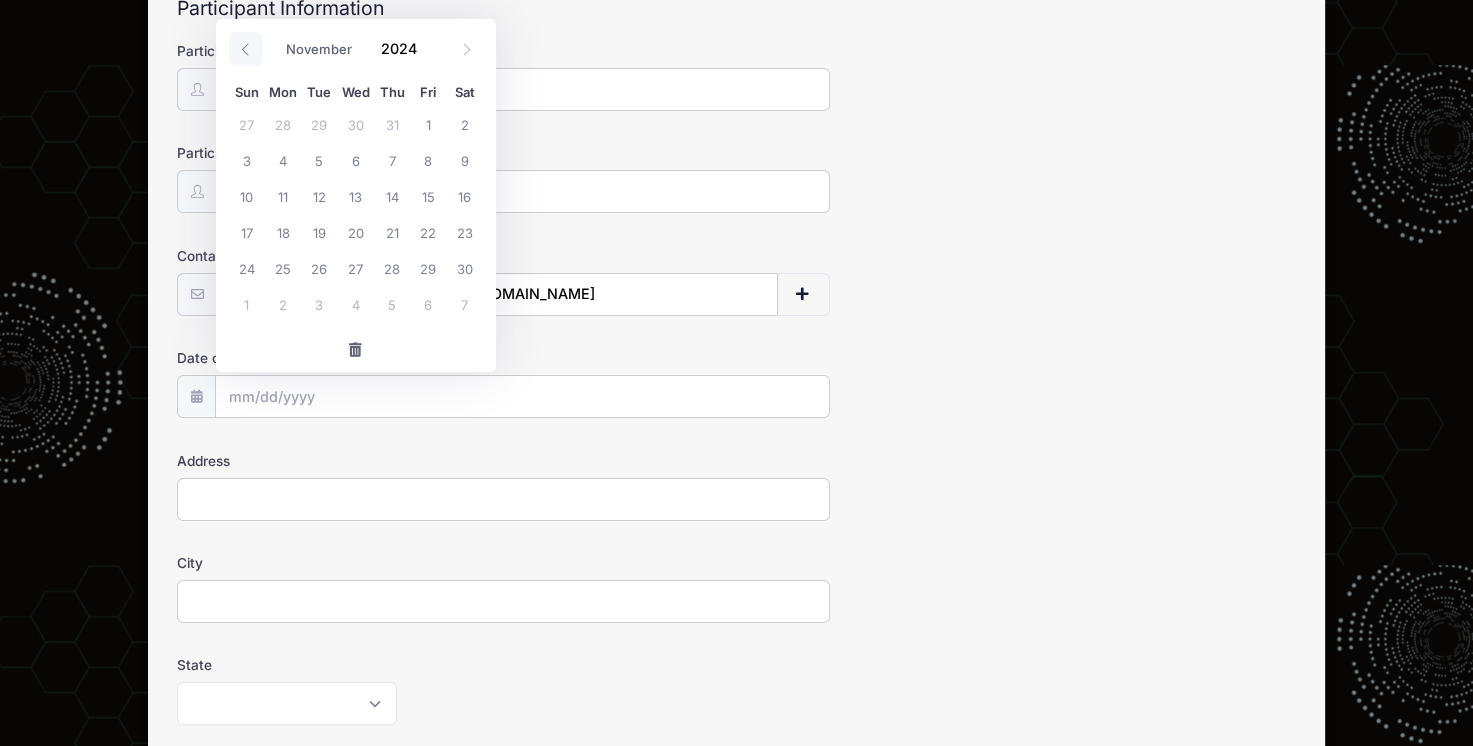 click 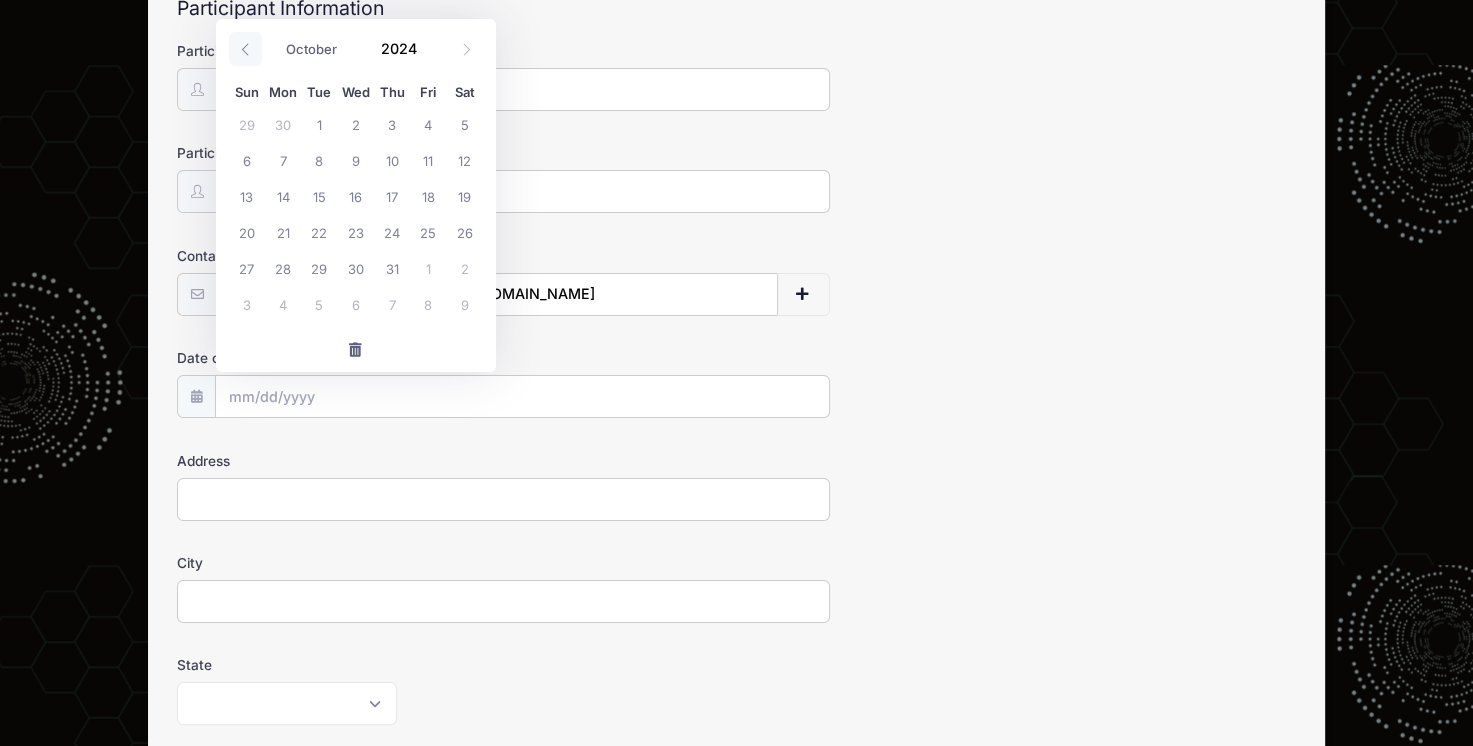 click 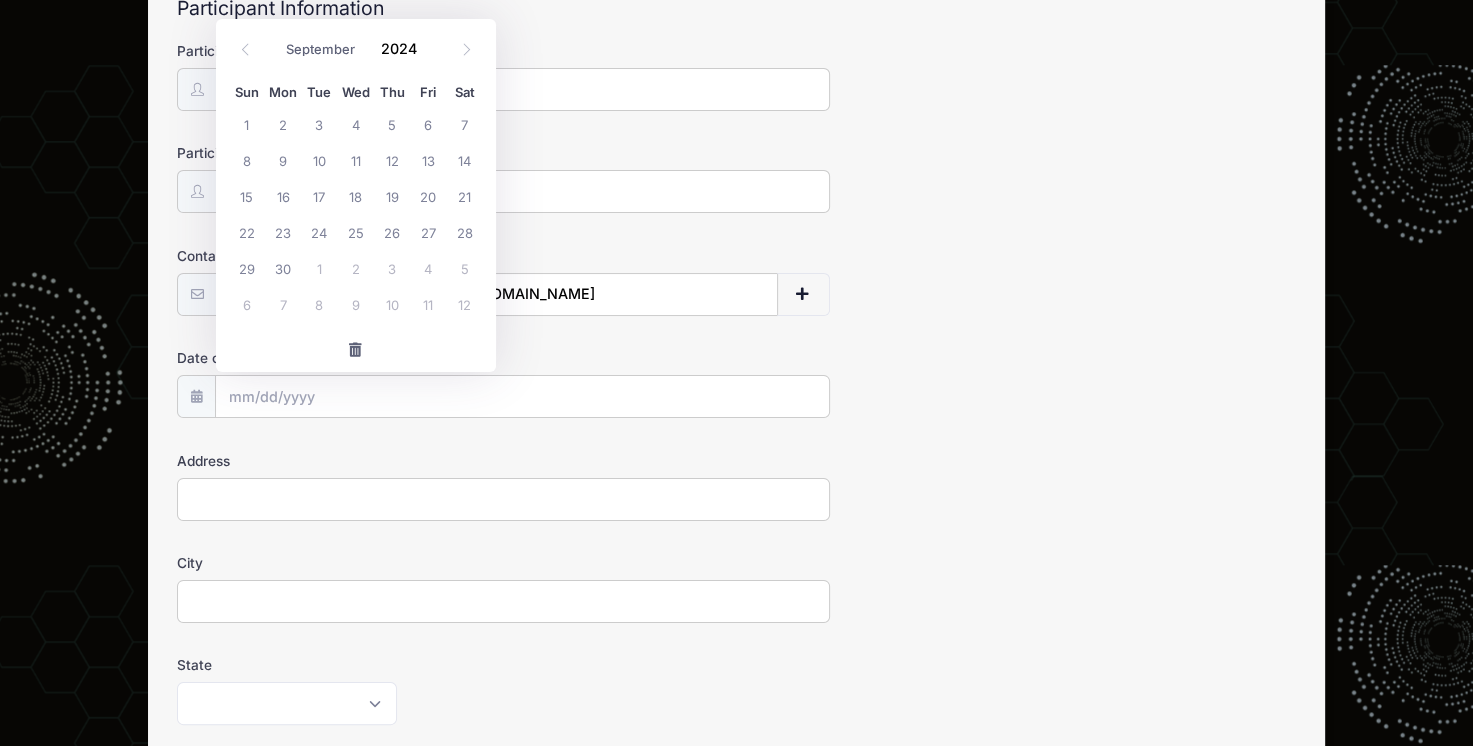 drag, startPoint x: 243, startPoint y: 45, endPoint x: 580, endPoint y: 50, distance: 337.03708 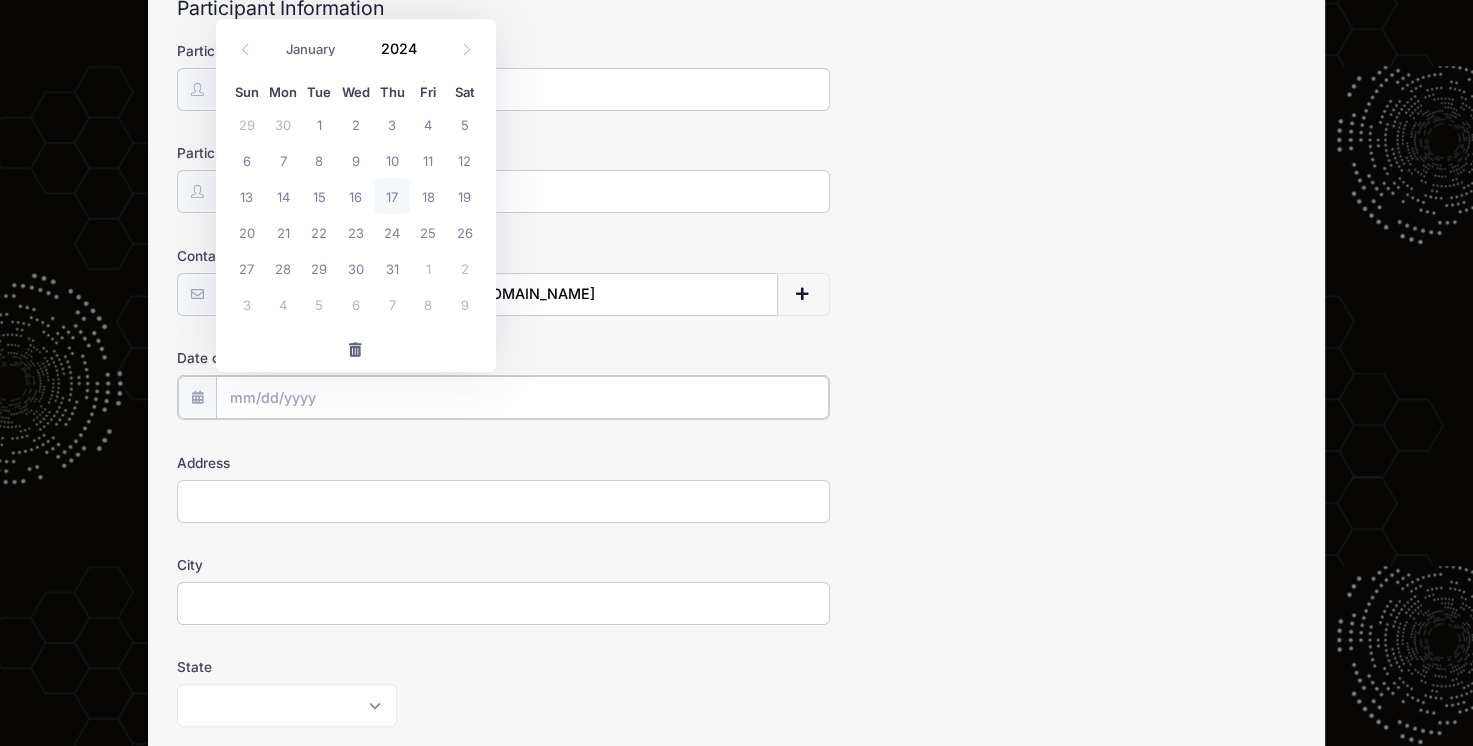 select on "6" 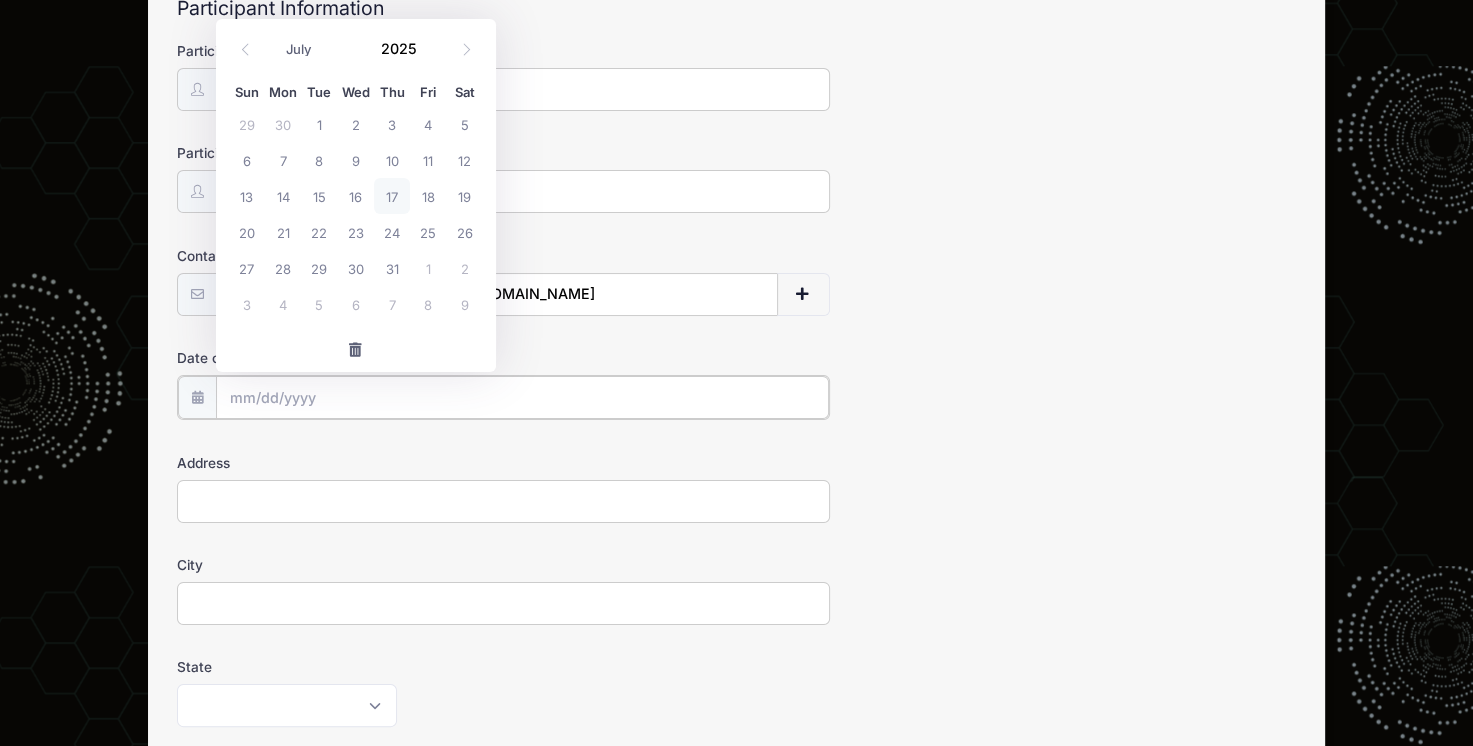 click on "Date of Birth" at bounding box center [522, 397] 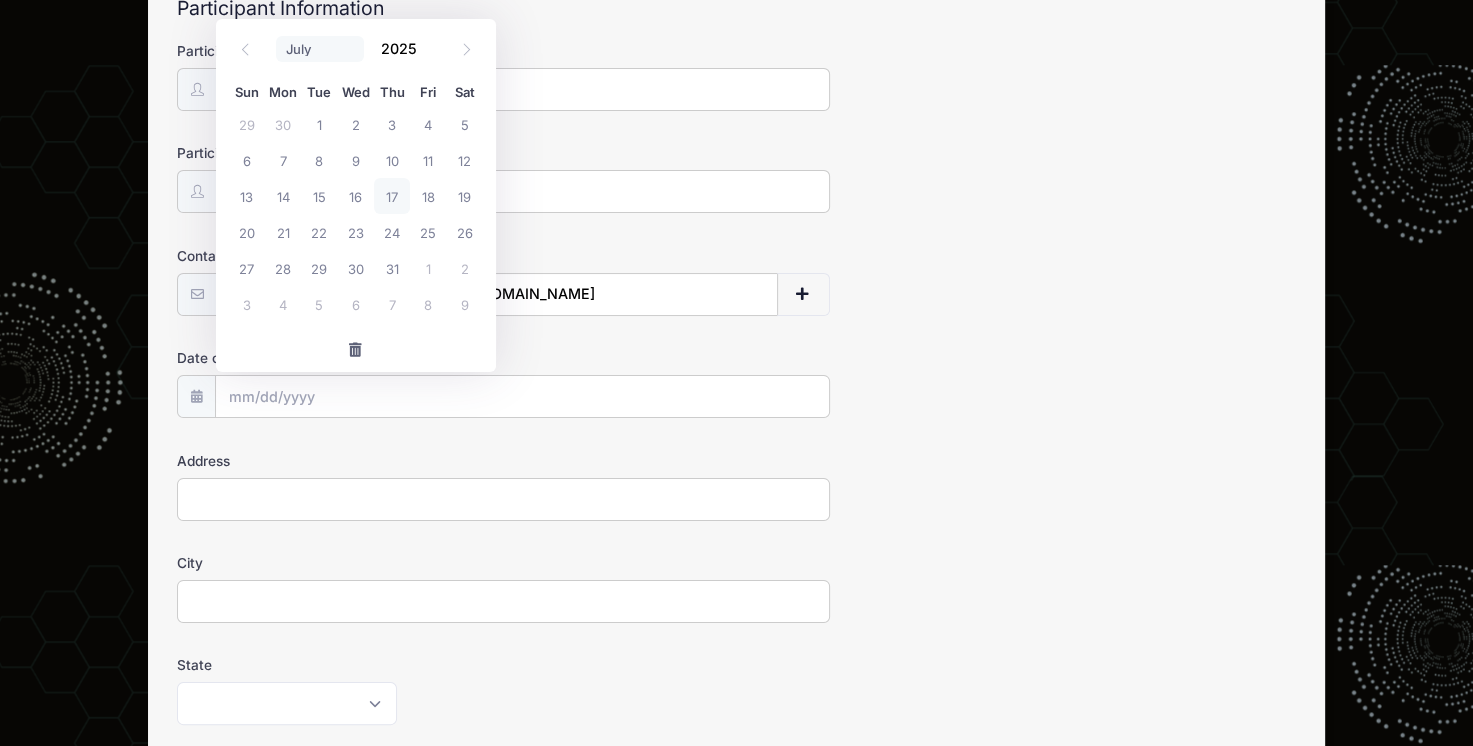 click on "January February March April May June July August September October November December" at bounding box center (320, 49) 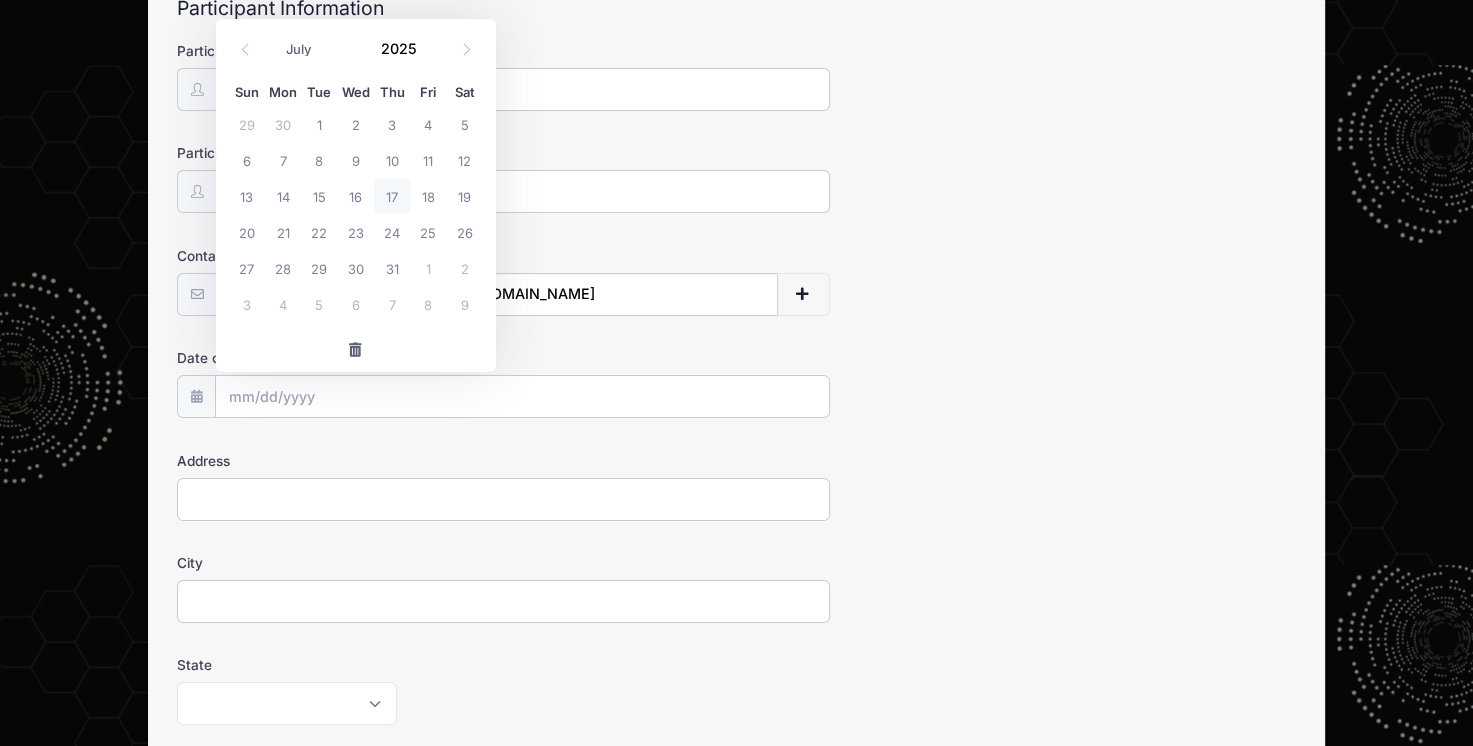 select on "4" 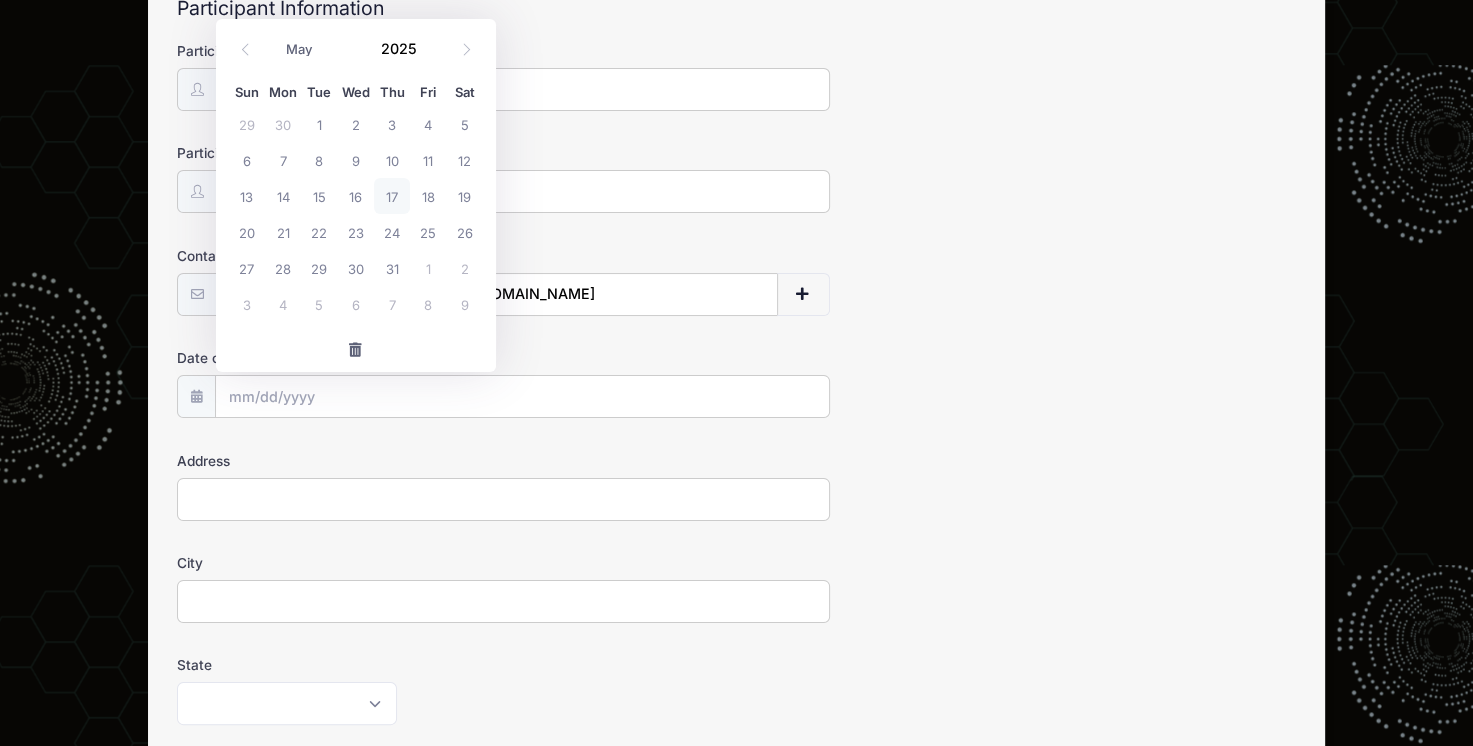 click on "January February March April May June July August September October November December" at bounding box center [320, 49] 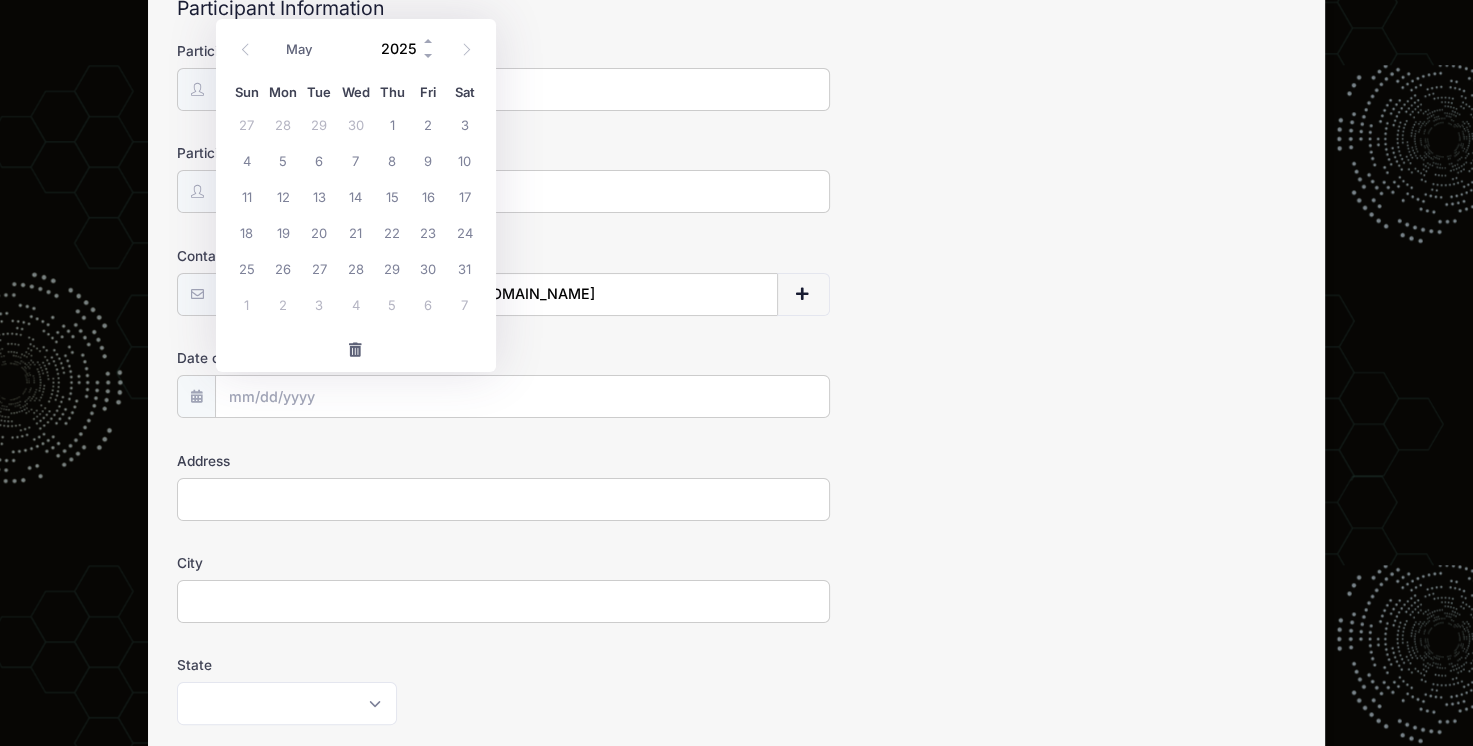 click on "2025" at bounding box center (403, 48) 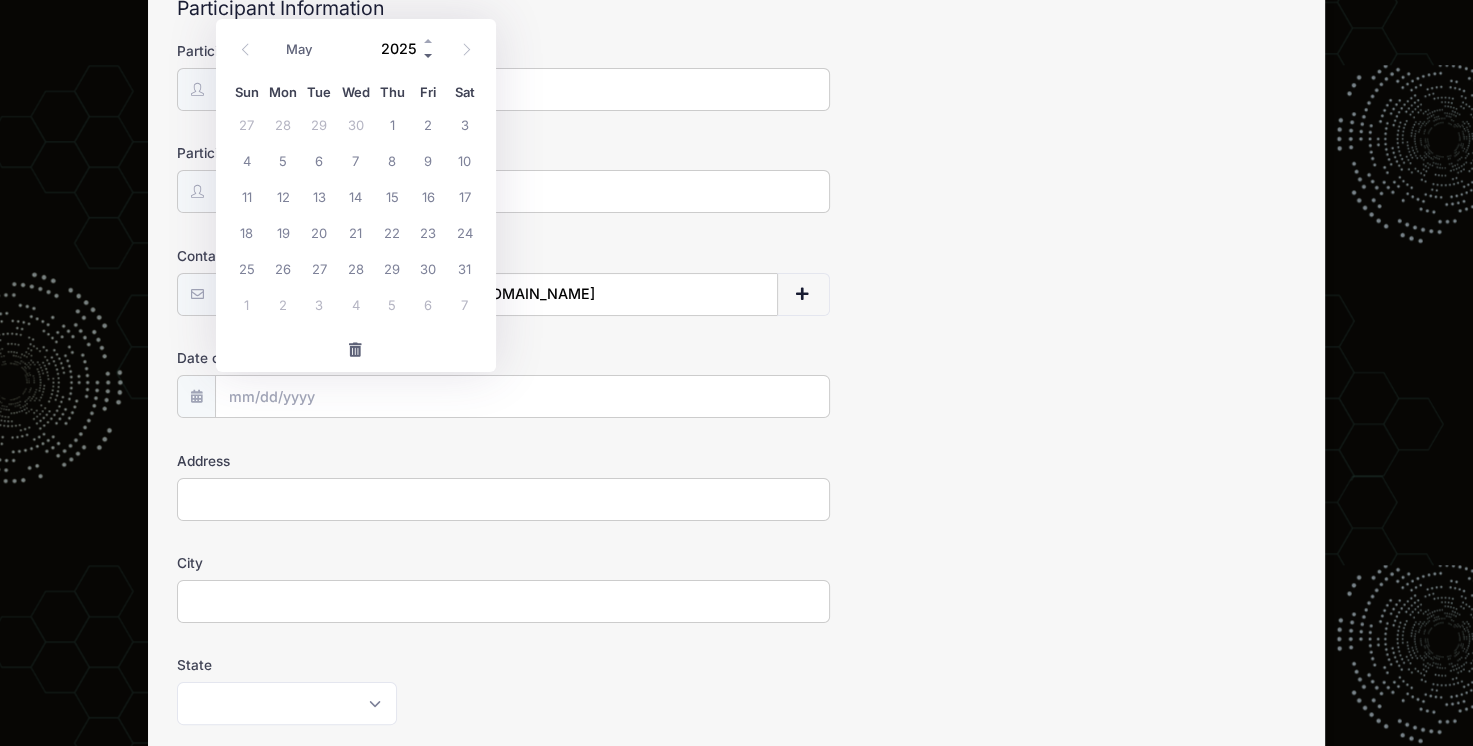 click at bounding box center [429, 55] 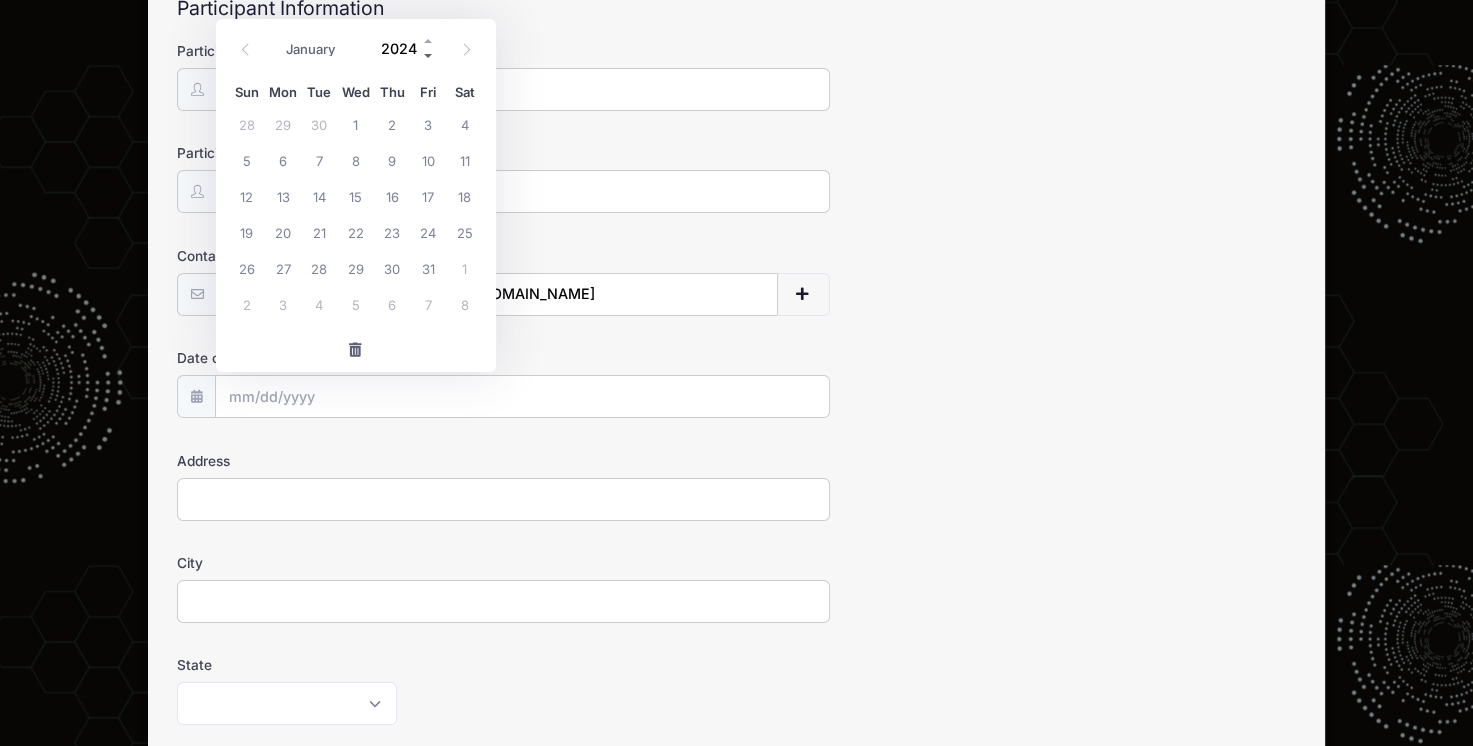 click at bounding box center (429, 55) 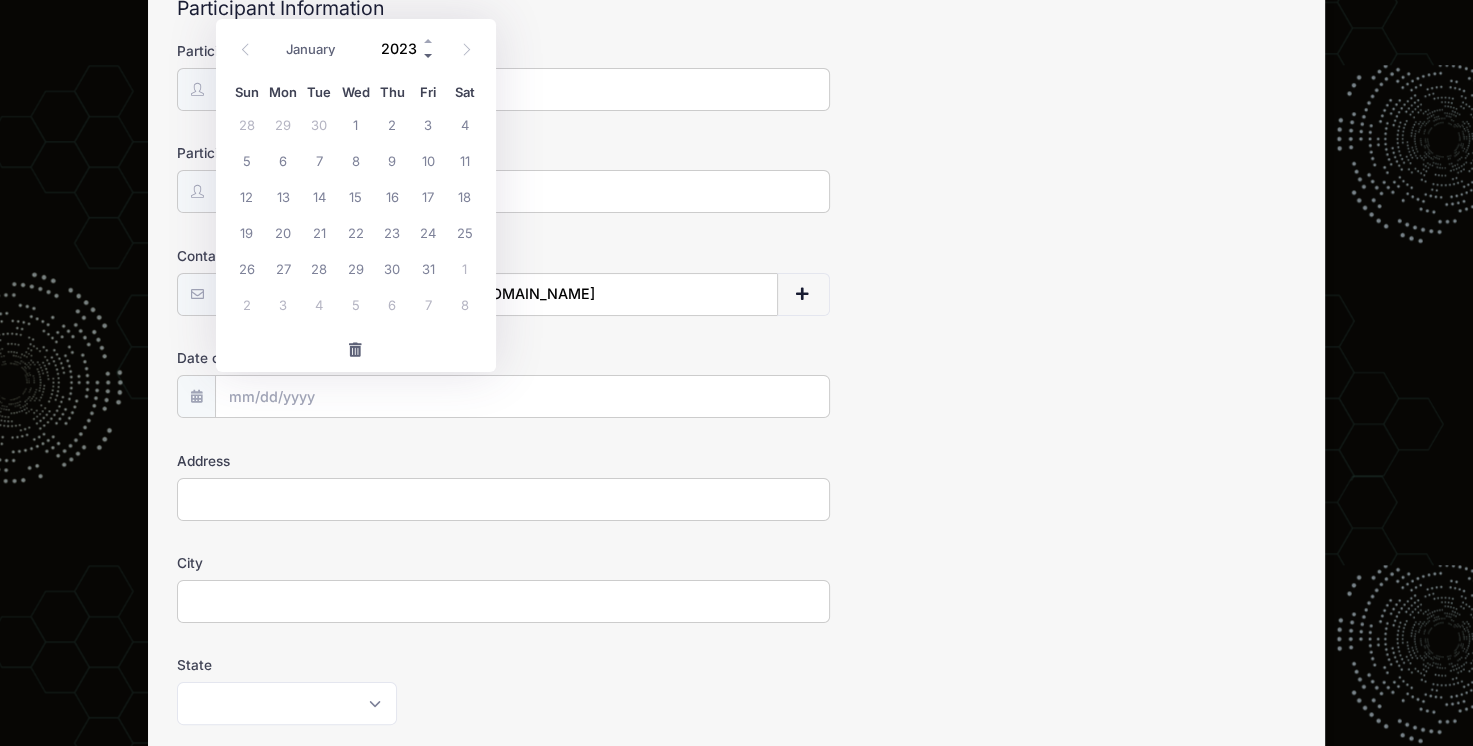 click at bounding box center (429, 55) 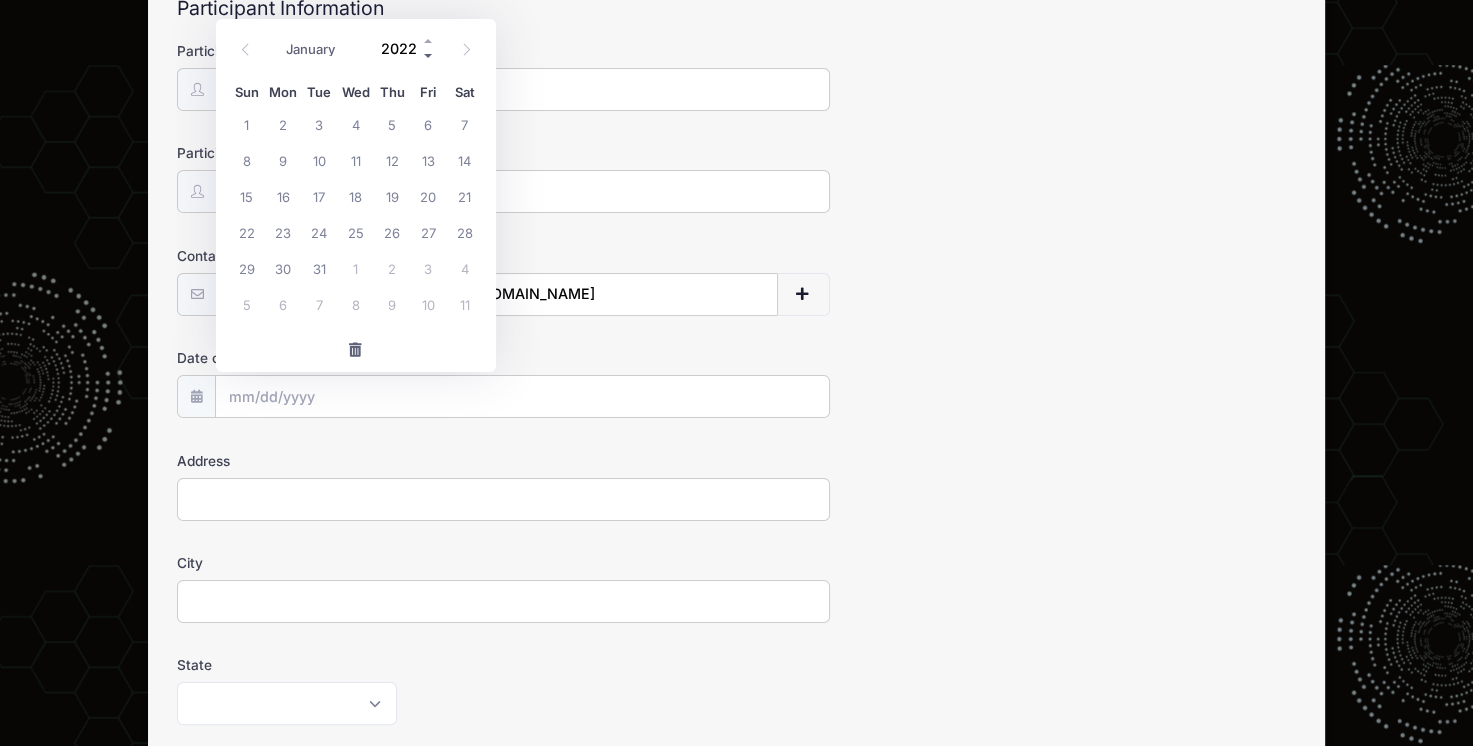 click at bounding box center [429, 55] 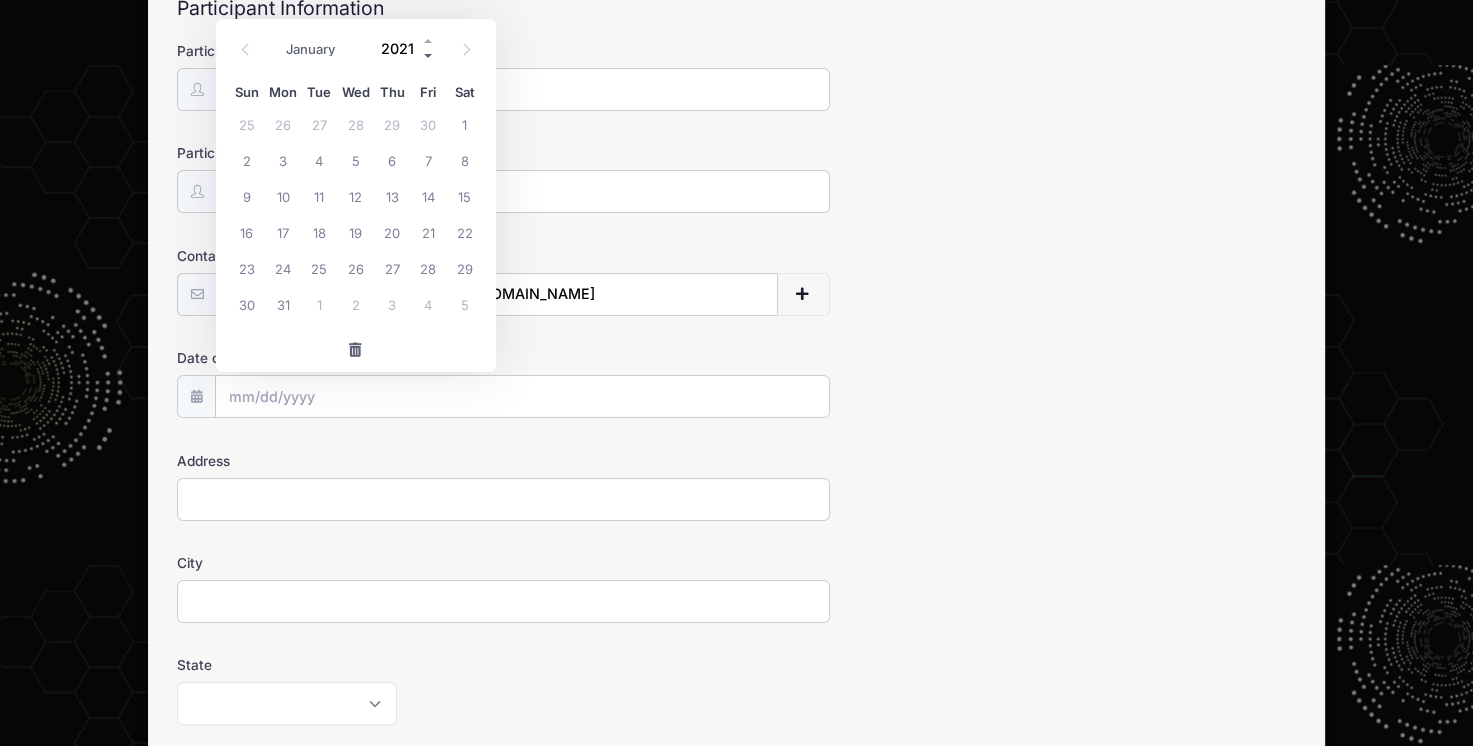 click at bounding box center (429, 55) 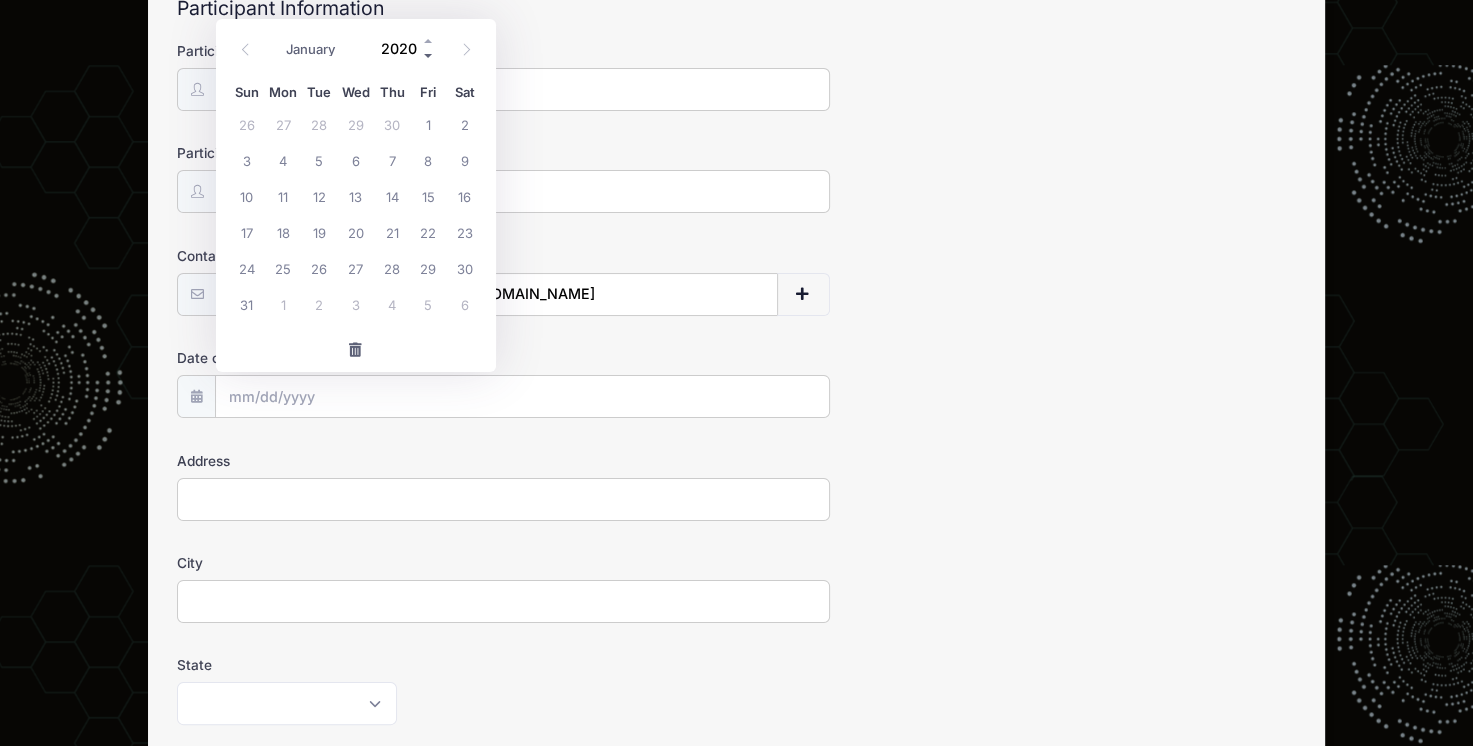 click at bounding box center (429, 55) 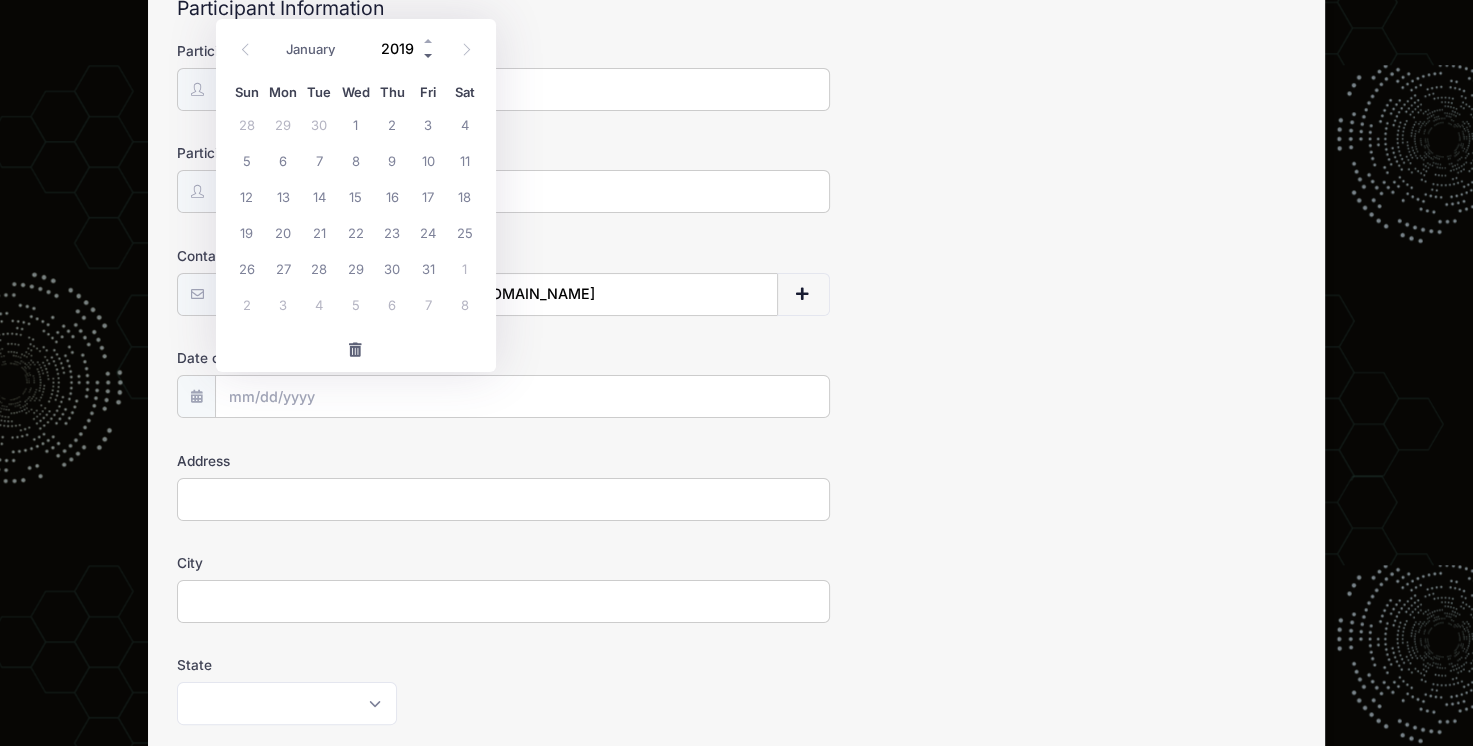 click at bounding box center (429, 55) 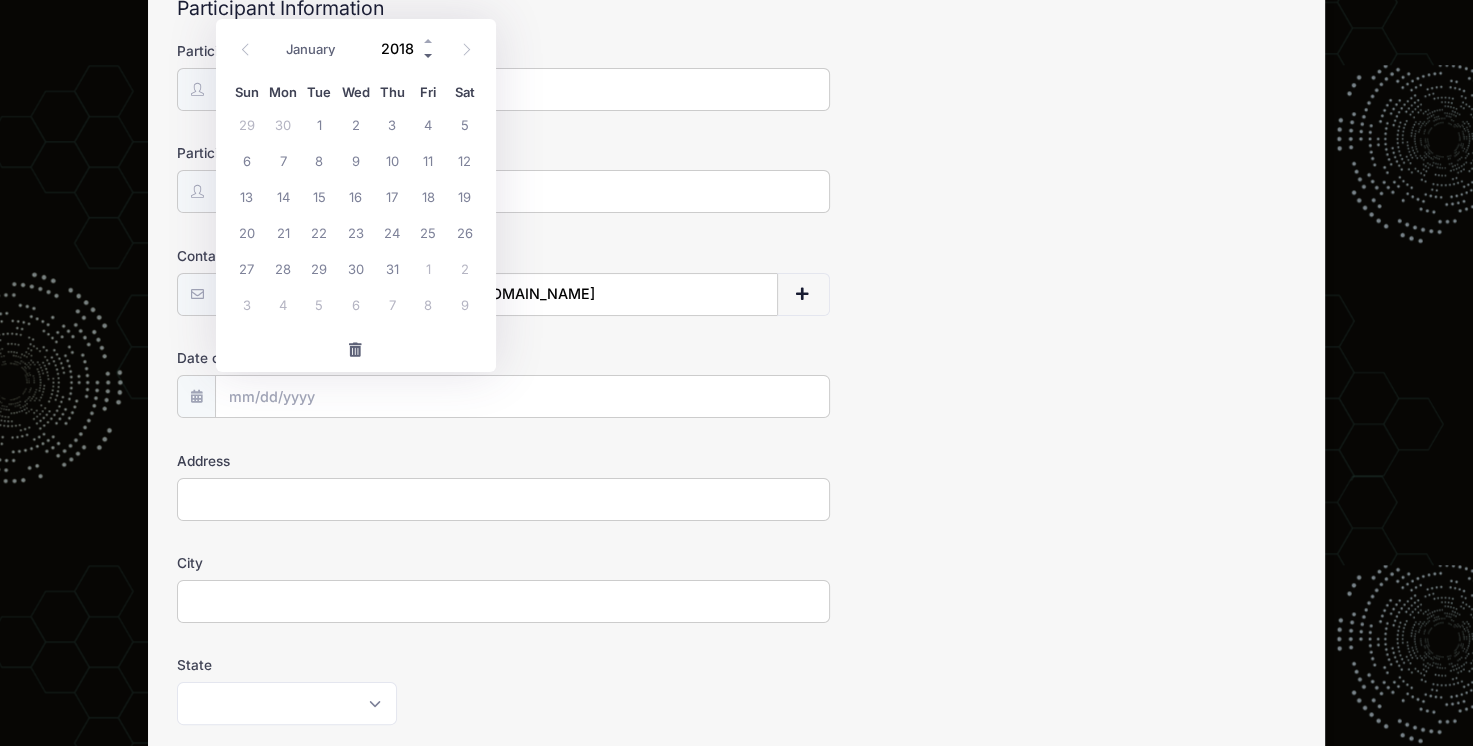 click at bounding box center (429, 55) 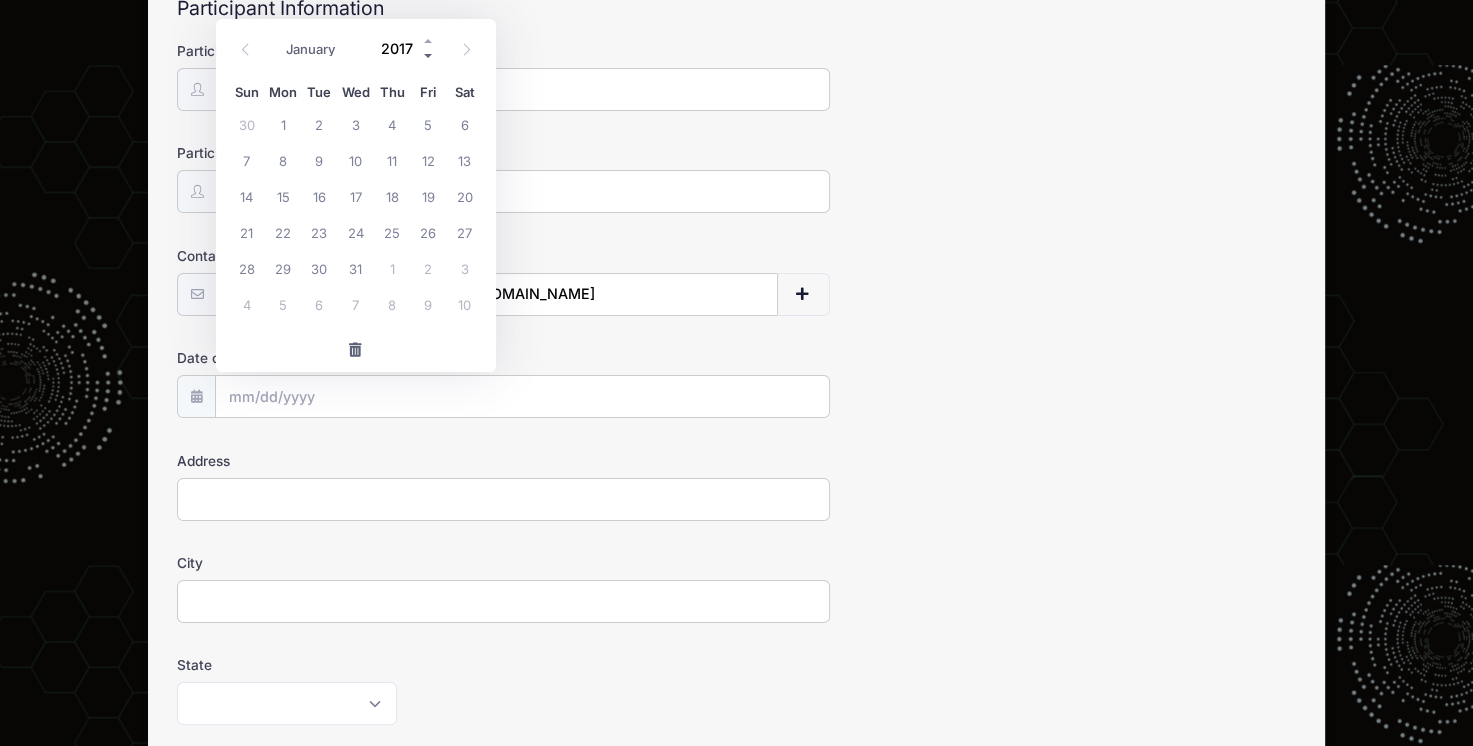 click at bounding box center [429, 55] 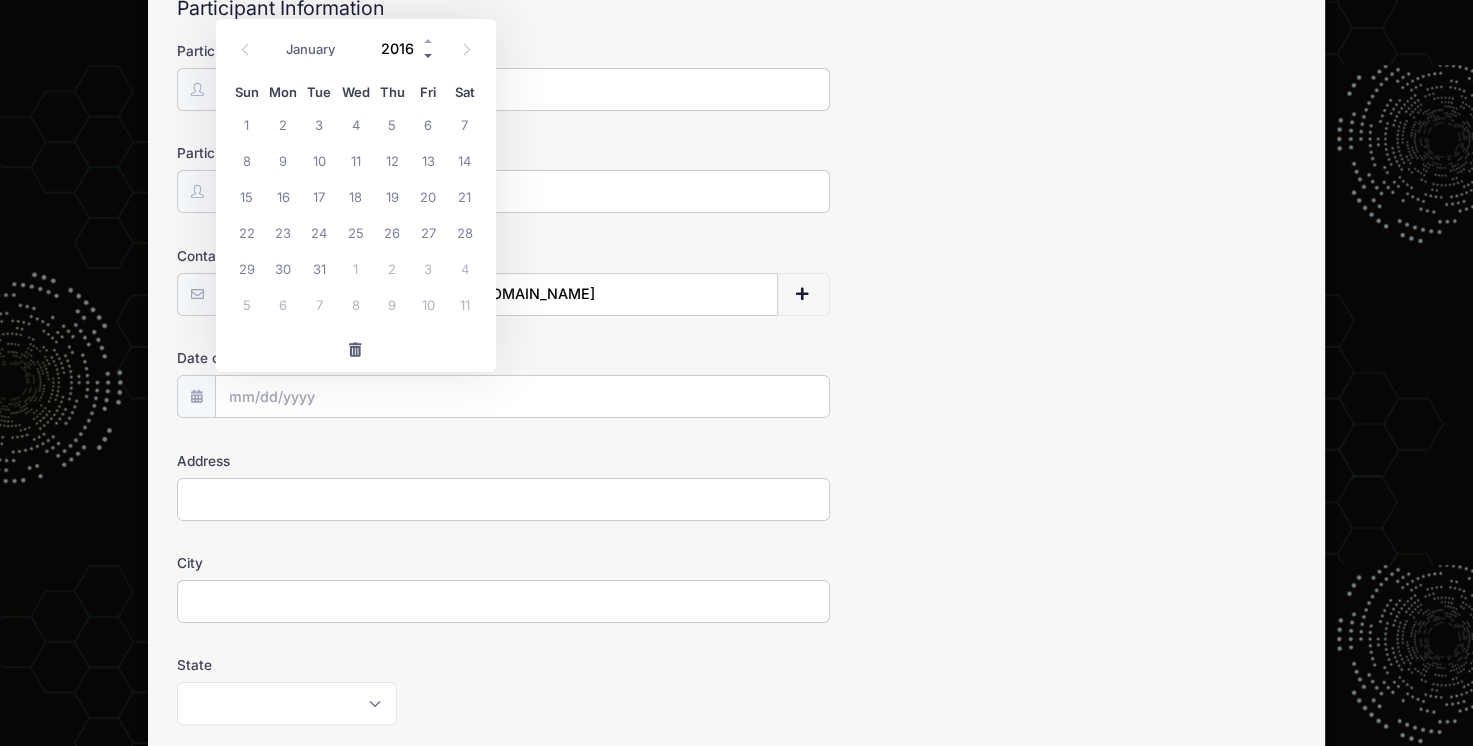 click at bounding box center (429, 55) 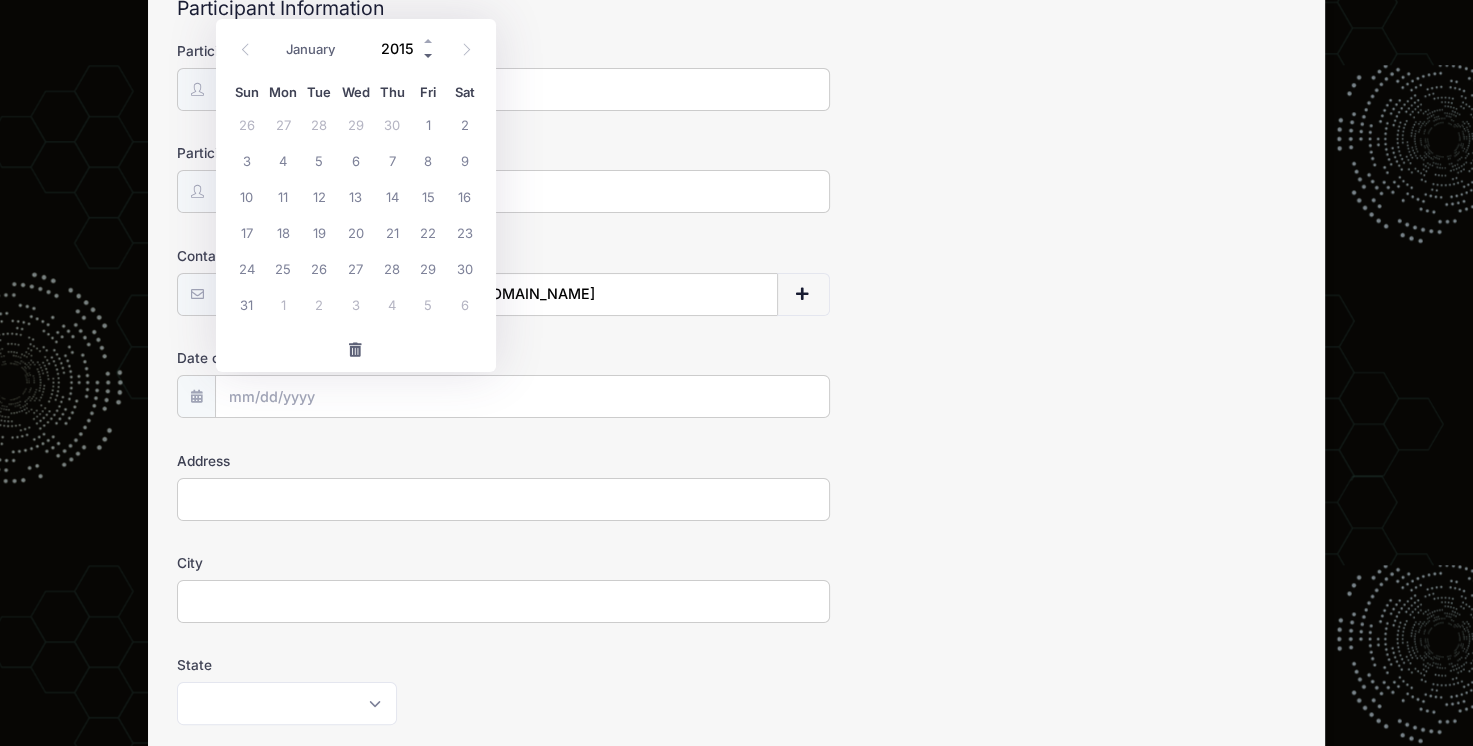 click at bounding box center [429, 55] 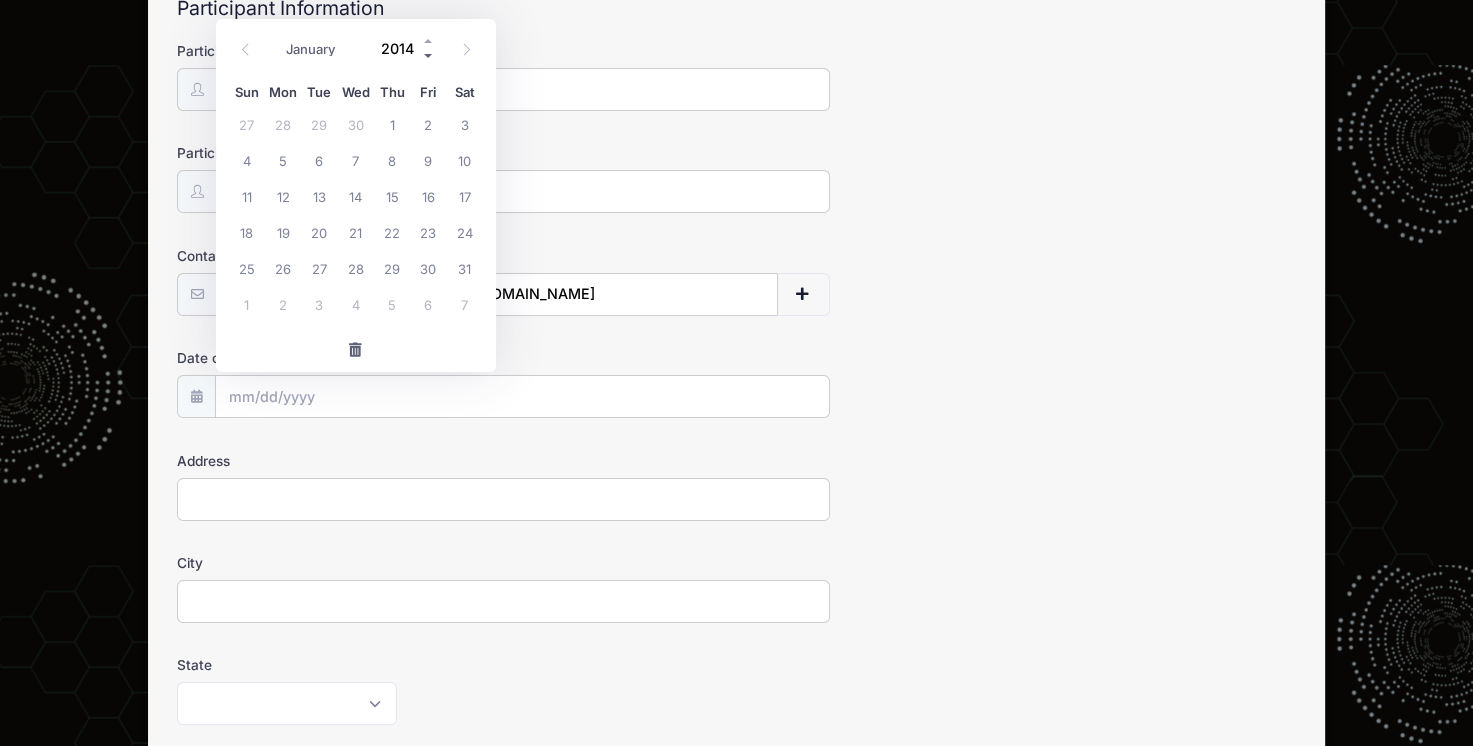 click at bounding box center (429, 55) 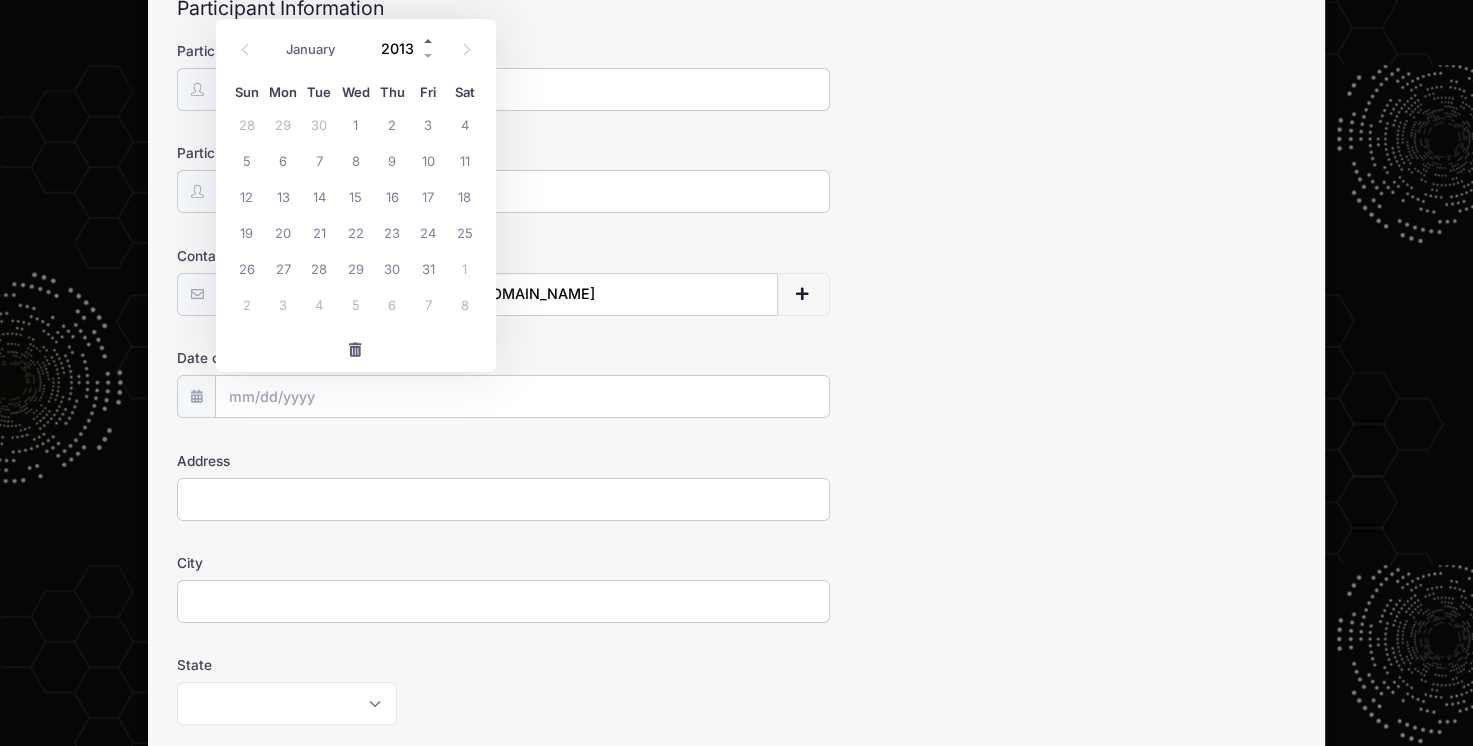click at bounding box center [429, 40] 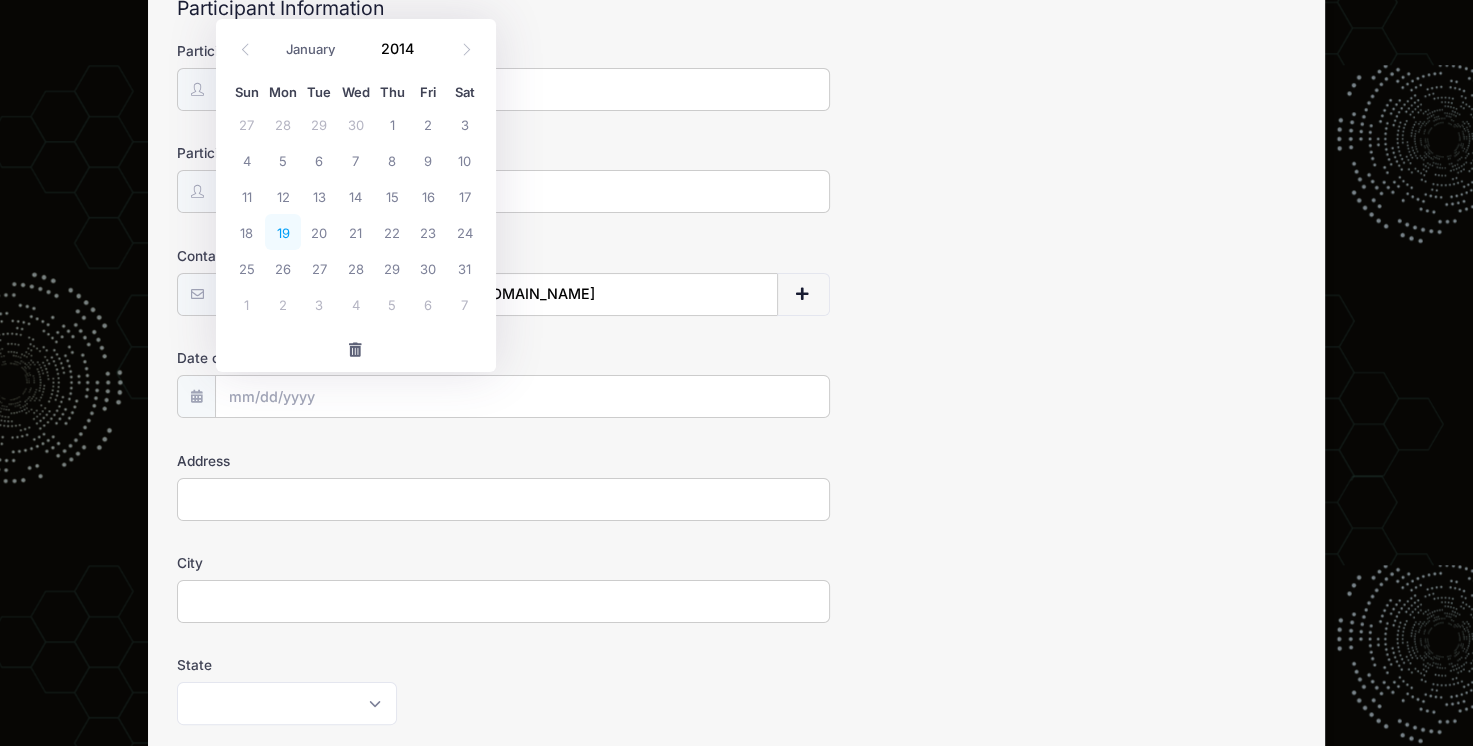 click on "19" at bounding box center [283, 232] 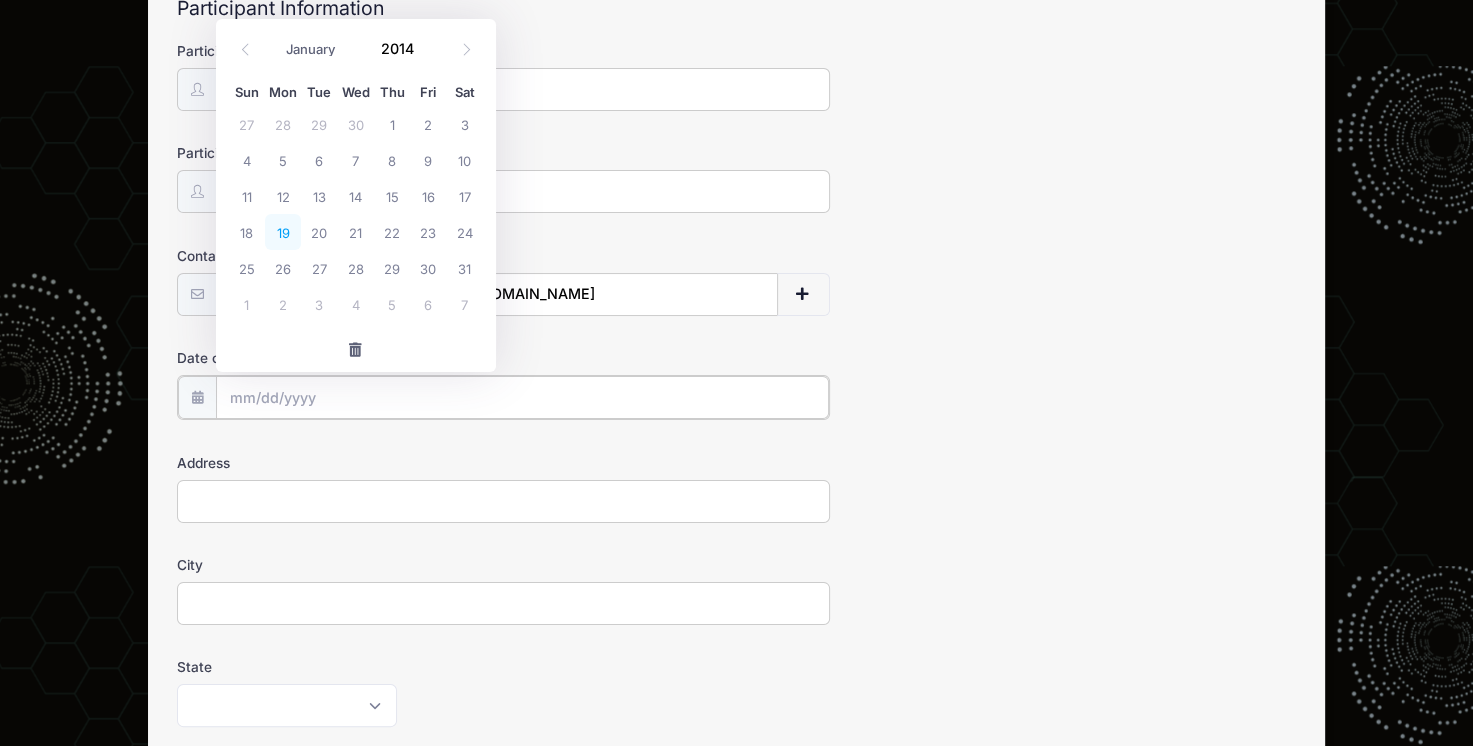 type on "[DATE]" 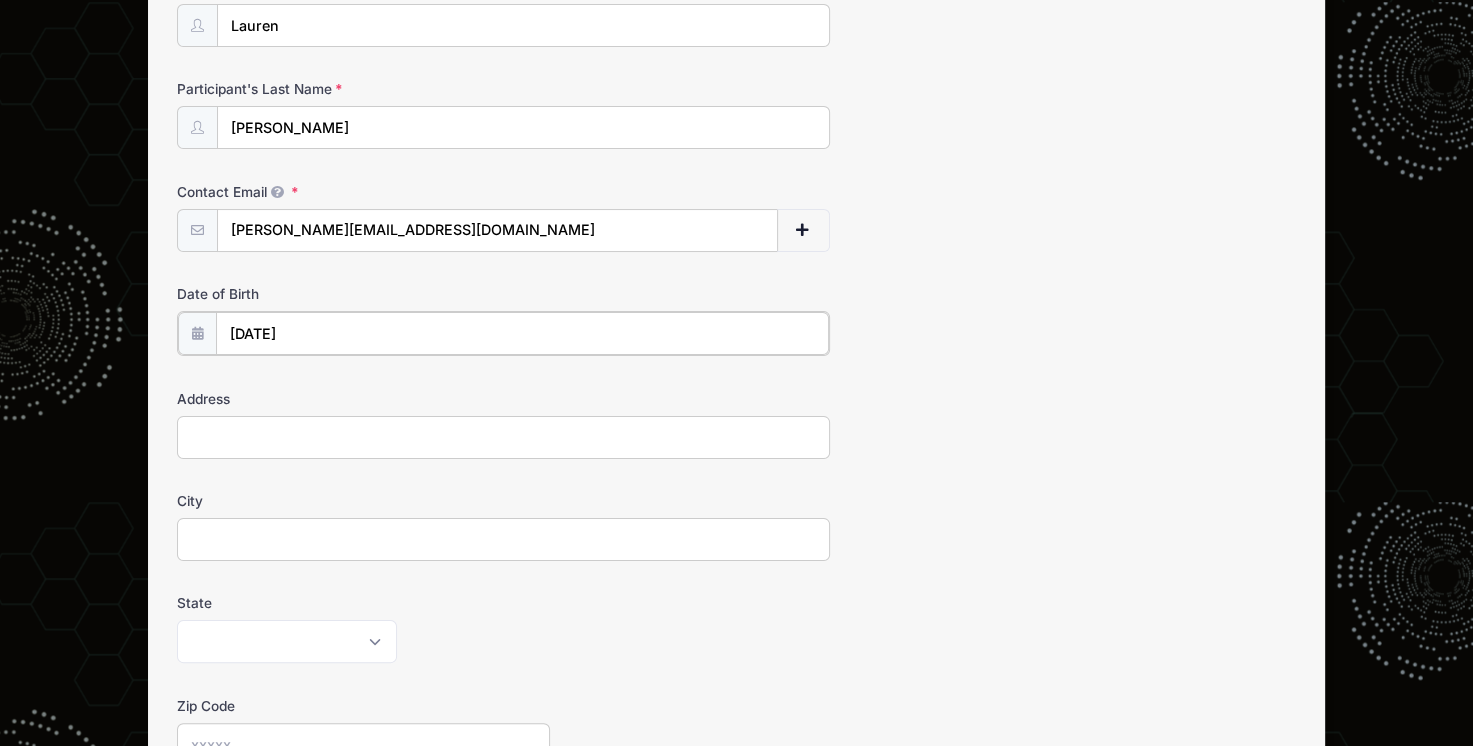 scroll, scrollTop: 300, scrollLeft: 0, axis: vertical 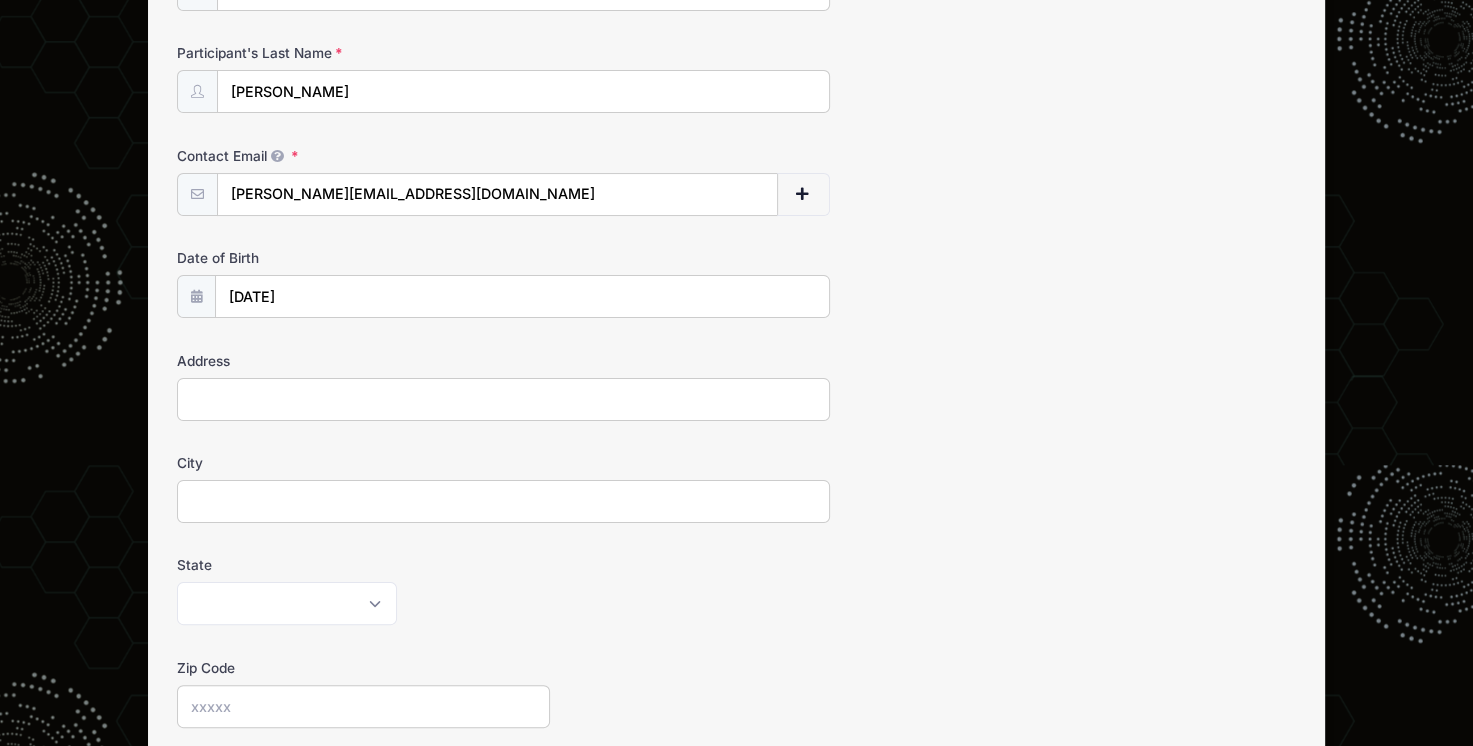 click on "Address" at bounding box center (503, 399) 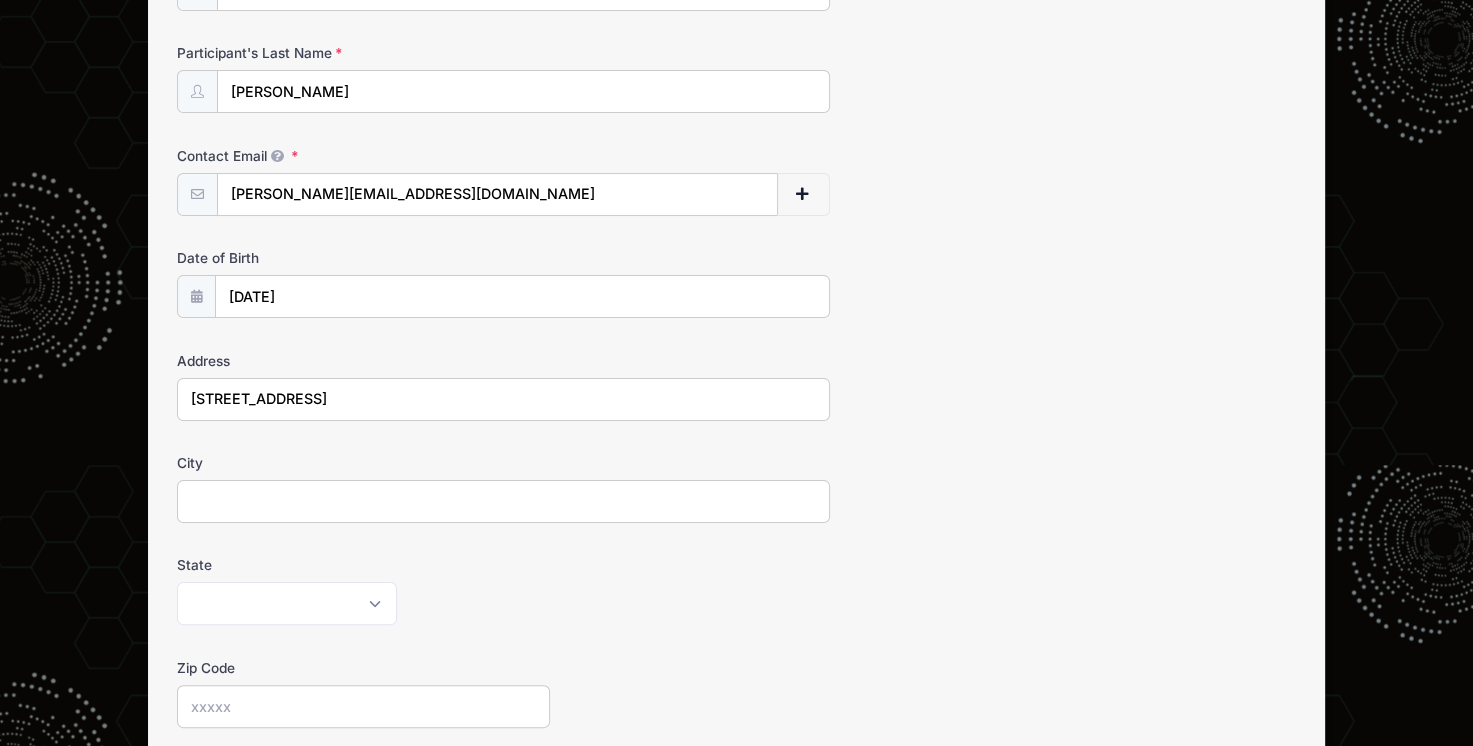 type on "Ellenwood" 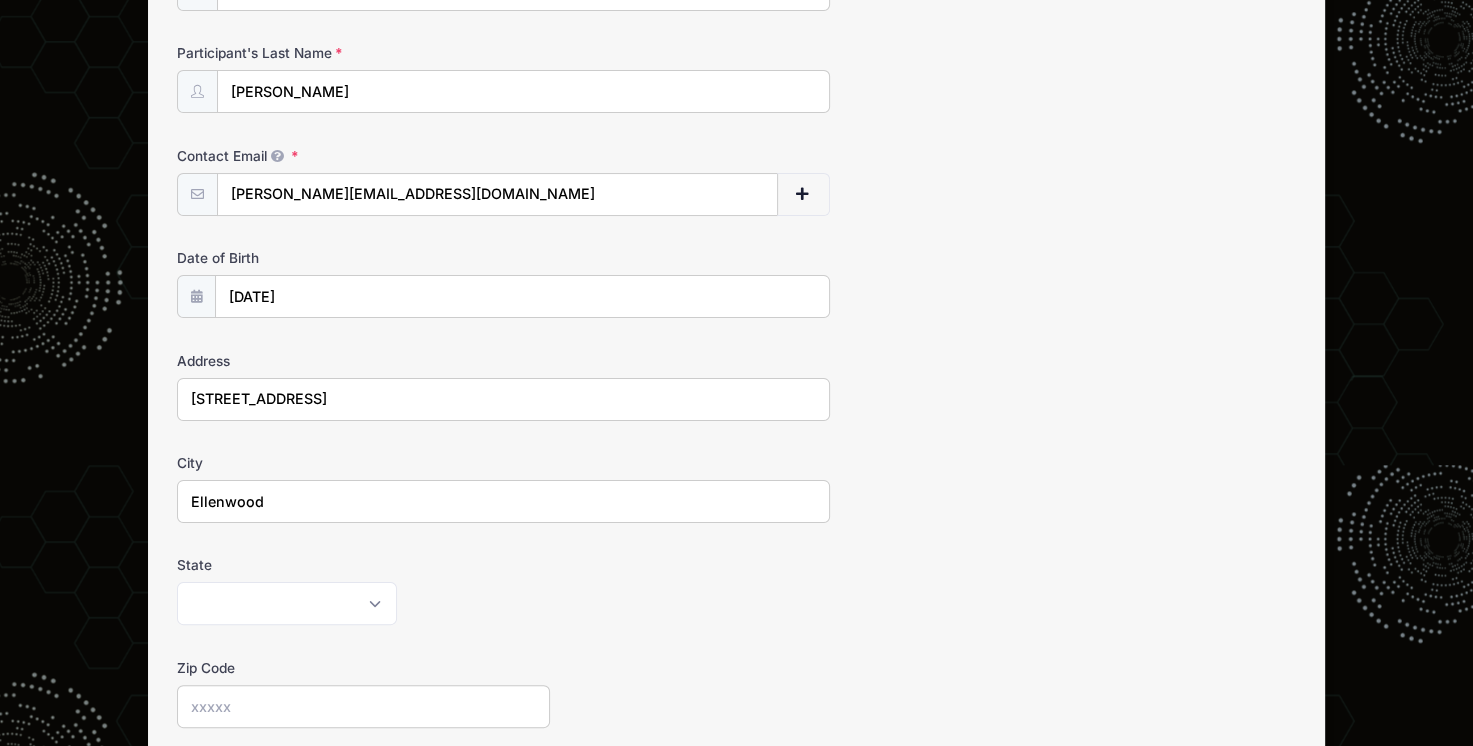 type on "30294" 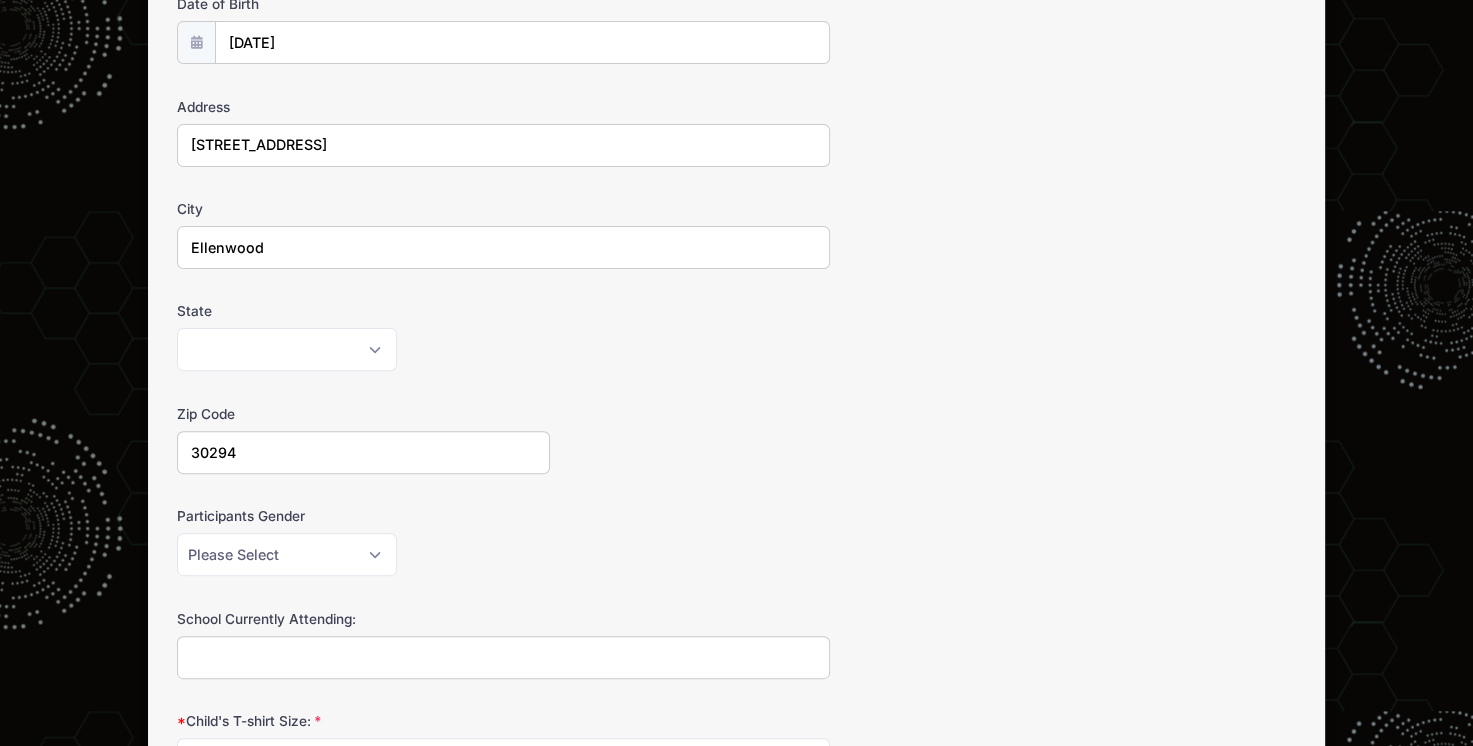 scroll, scrollTop: 600, scrollLeft: 0, axis: vertical 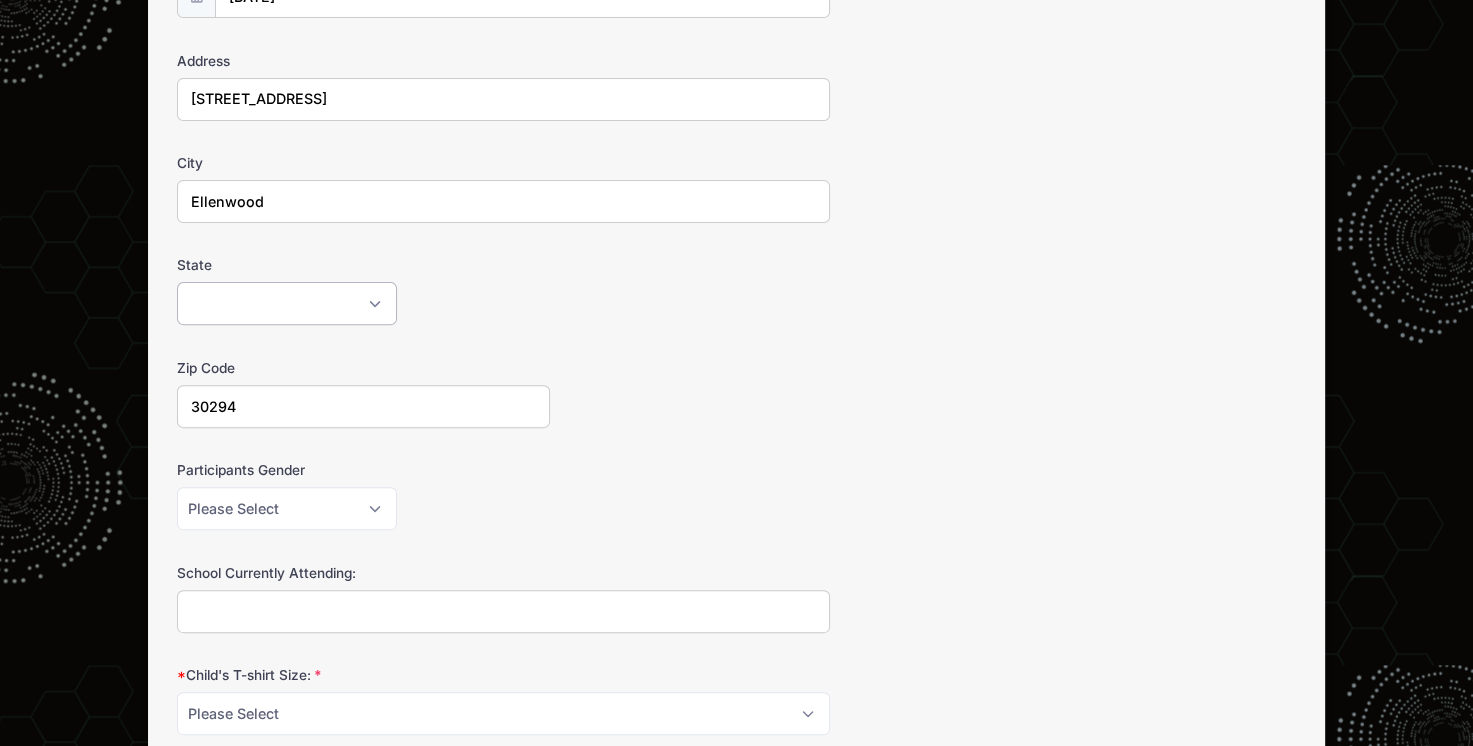 click on "[US_STATE] [US_STATE] [US_STATE] [US_STATE] [US_STATE] Armed Forces Africa Armed Forces Americas Armed Forces Canada Armed Forces Europe Armed Forces Middle East Armed Forces Pacific [US_STATE] [US_STATE] [US_STATE] [US_STATE] [US_STATE] [US_STATE] [US_STATE] [US_STATE] [US_STATE] [US_STATE] [US_STATE] [US_STATE] [US_STATE] [US_STATE] [US_STATE] [US_STATE] [US_STATE] [US_STATE] [PERSON_NAME][US_STATE] [US_STATE] [US_STATE] [US_STATE] [US_STATE] [US_STATE] [US_STATE] [US_STATE] [US_STATE] [US_STATE] [US_STATE] [US_STATE] [US_STATE] [US_STATE] [US_STATE] [US_STATE] [US_STATE] [US_STATE] [US_STATE] [US_STATE] [US_STATE] [US_STATE] [US_STATE] [US_STATE] [US_STATE] [US_STATE] [US_STATE] [US_STATE] [US_STATE] [US_STATE] [GEOGRAPHIC_DATA] [US_STATE][PERSON_NAME][US_STATE] [US_STATE][PERSON_NAME] [US_STATE] [US_STATE] Other-[GEOGRAPHIC_DATA] Other" at bounding box center [287, 303] 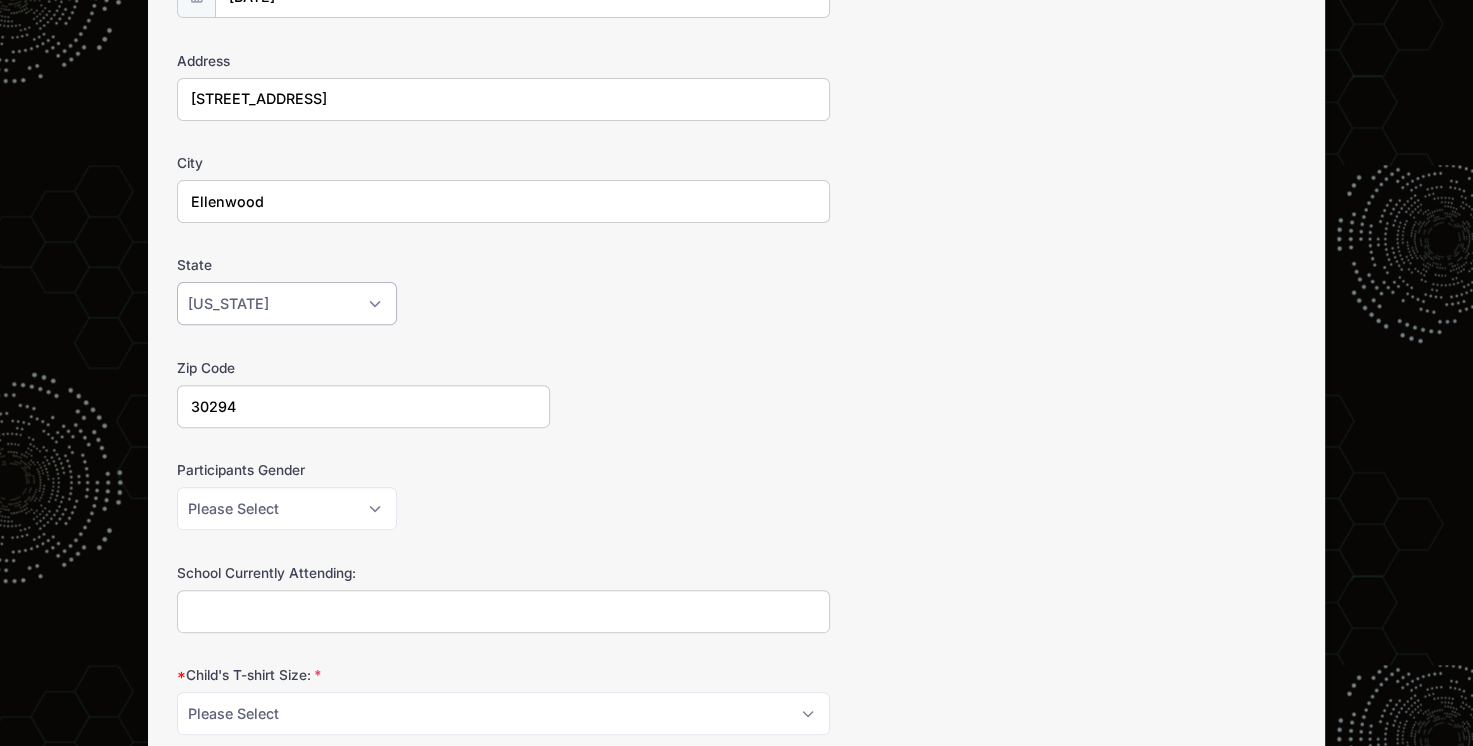 click on "[US_STATE] [US_STATE] [US_STATE] [US_STATE] [US_STATE] Armed Forces Africa Armed Forces Americas Armed Forces Canada Armed Forces Europe Armed Forces Middle East Armed Forces Pacific [US_STATE] [US_STATE] [US_STATE] [US_STATE] [US_STATE] [US_STATE] [US_STATE] [US_STATE] [US_STATE] [US_STATE] [US_STATE] [US_STATE] [US_STATE] [US_STATE] [US_STATE] [US_STATE] [US_STATE] [US_STATE] [PERSON_NAME][US_STATE] [US_STATE] [US_STATE] [US_STATE] [US_STATE] [US_STATE] [US_STATE] [US_STATE] [US_STATE] [US_STATE] [US_STATE] [US_STATE] [US_STATE] [US_STATE] [US_STATE] [US_STATE] [US_STATE] [US_STATE] [US_STATE] [US_STATE] [US_STATE] [US_STATE] [US_STATE] [US_STATE] [US_STATE] [US_STATE] [US_STATE] [US_STATE] [US_STATE] [US_STATE] [GEOGRAPHIC_DATA] [US_STATE][PERSON_NAME][US_STATE] [US_STATE][PERSON_NAME] [US_STATE] [US_STATE] Other-[GEOGRAPHIC_DATA] Other" at bounding box center [287, 303] 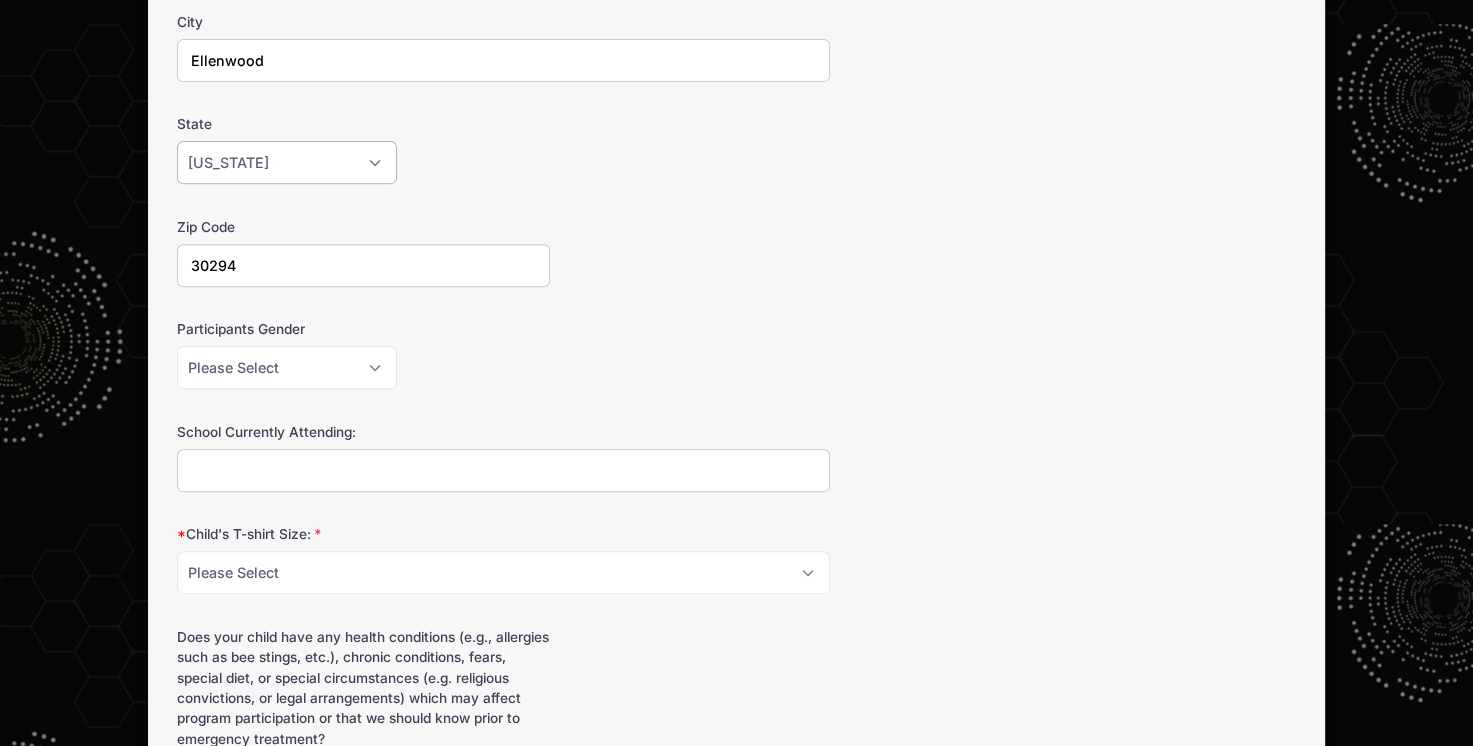 scroll, scrollTop: 800, scrollLeft: 0, axis: vertical 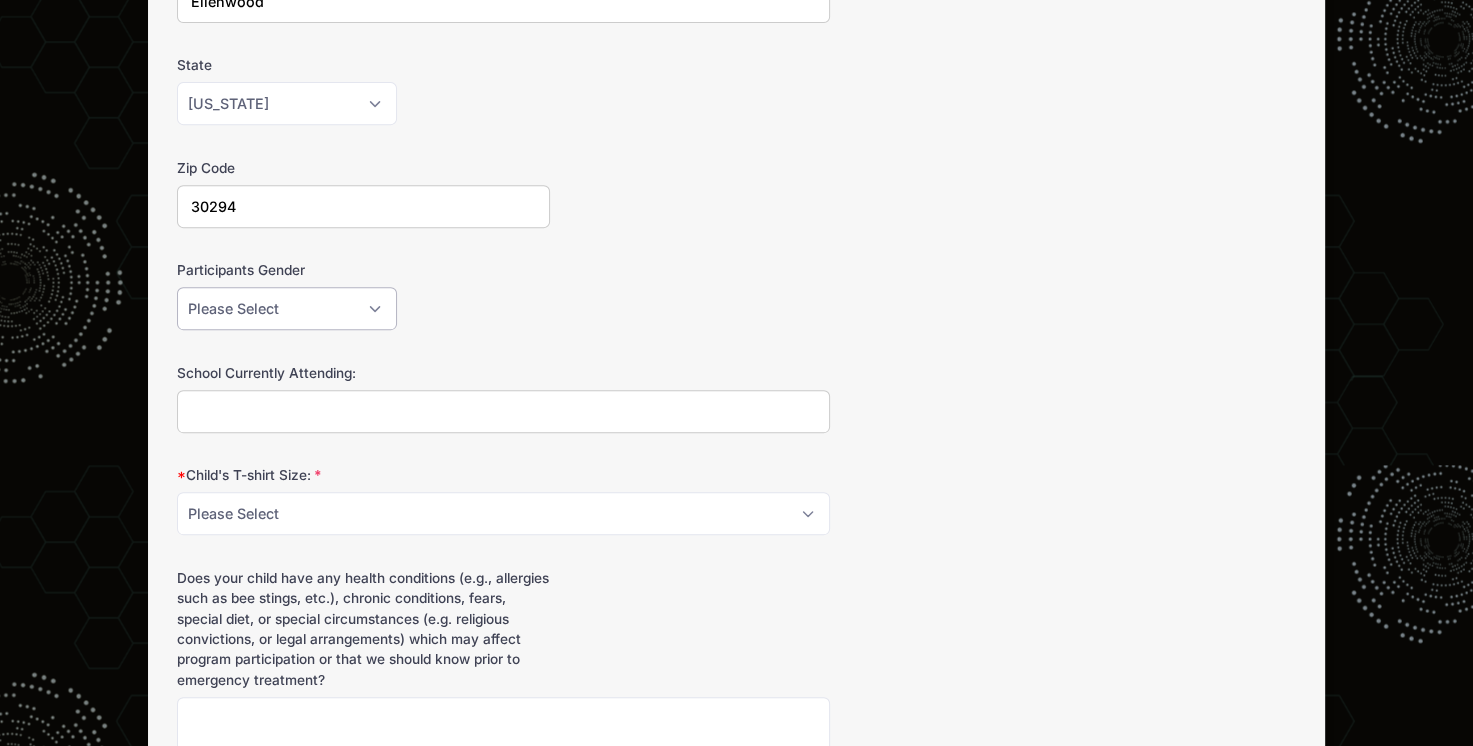 click on "Please Select [DEMOGRAPHIC_DATA]
[DEMOGRAPHIC_DATA]" at bounding box center (287, 308) 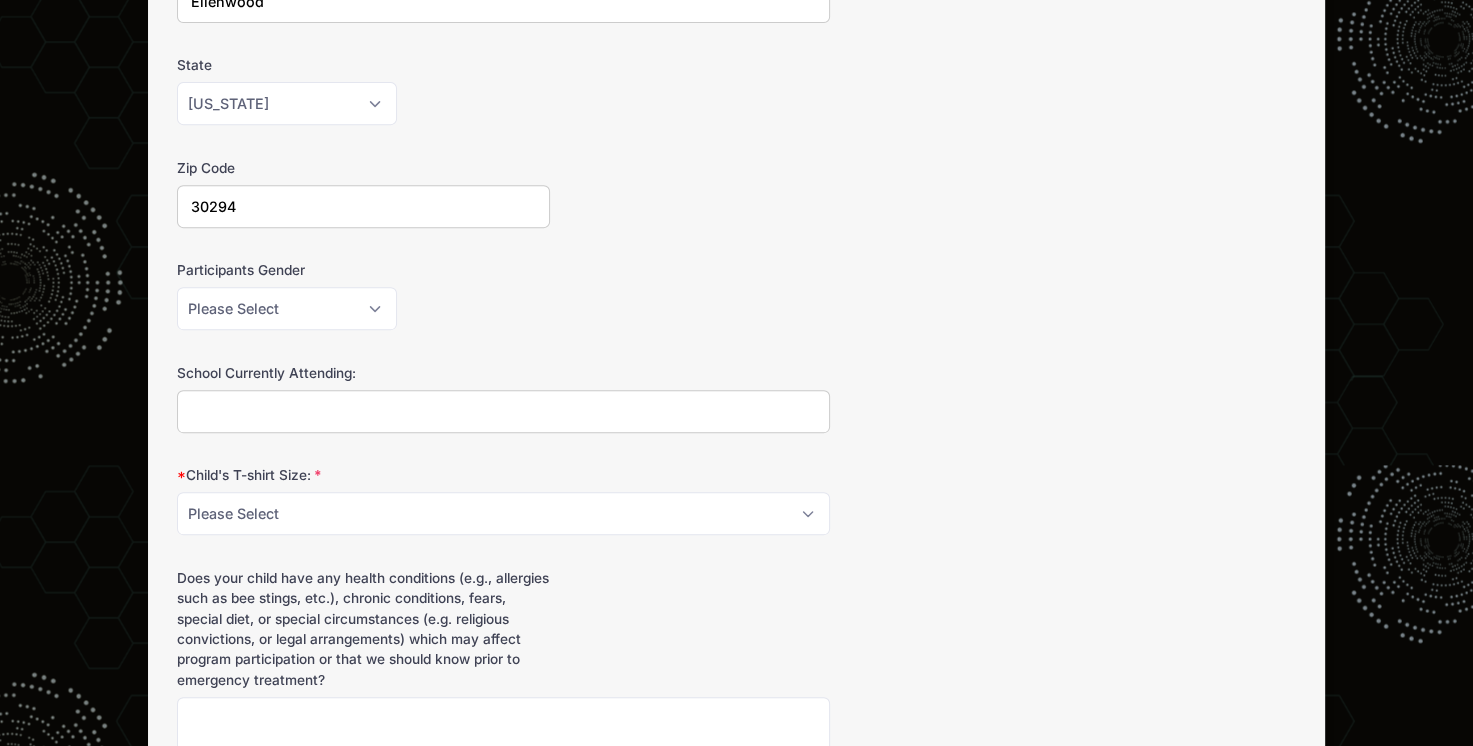 click on "Please Select [DEMOGRAPHIC_DATA]
[DEMOGRAPHIC_DATA]" at bounding box center [503, 308] 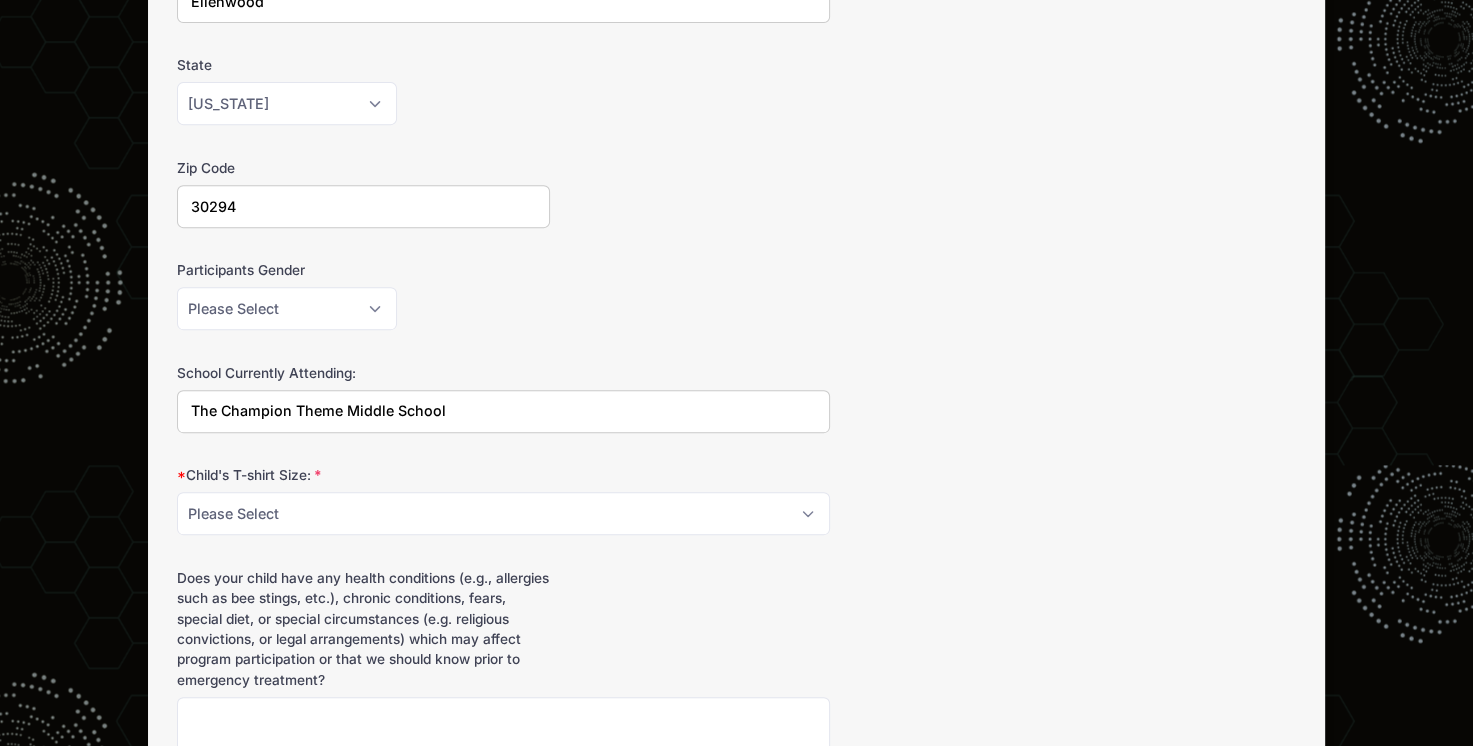 type on "The Champion Theme Middle School" 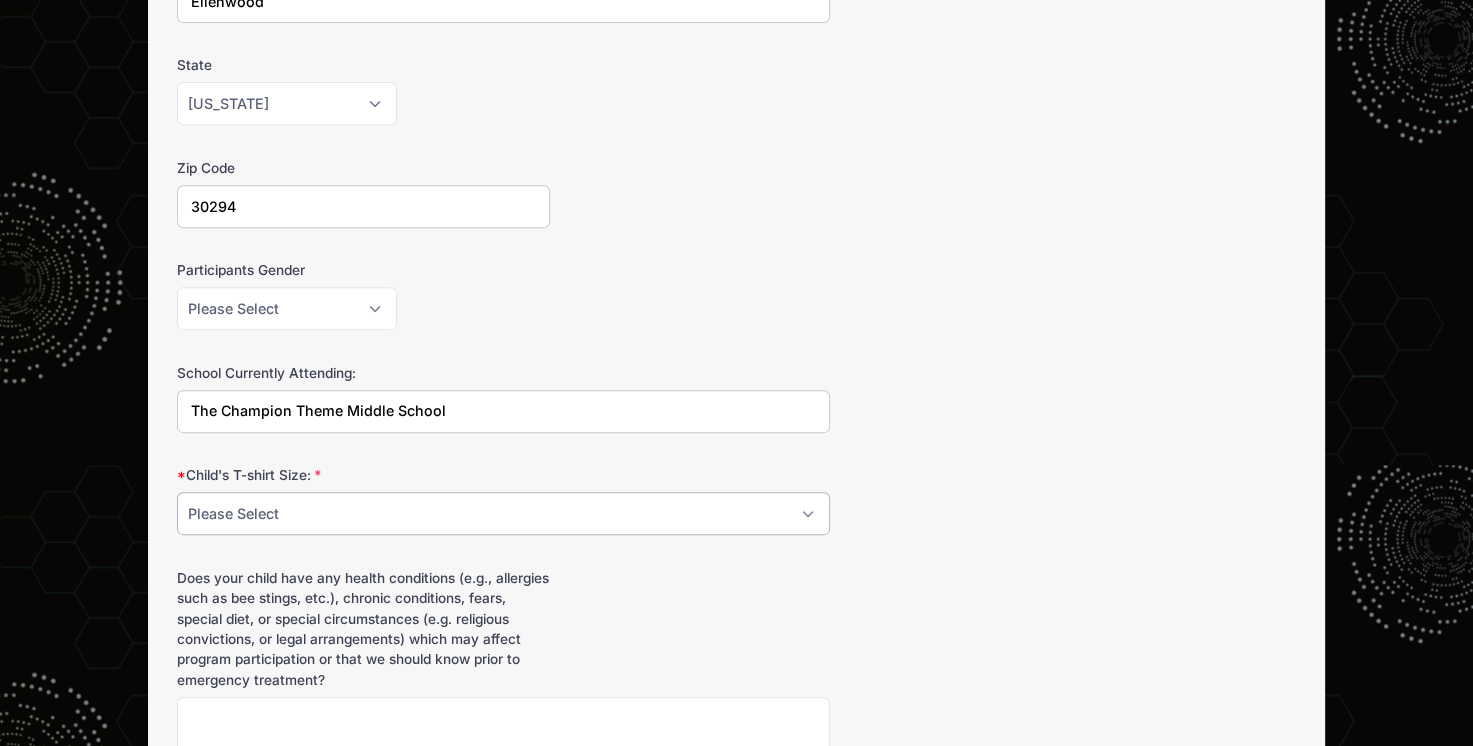 click on "Please Select Youth S
Youth M
Youth L
Youth XL
Adult S
Adult M
Adult L
Adult XL" at bounding box center (503, 513) 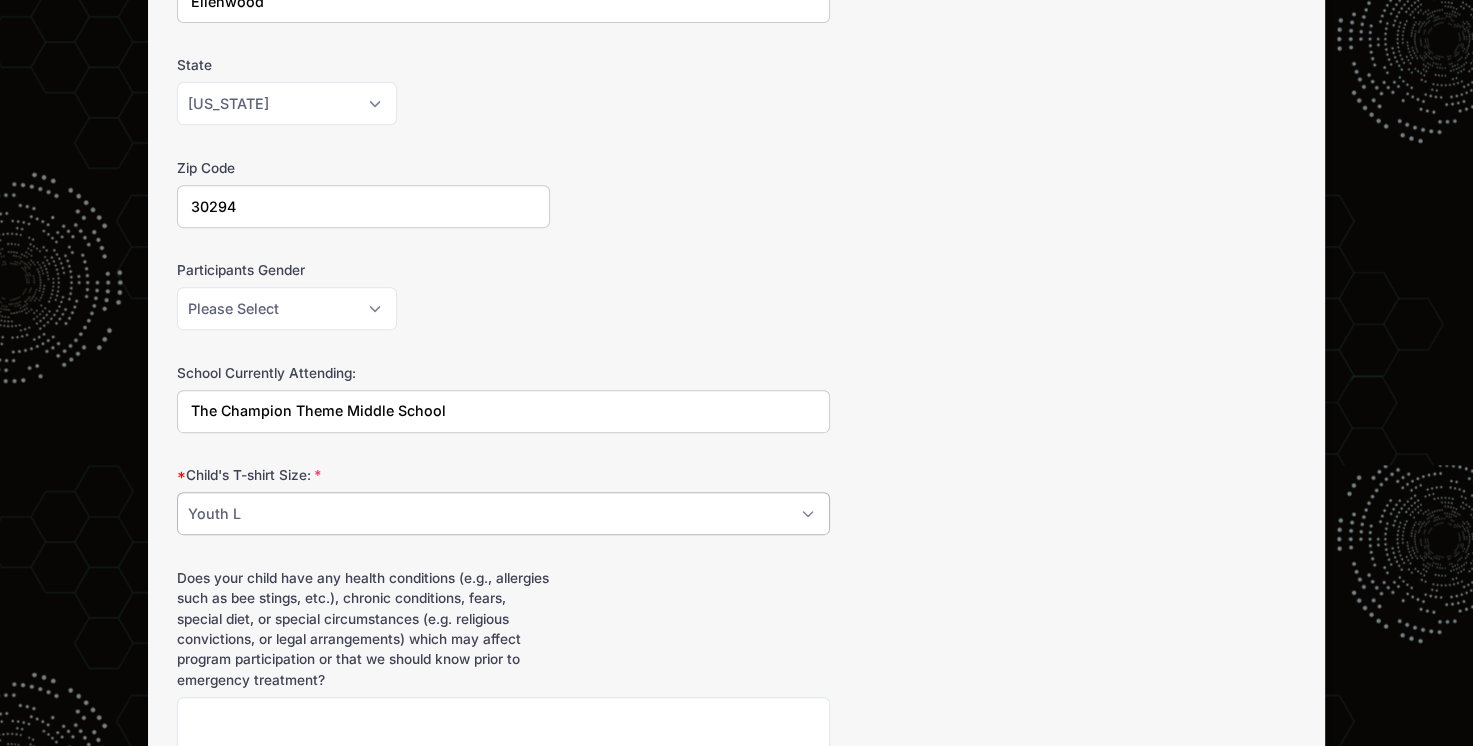 click on "Please Select Youth S
Youth M
Youth L
Youth XL
Adult S
Adult M
Adult L
Adult XL" at bounding box center (503, 513) 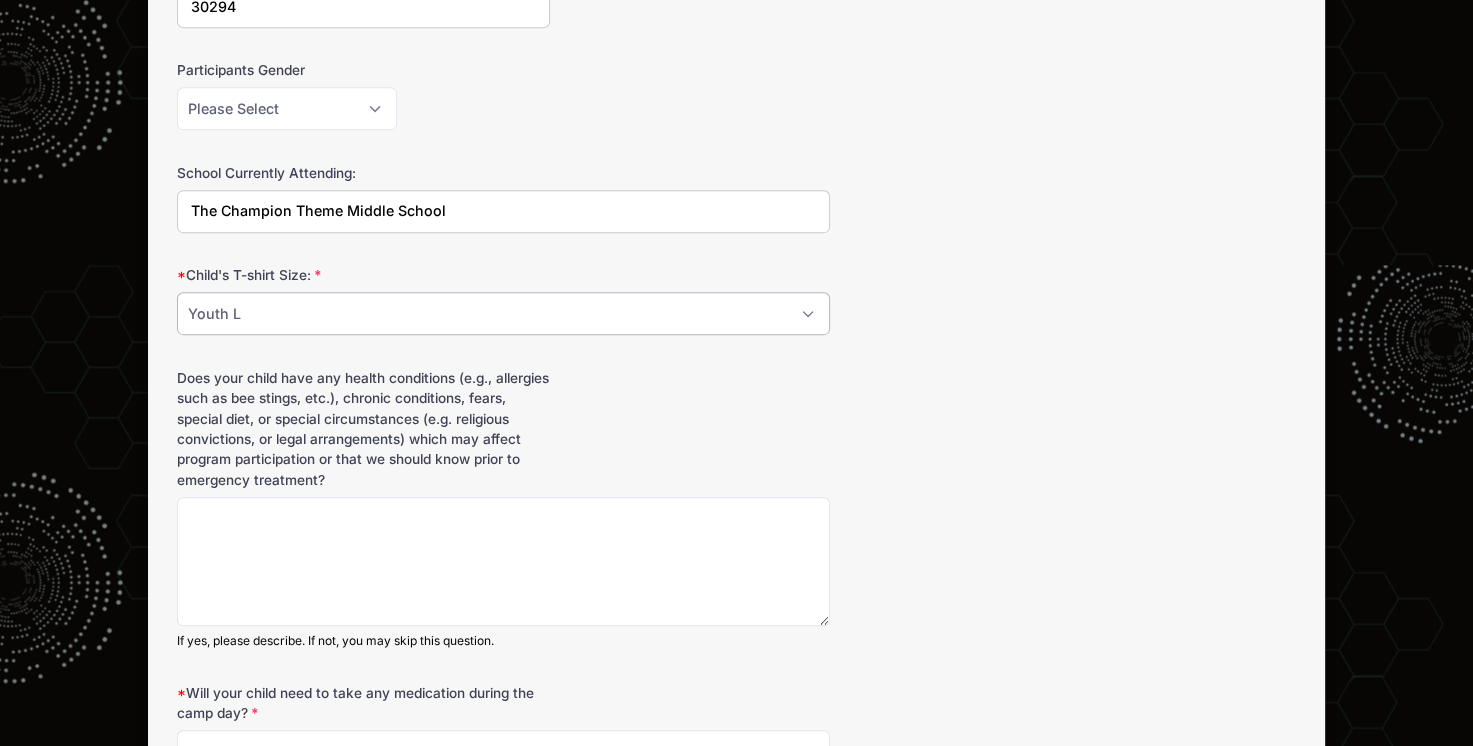 scroll, scrollTop: 1100, scrollLeft: 0, axis: vertical 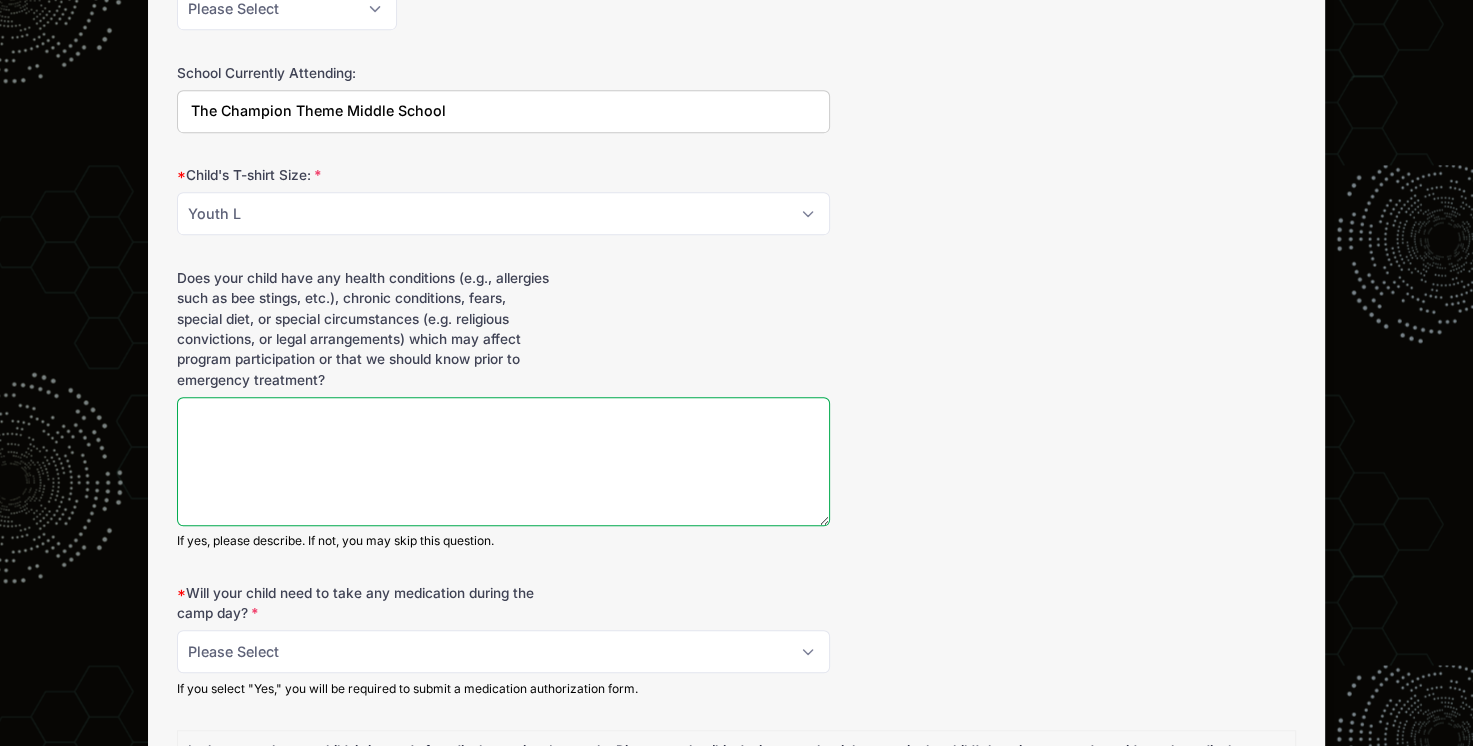click on "Does your child have any health conditions (e.g., allergies such as bee stings, etc.), chronic conditions, fears, special diet, or special circumstances (e.g. religious convictions, or legal arrangements) which may affect program participation or that we should know prior to emergency treatment?" at bounding box center [503, 461] 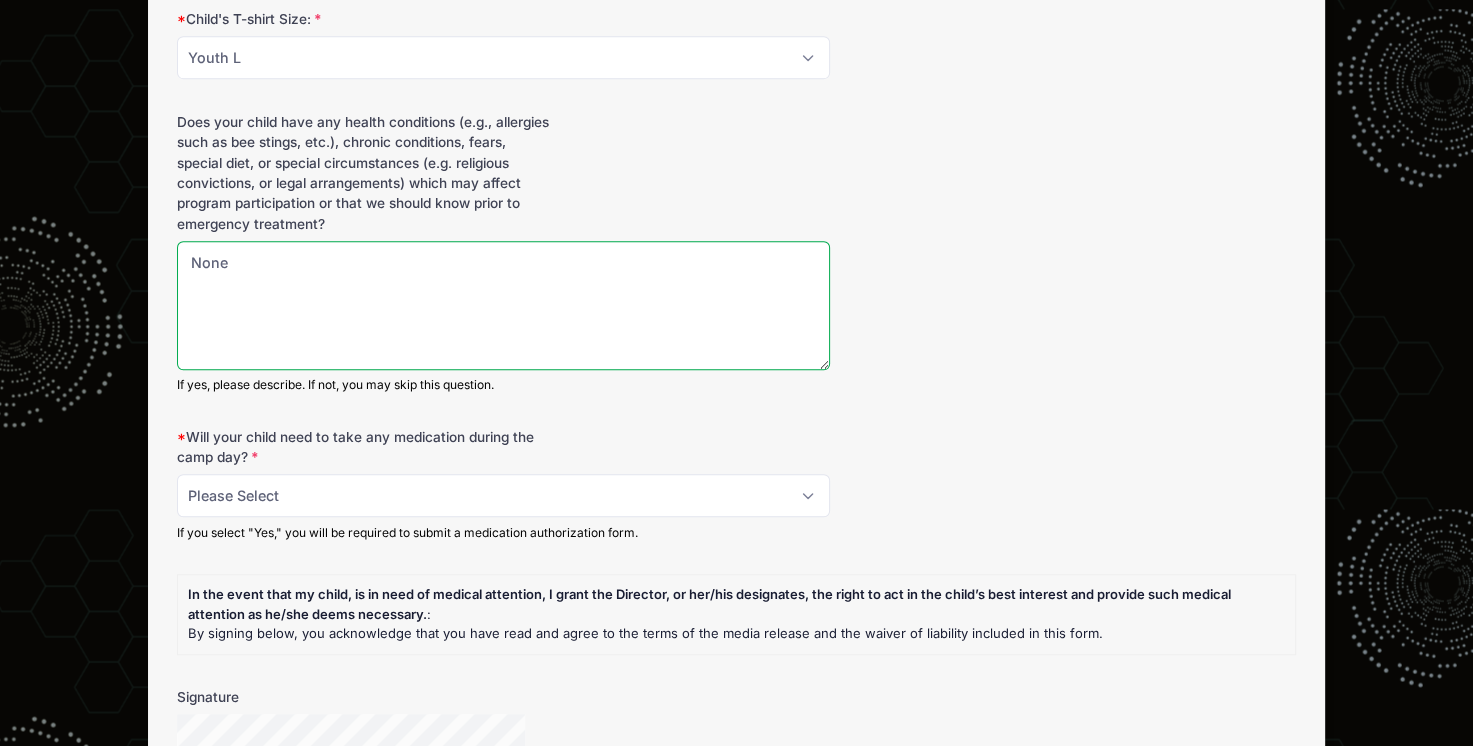scroll, scrollTop: 1300, scrollLeft: 0, axis: vertical 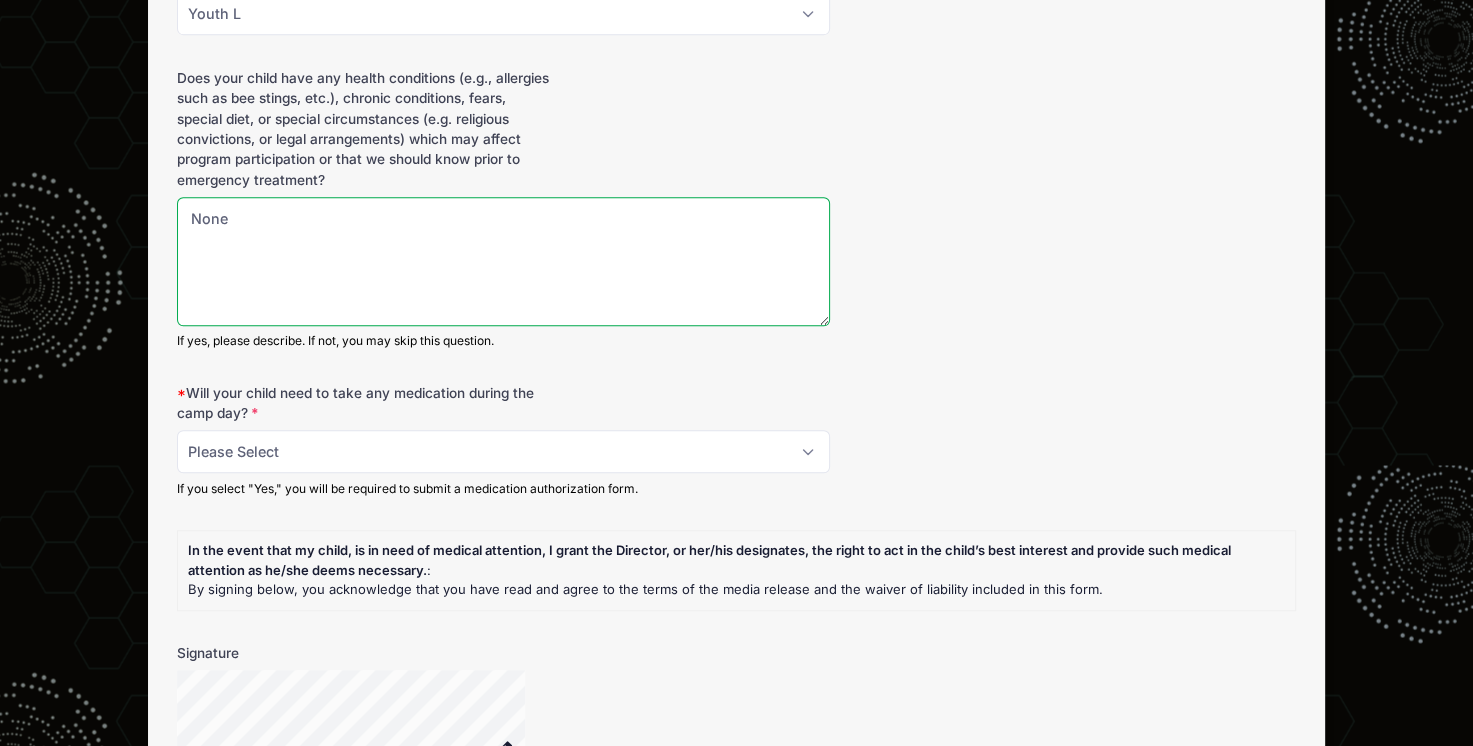 type on "None" 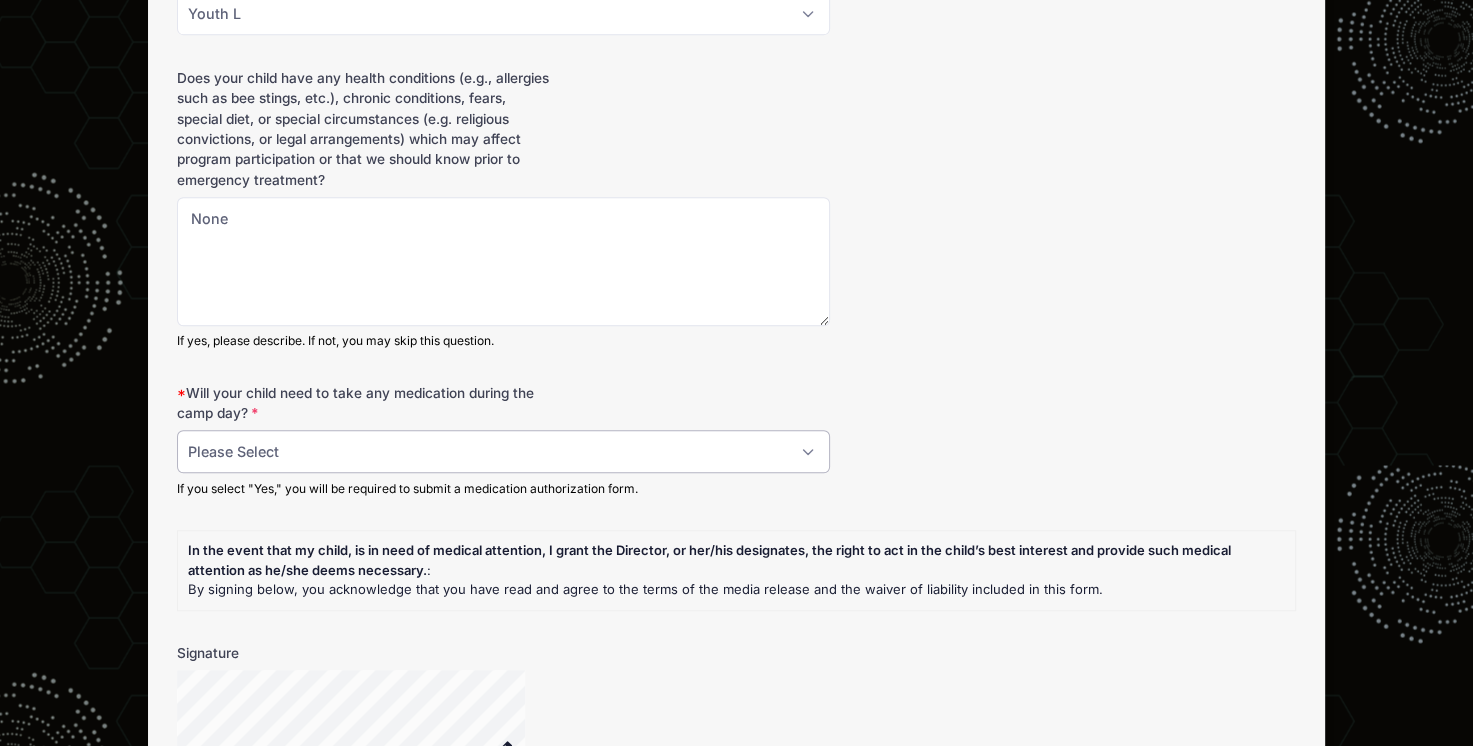 click on "Please Select Yes
No" at bounding box center (503, 451) 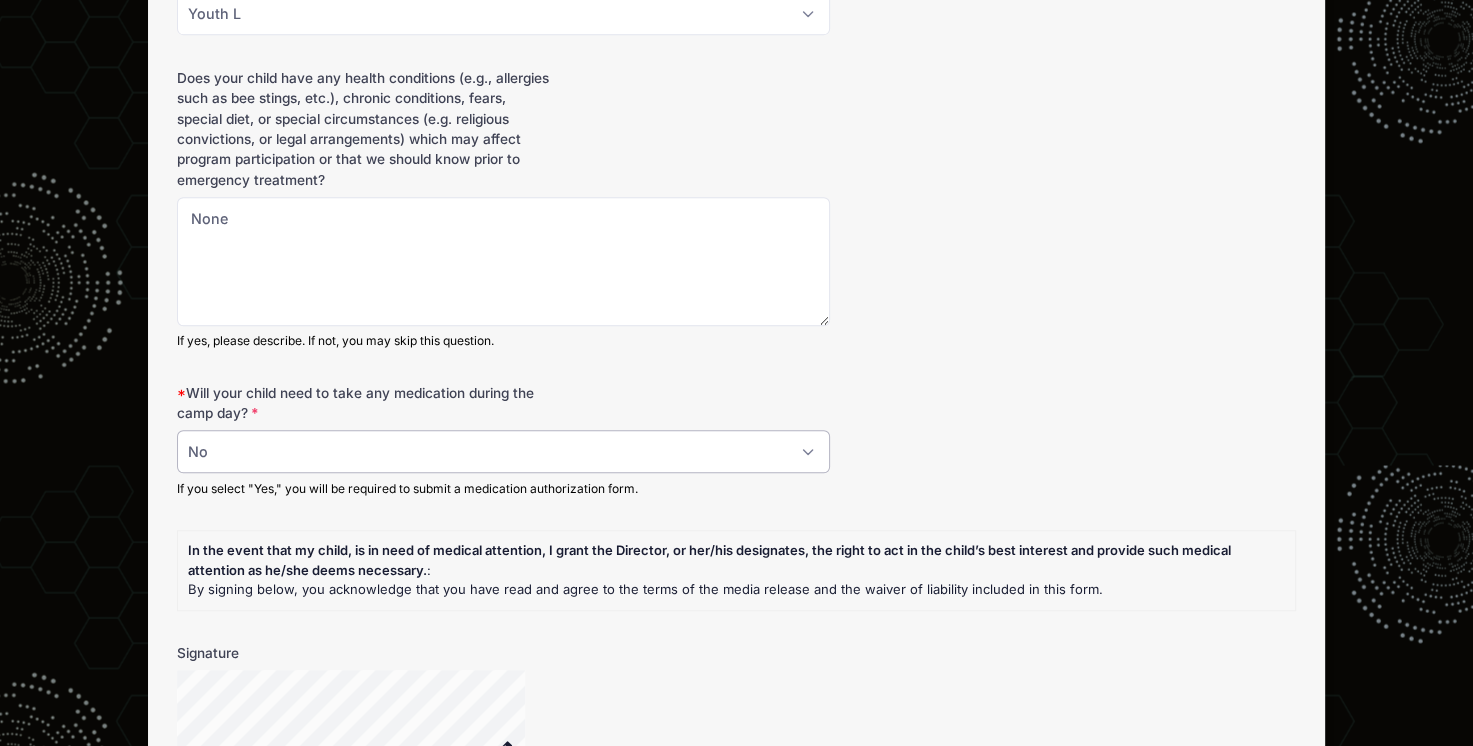 click on "Please Select Yes
No" at bounding box center (503, 451) 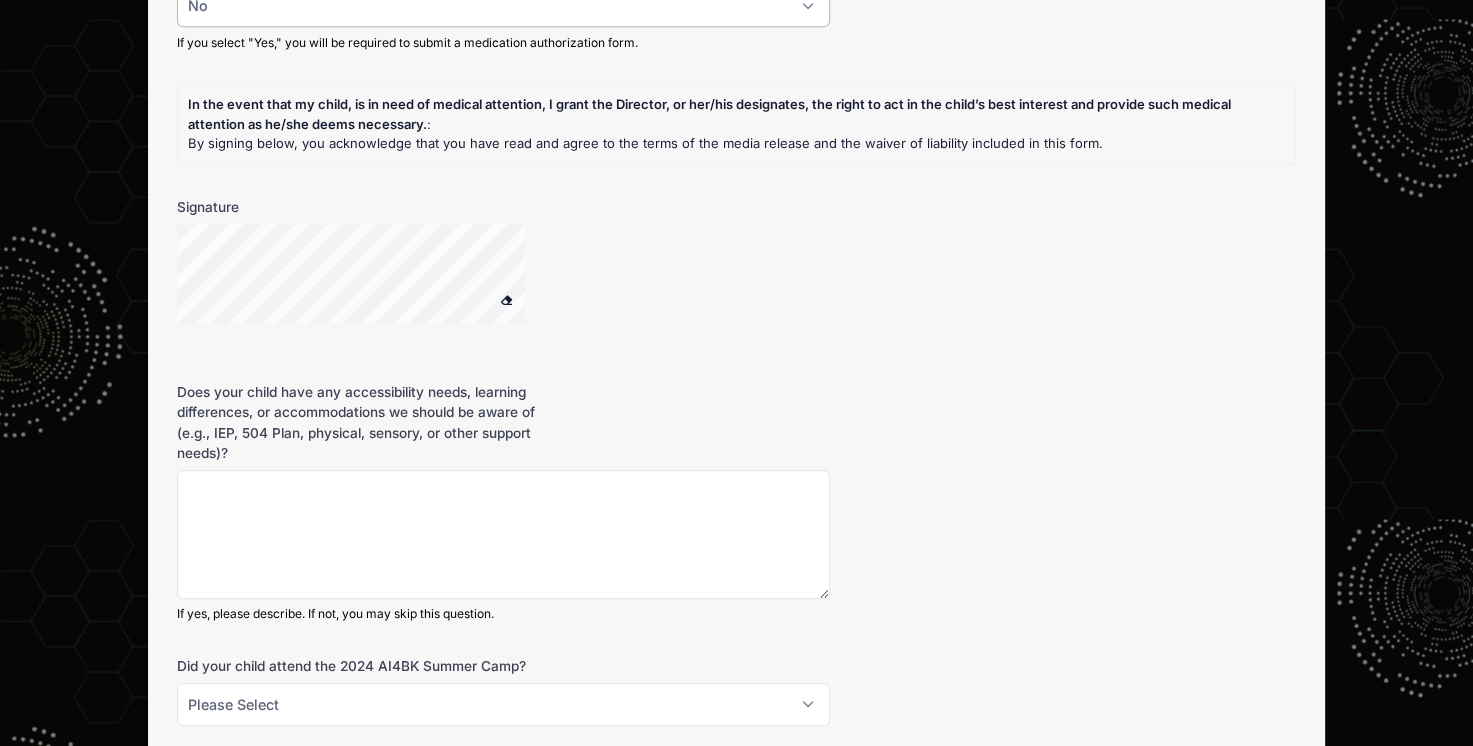 scroll, scrollTop: 1800, scrollLeft: 0, axis: vertical 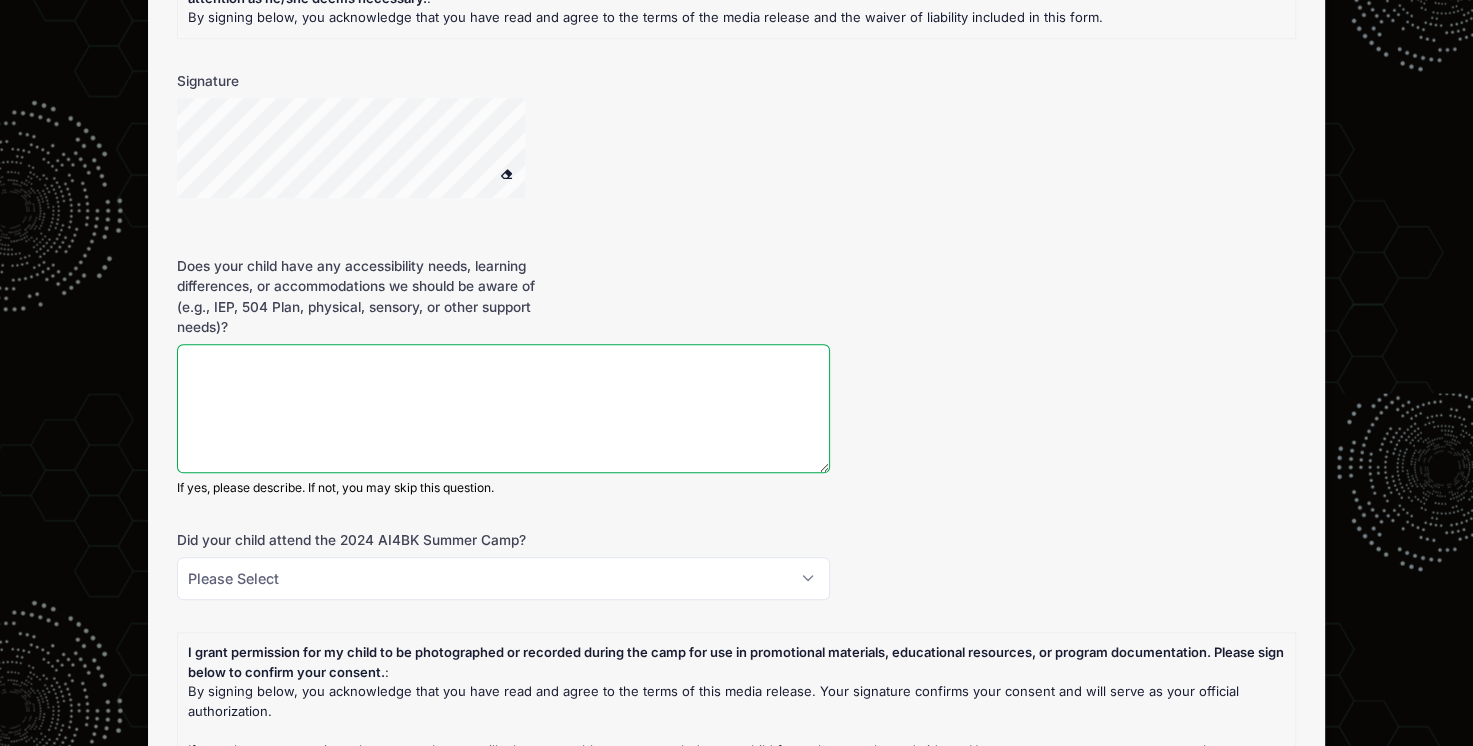 click on "Does your child have any accessibility needs, learning differences, or accommodations we should be aware of (e.g., IEP, 504 Plan, physical, sensory, or other support needs)?" at bounding box center (503, 408) 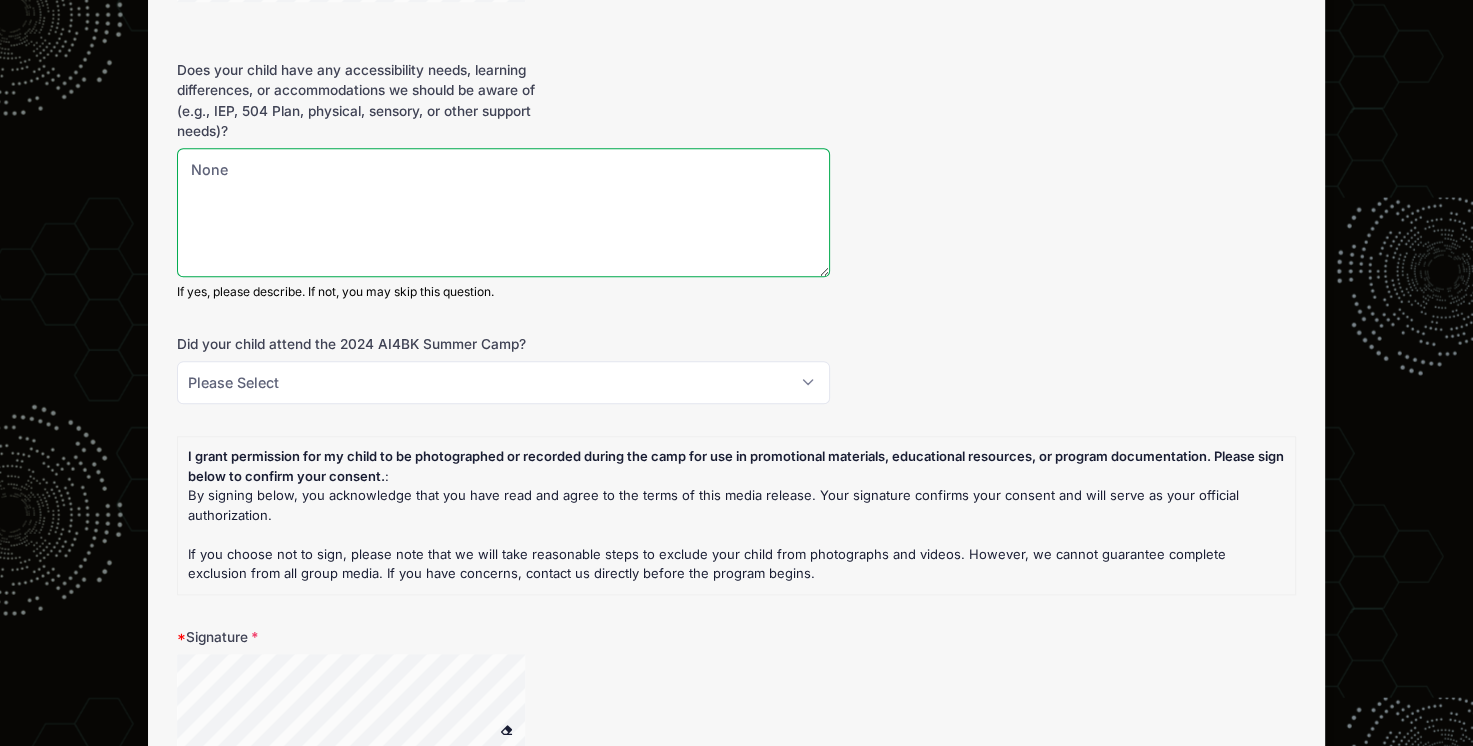scroll, scrollTop: 2100, scrollLeft: 0, axis: vertical 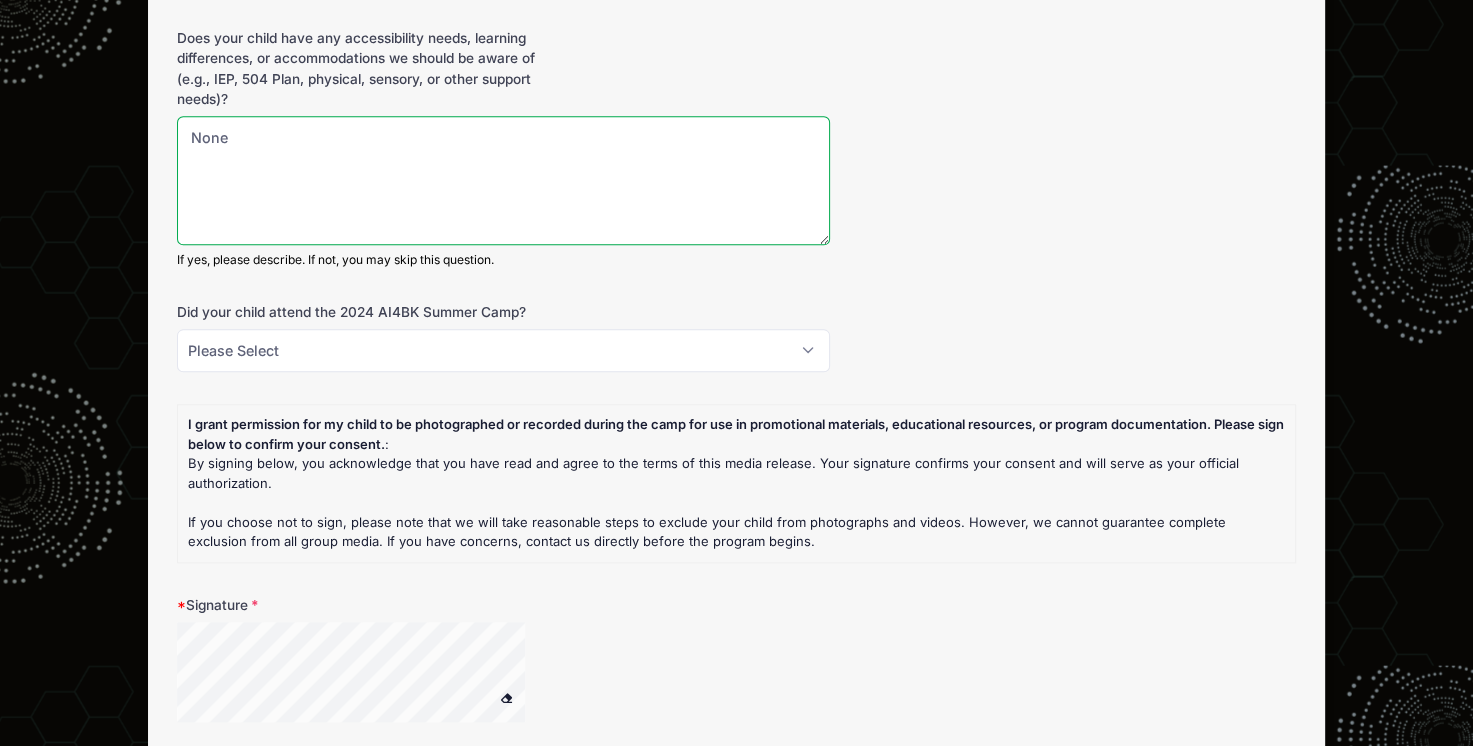 type on "None" 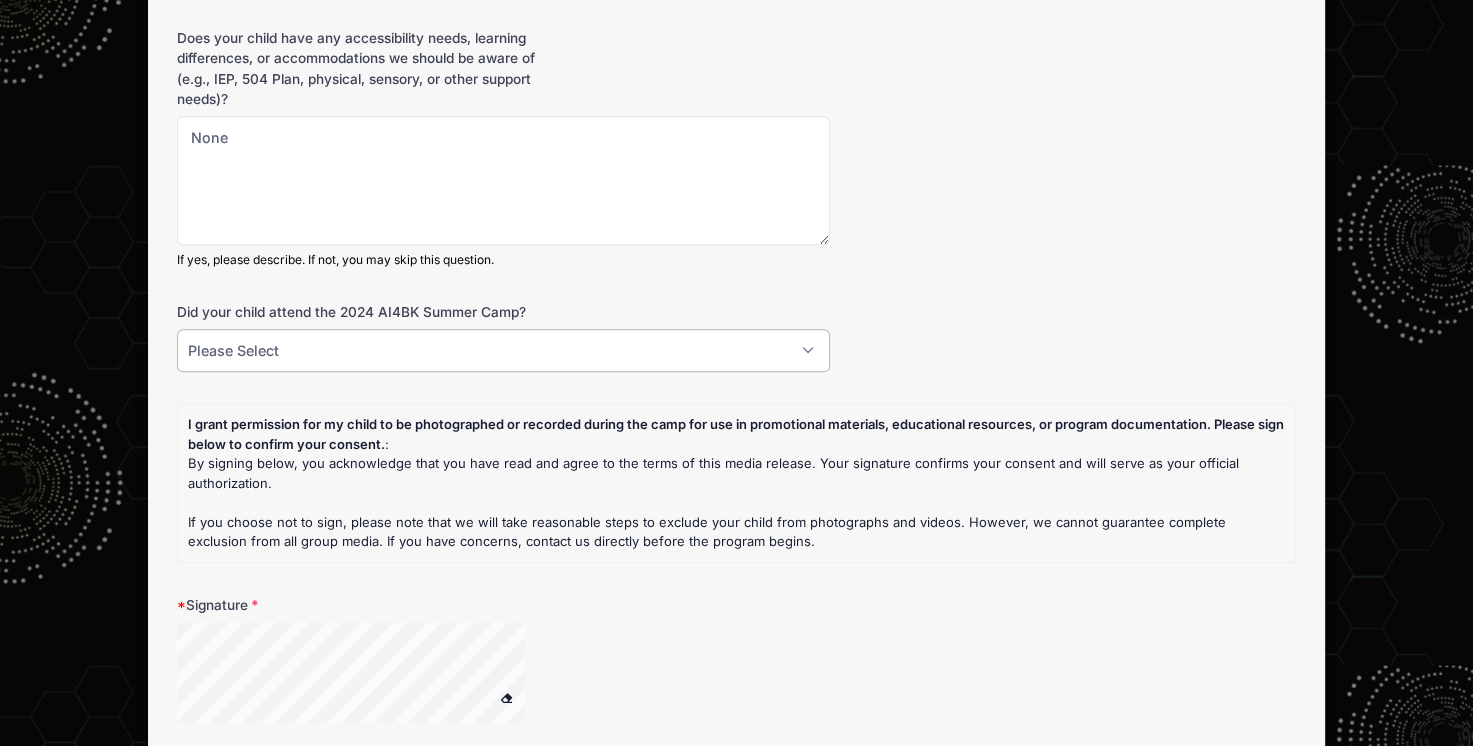 click on "Please Select Yes
No
Need more information" at bounding box center [503, 350] 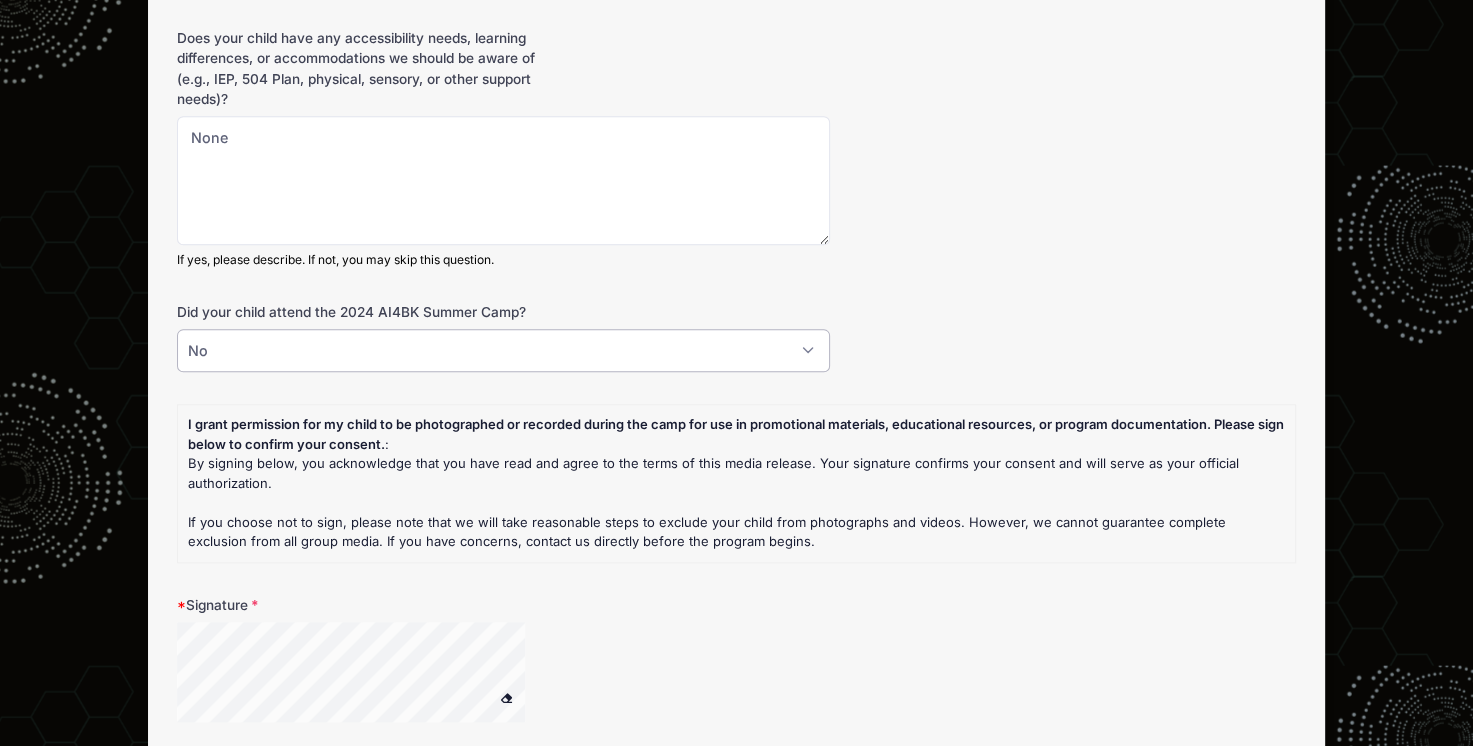 click on "Please Select Yes
No
Need more information" at bounding box center [503, 350] 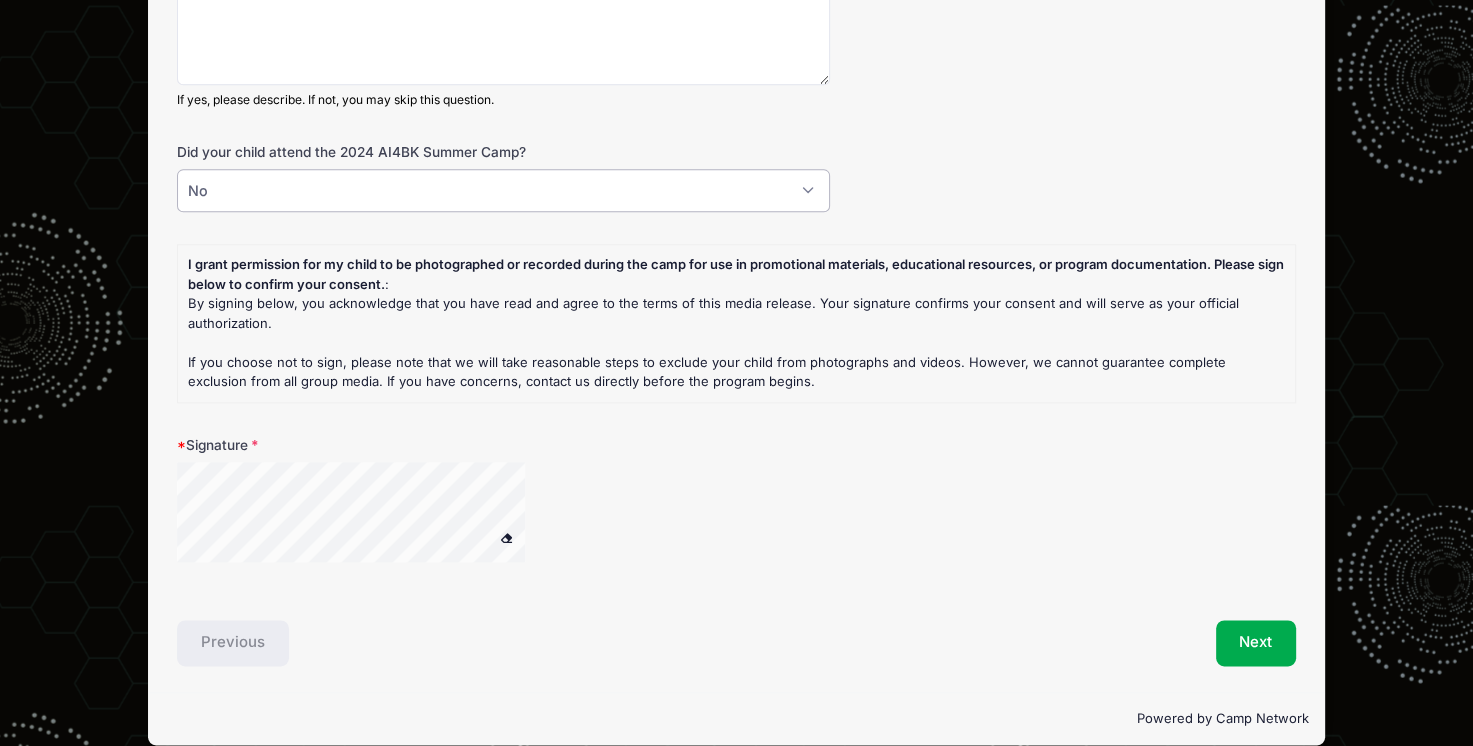 scroll, scrollTop: 2276, scrollLeft: 0, axis: vertical 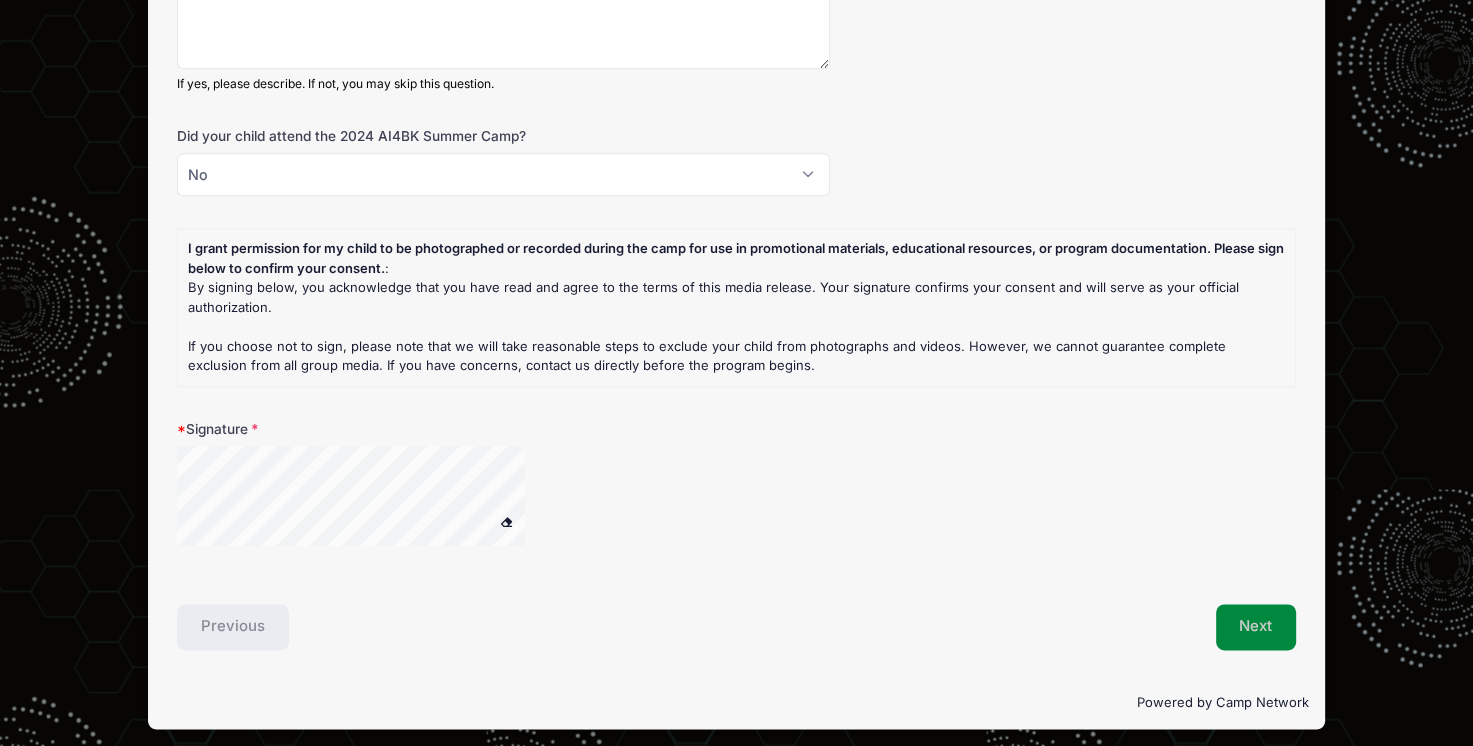 click on "Next" at bounding box center (1256, 627) 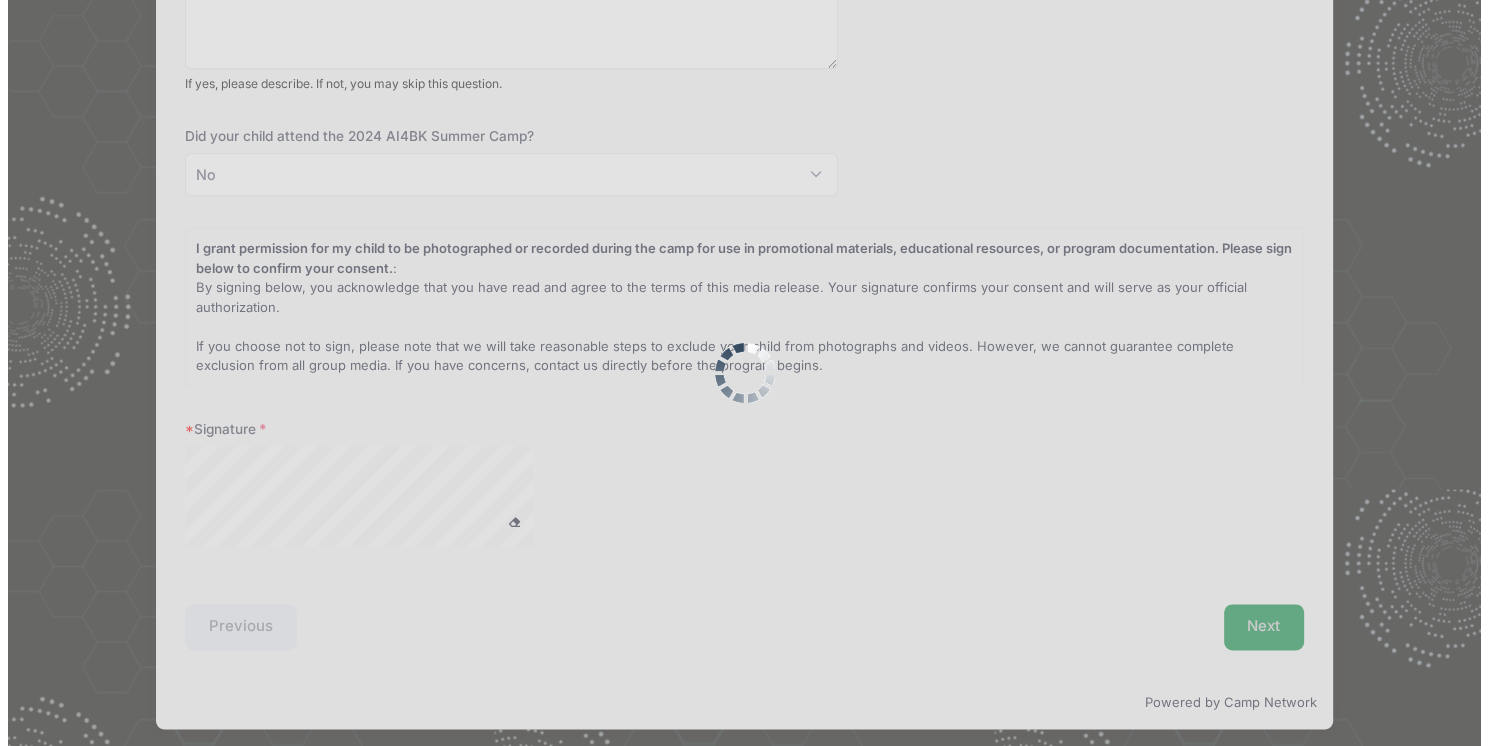 scroll, scrollTop: 0, scrollLeft: 0, axis: both 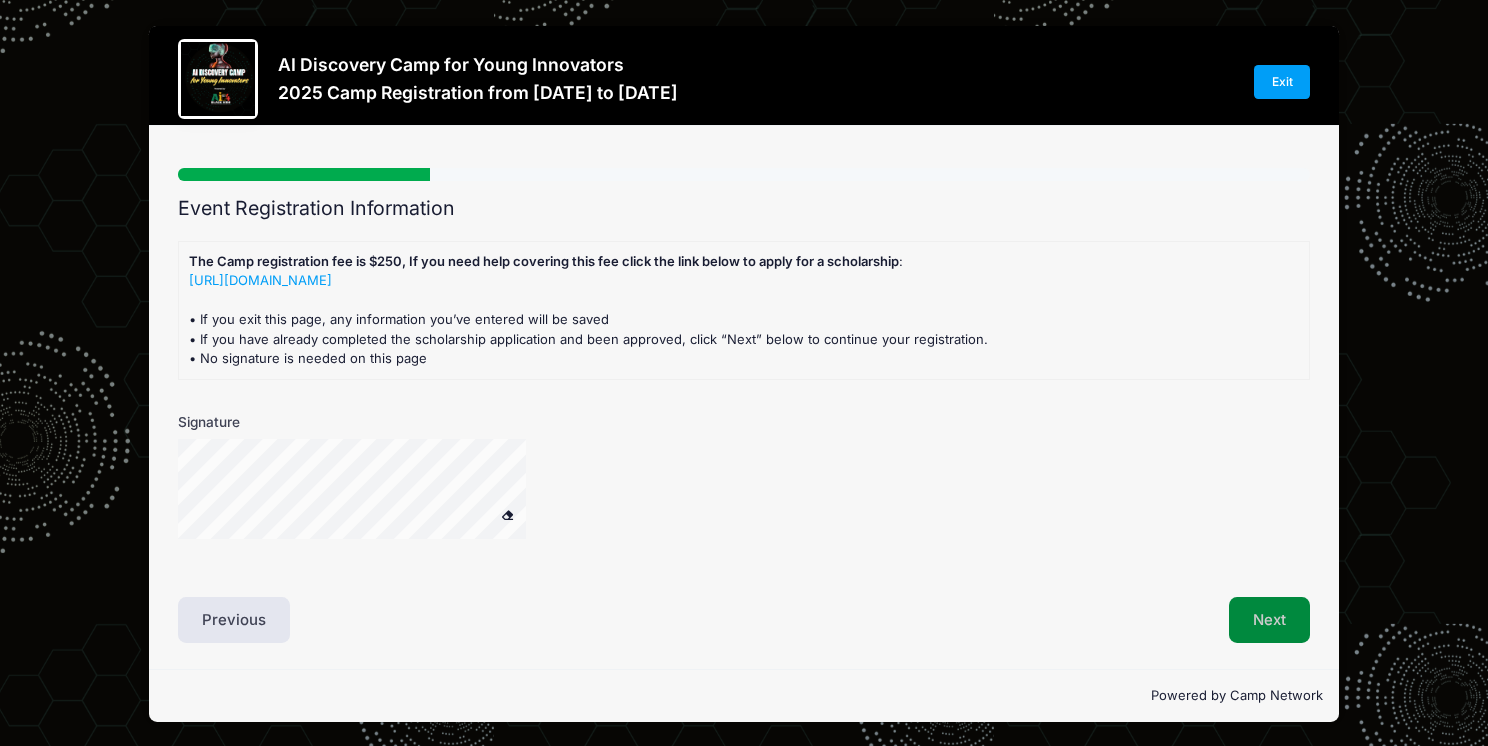 click on "Next" at bounding box center [1269, 620] 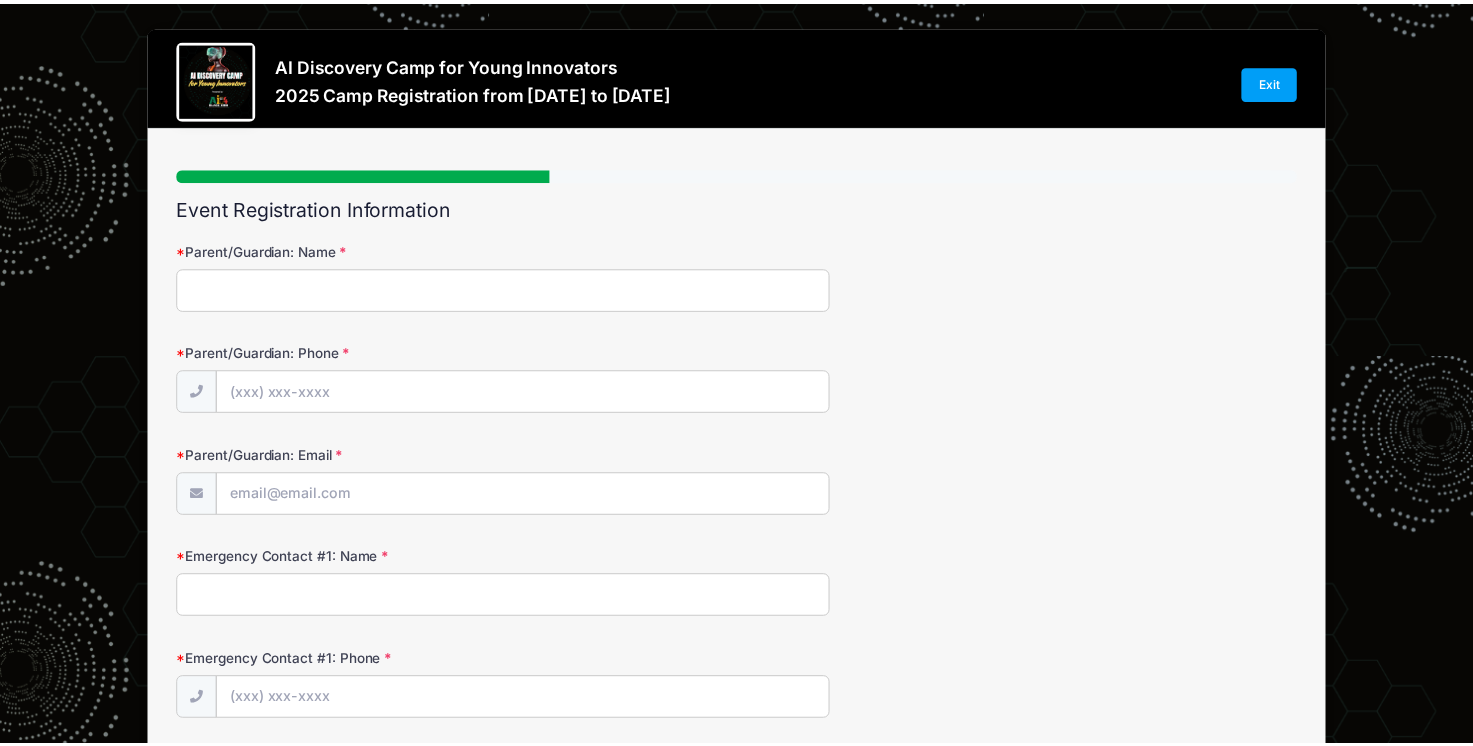 scroll, scrollTop: 0, scrollLeft: 0, axis: both 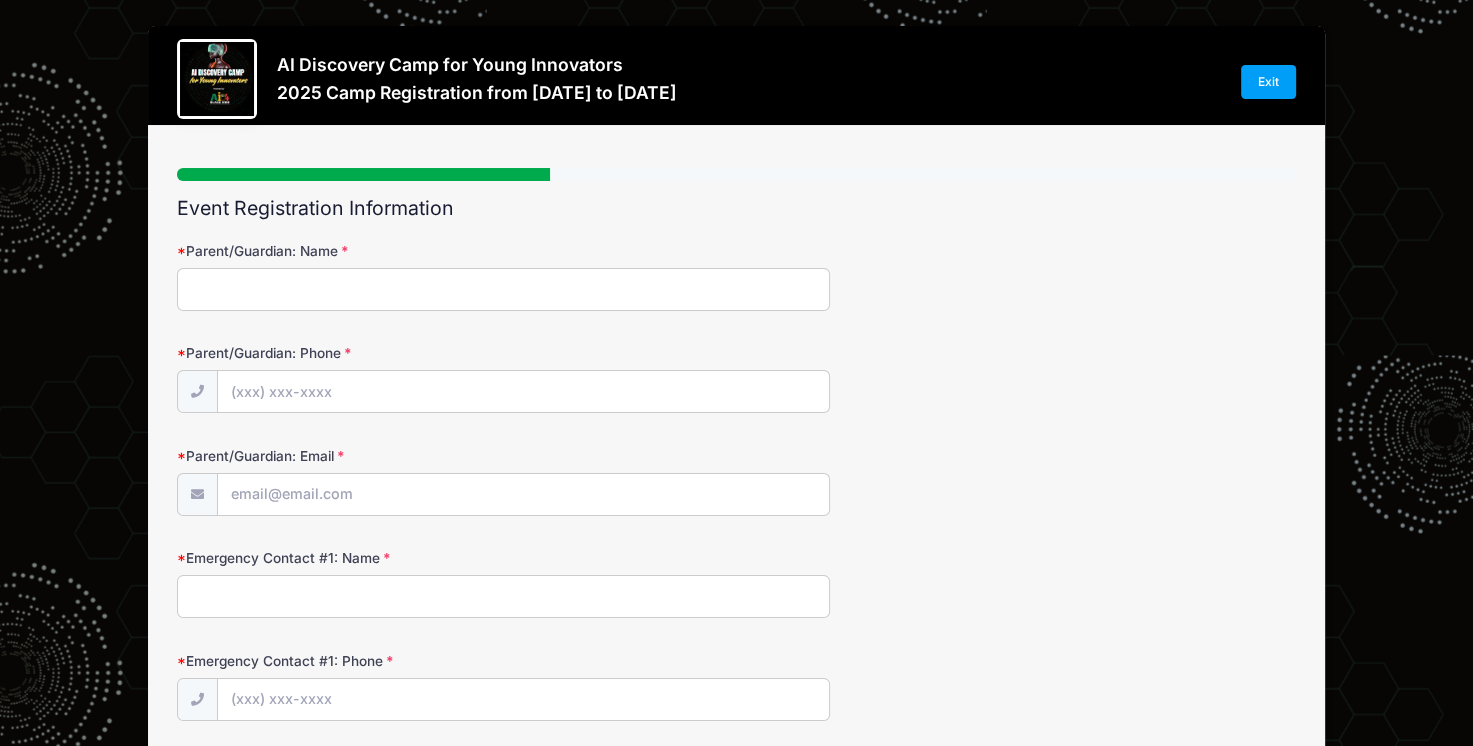 click on "Parent/Guardian: Name" at bounding box center [503, 289] 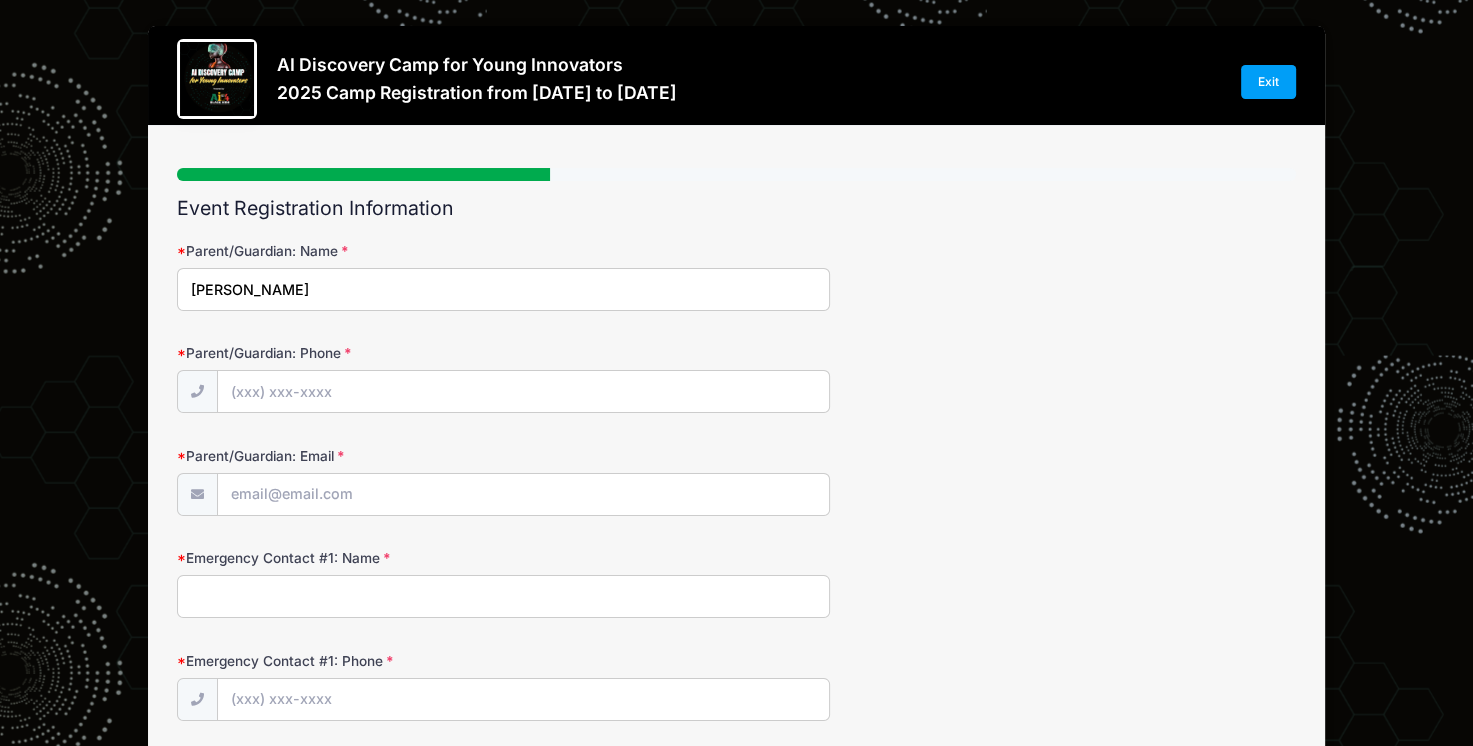 type on "[PERSON_NAME]" 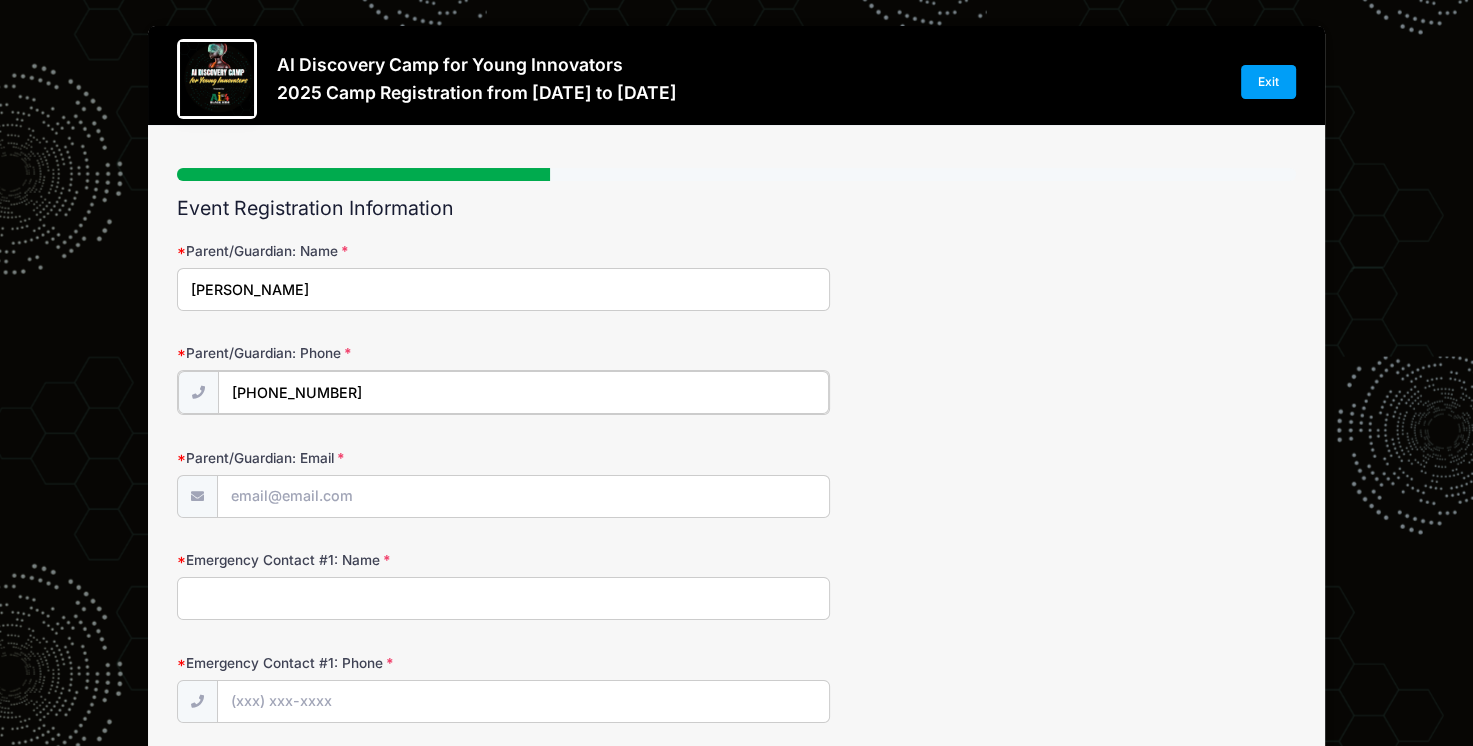 type on "[PHONE_NUMBER]" 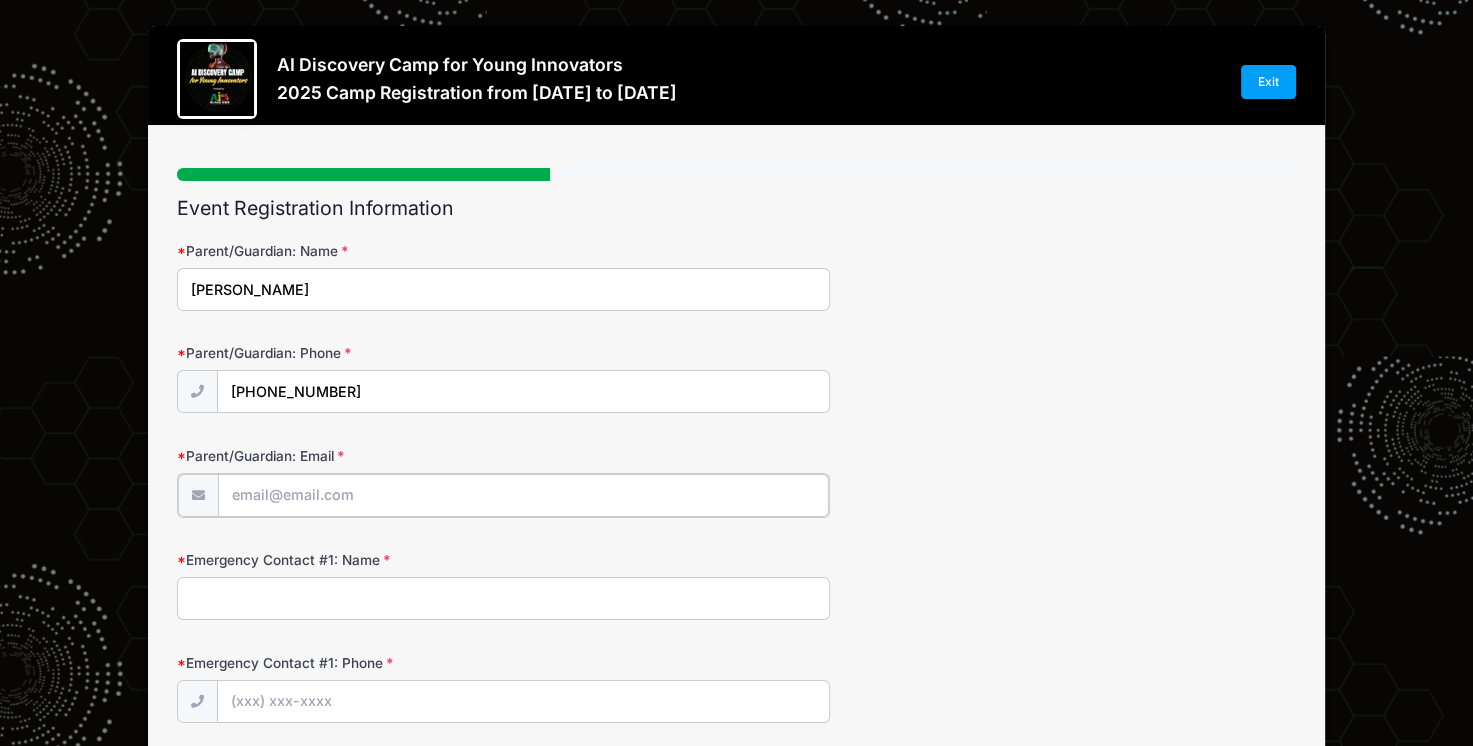 click on "Parent/Guardian: Email" at bounding box center (523, 495) 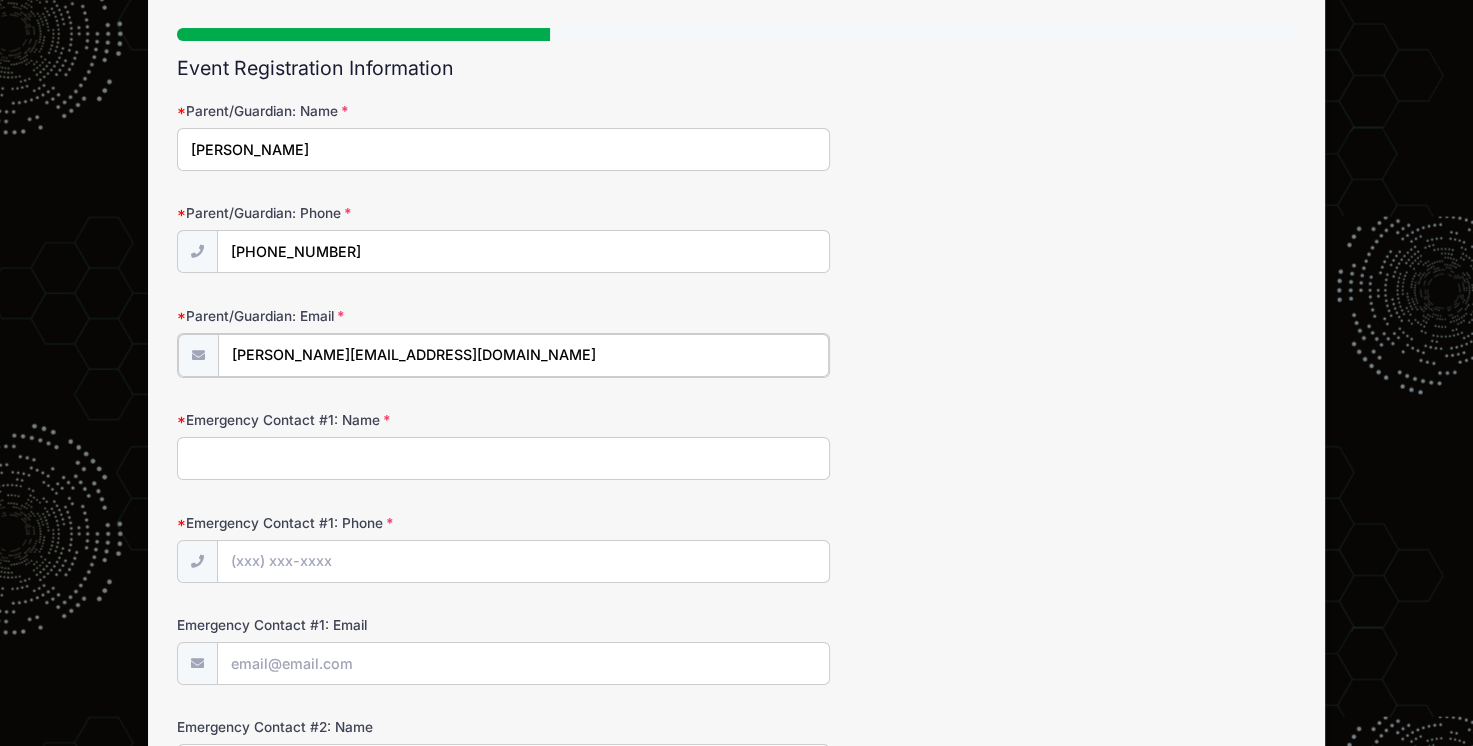 scroll, scrollTop: 200, scrollLeft: 0, axis: vertical 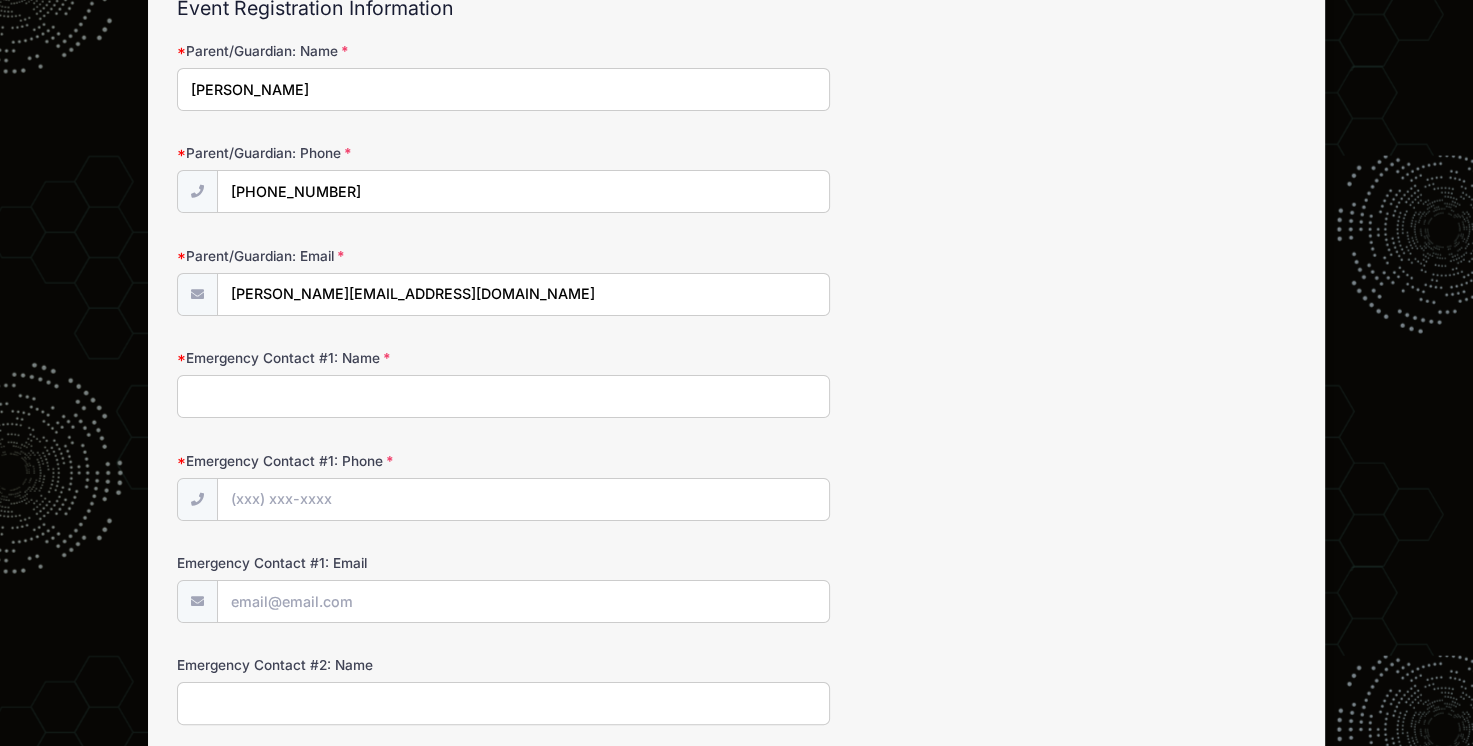click on "Emergency Contact #1: Name" at bounding box center (503, 396) 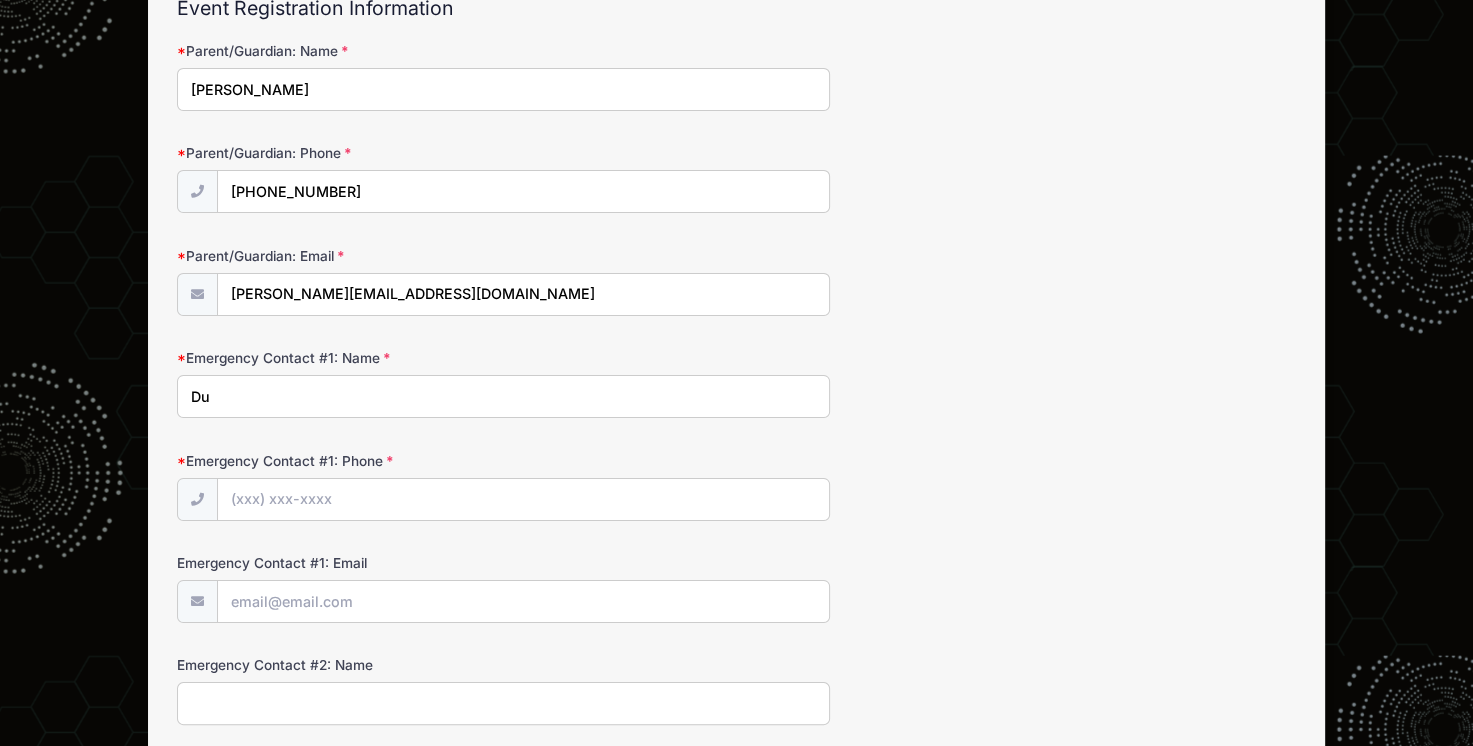 type on "D" 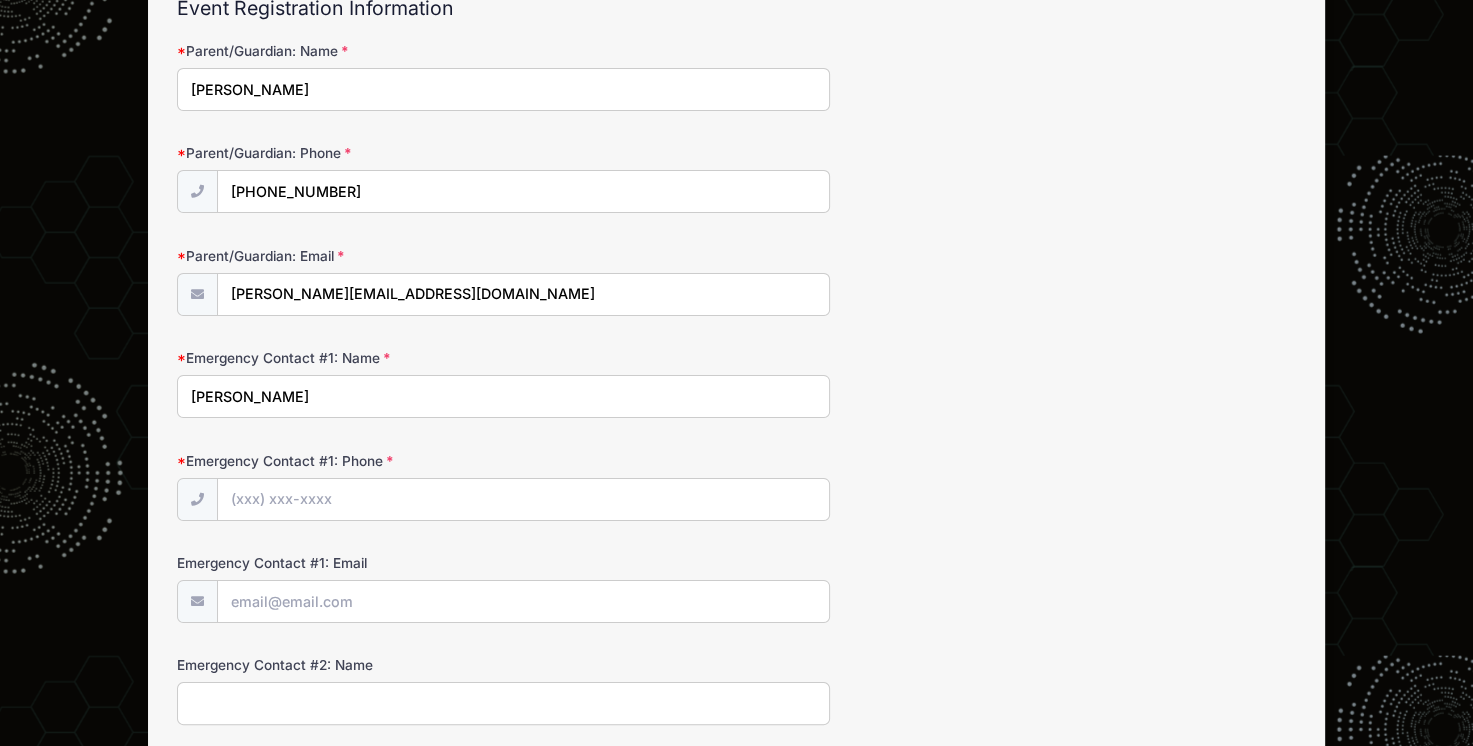 click on "Emergency Contact #1: Name" at bounding box center [363, 358] 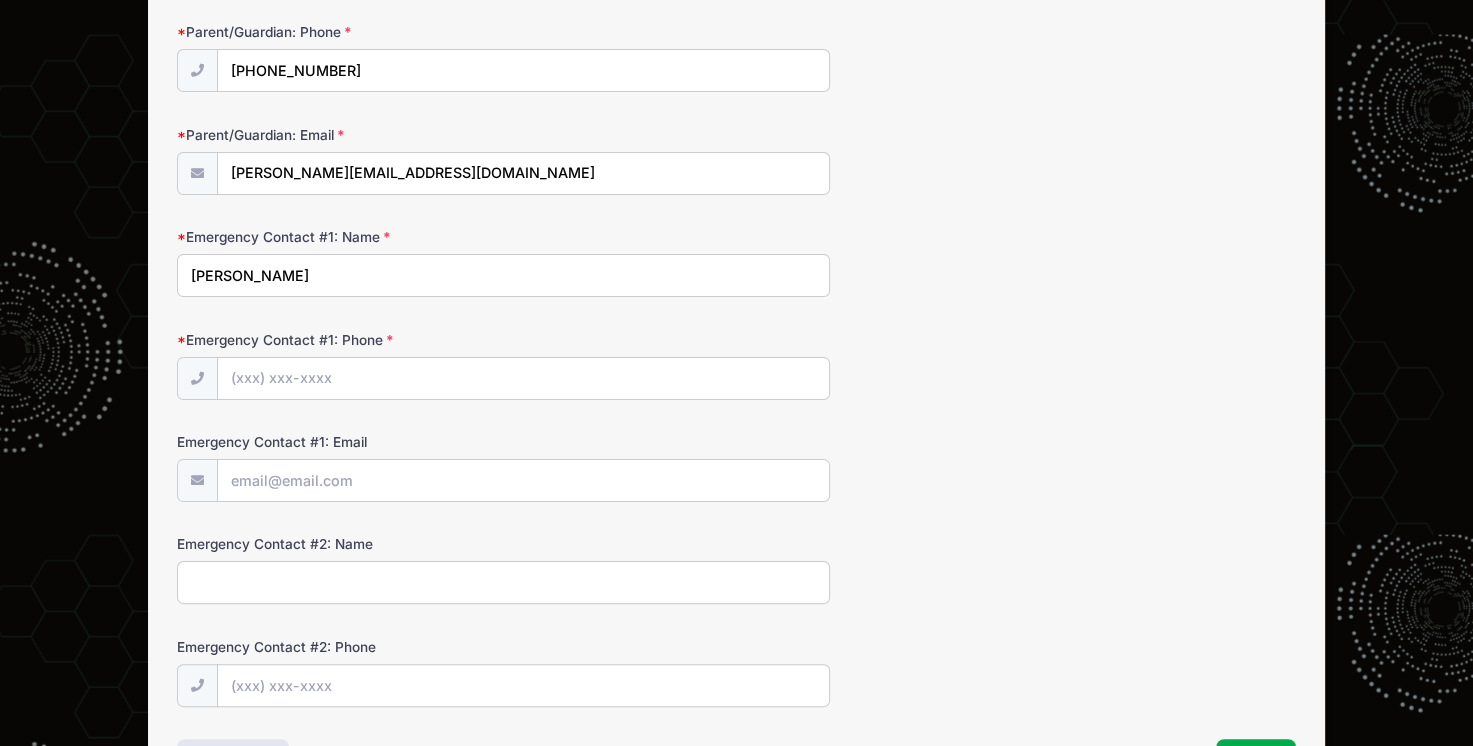 scroll, scrollTop: 260, scrollLeft: 0, axis: vertical 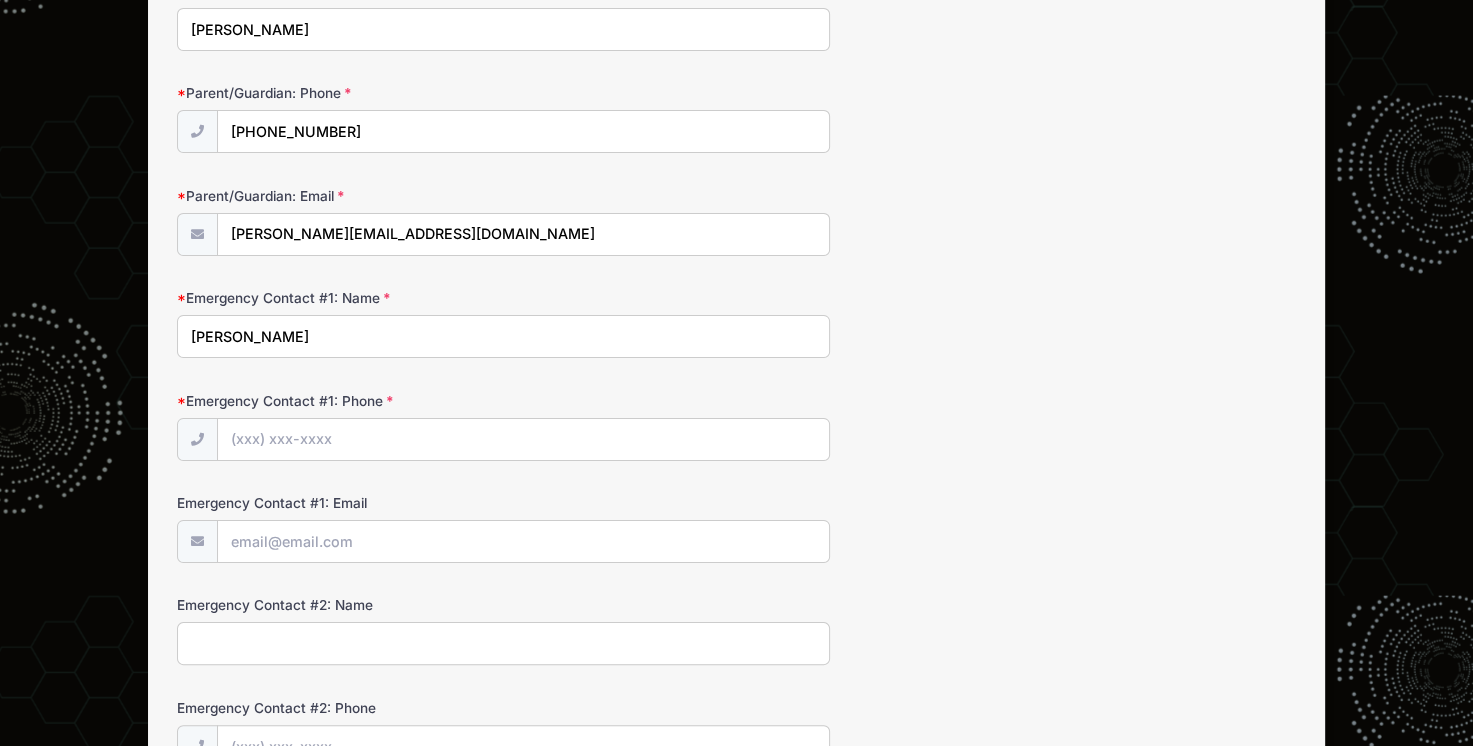 drag, startPoint x: 331, startPoint y: 338, endPoint x: 172, endPoint y: 333, distance: 159.0786 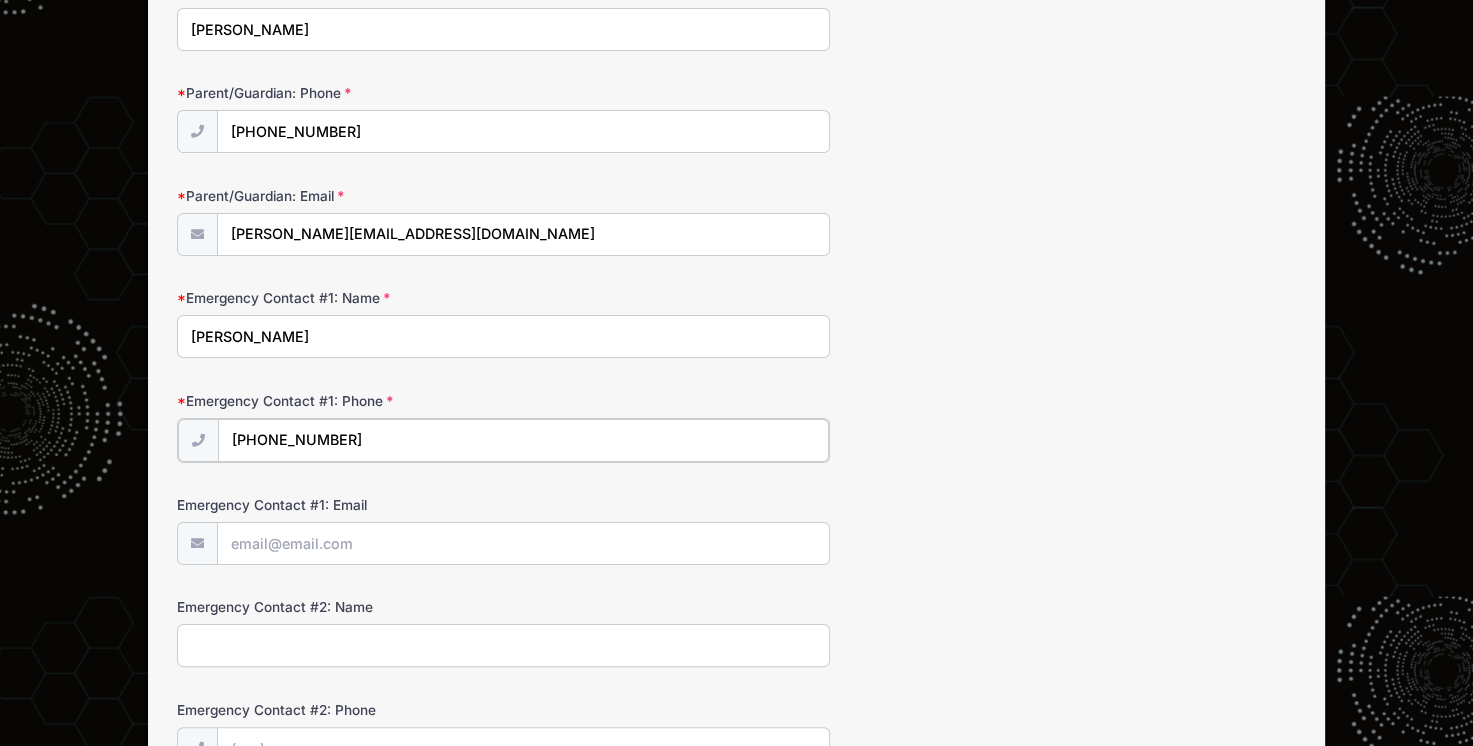 type on "[PHONE_NUMBER]" 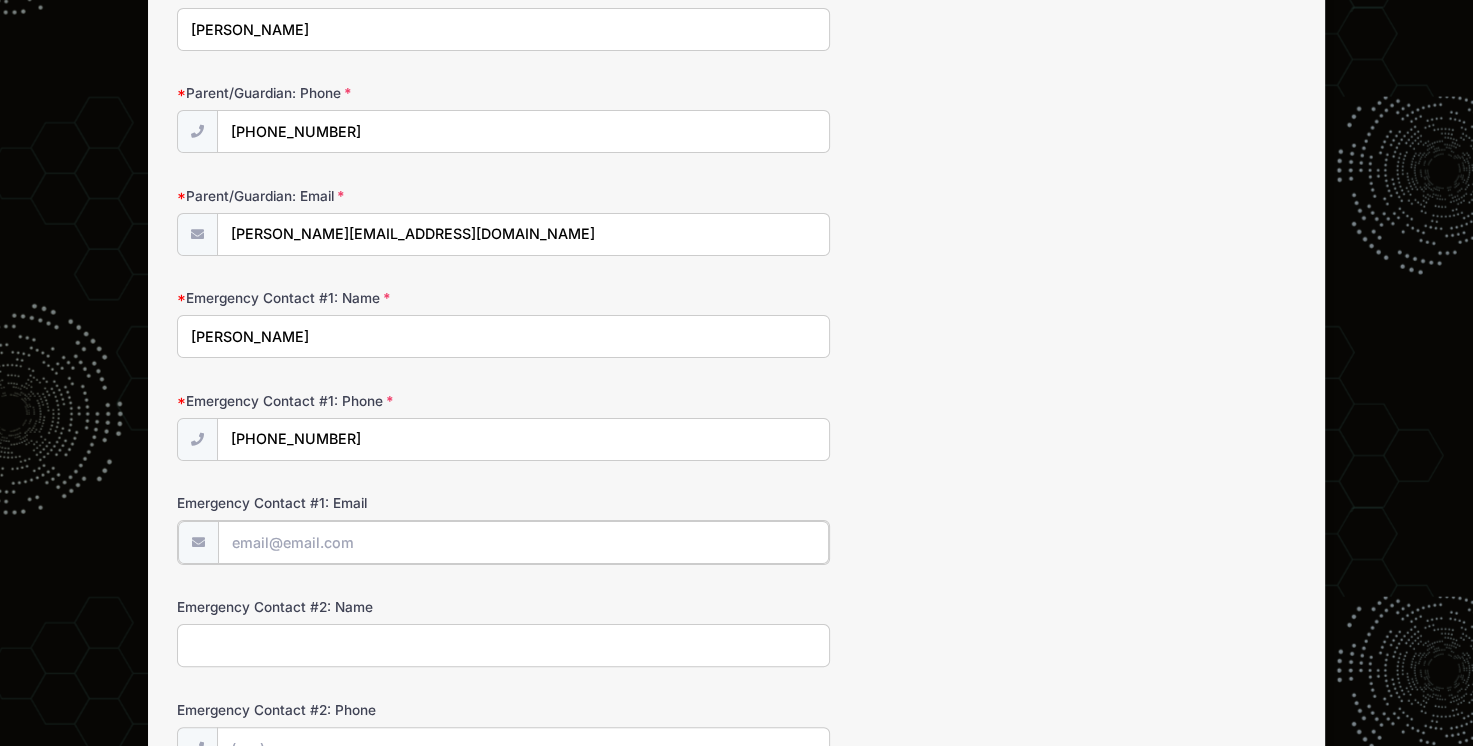 click on "Emergency Contact #1: Email" at bounding box center [523, 542] 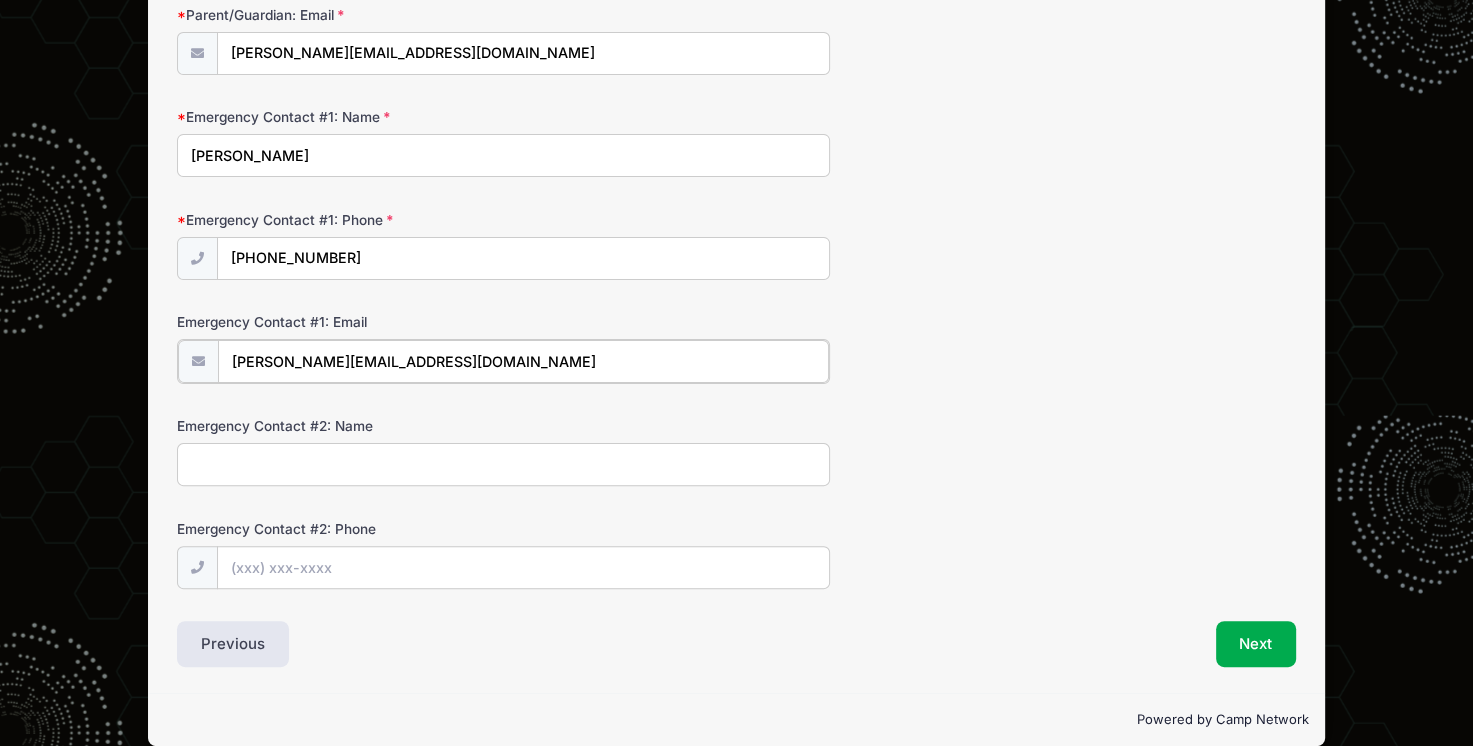 scroll, scrollTop: 462, scrollLeft: 0, axis: vertical 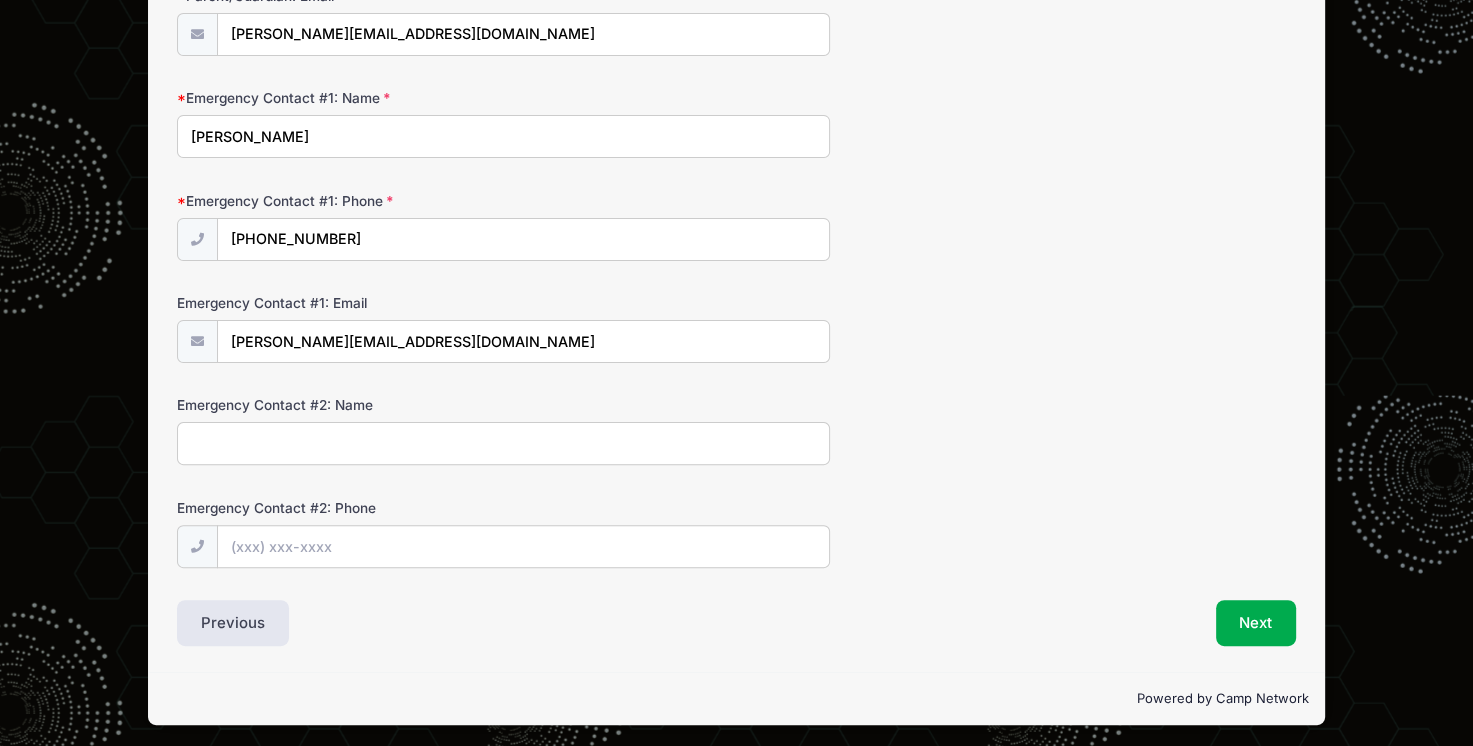 click on "Emergency Contact #2: Name" at bounding box center [503, 443] 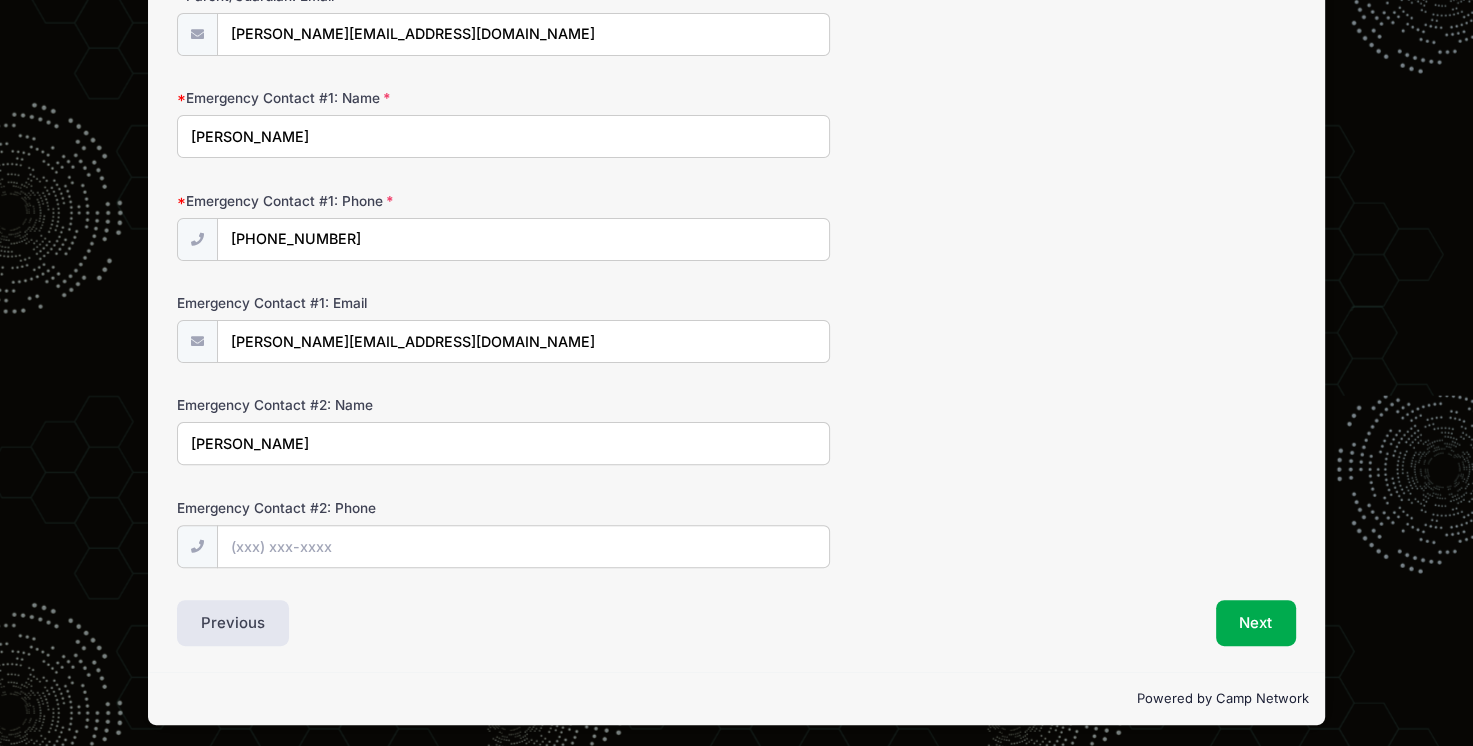 type on "[PERSON_NAME]" 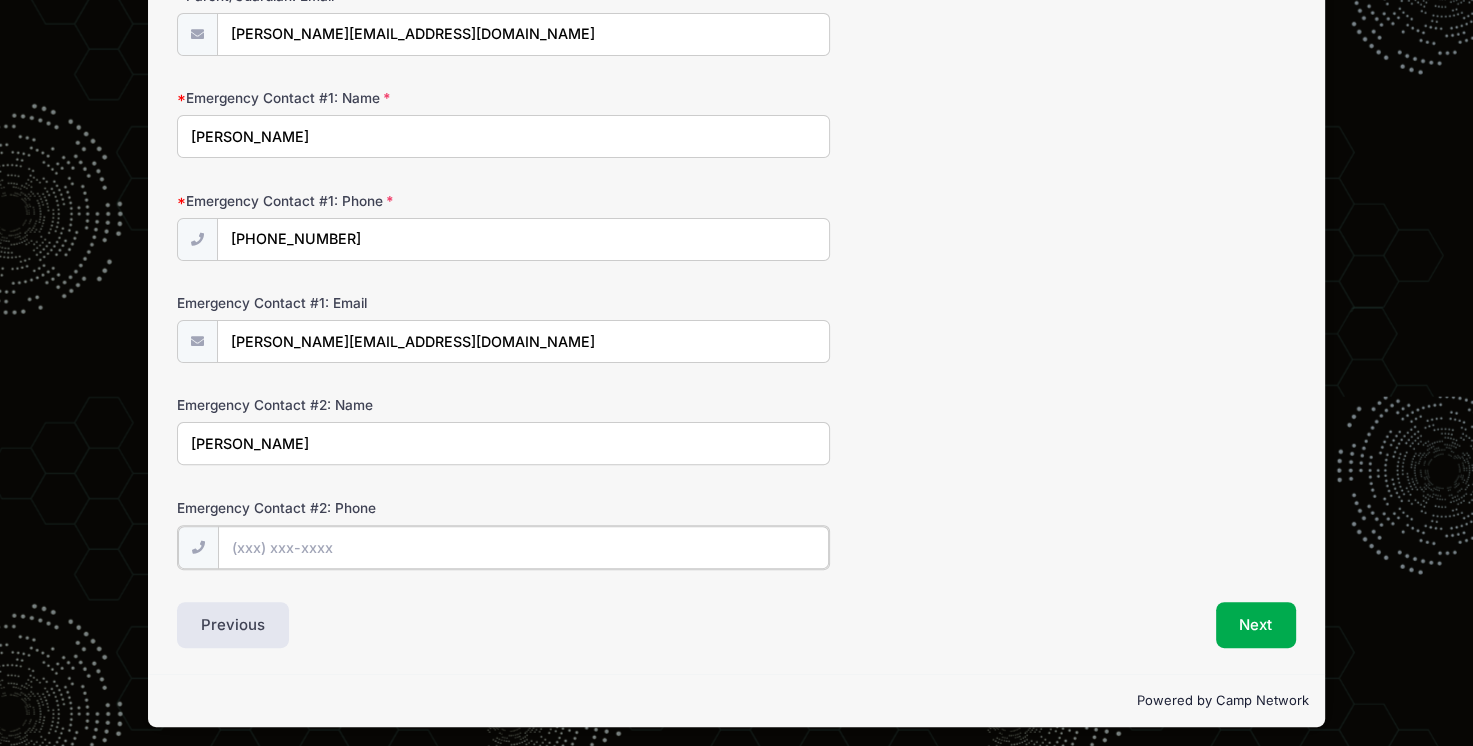 click on "Emergency Contact #2: Phone" at bounding box center [523, 547] 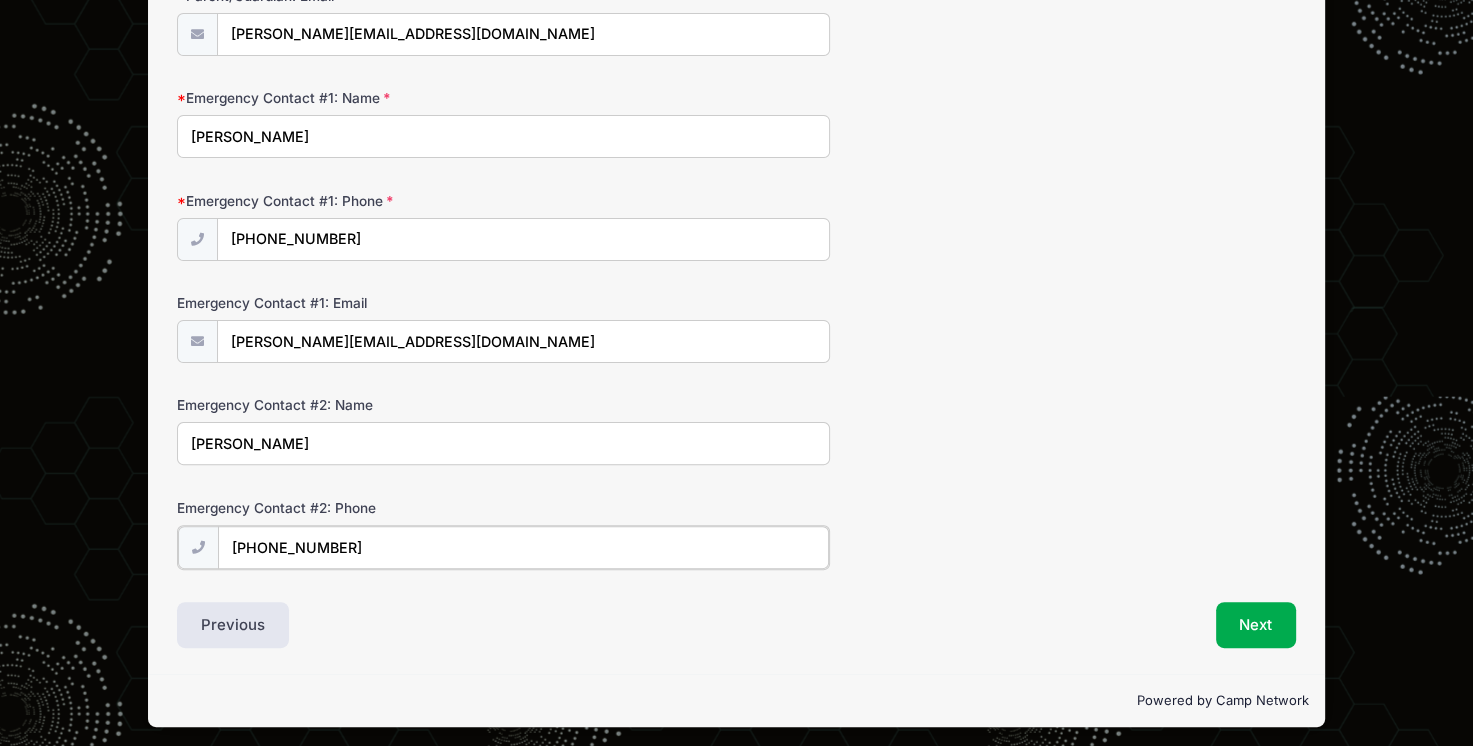 scroll, scrollTop: 462, scrollLeft: 0, axis: vertical 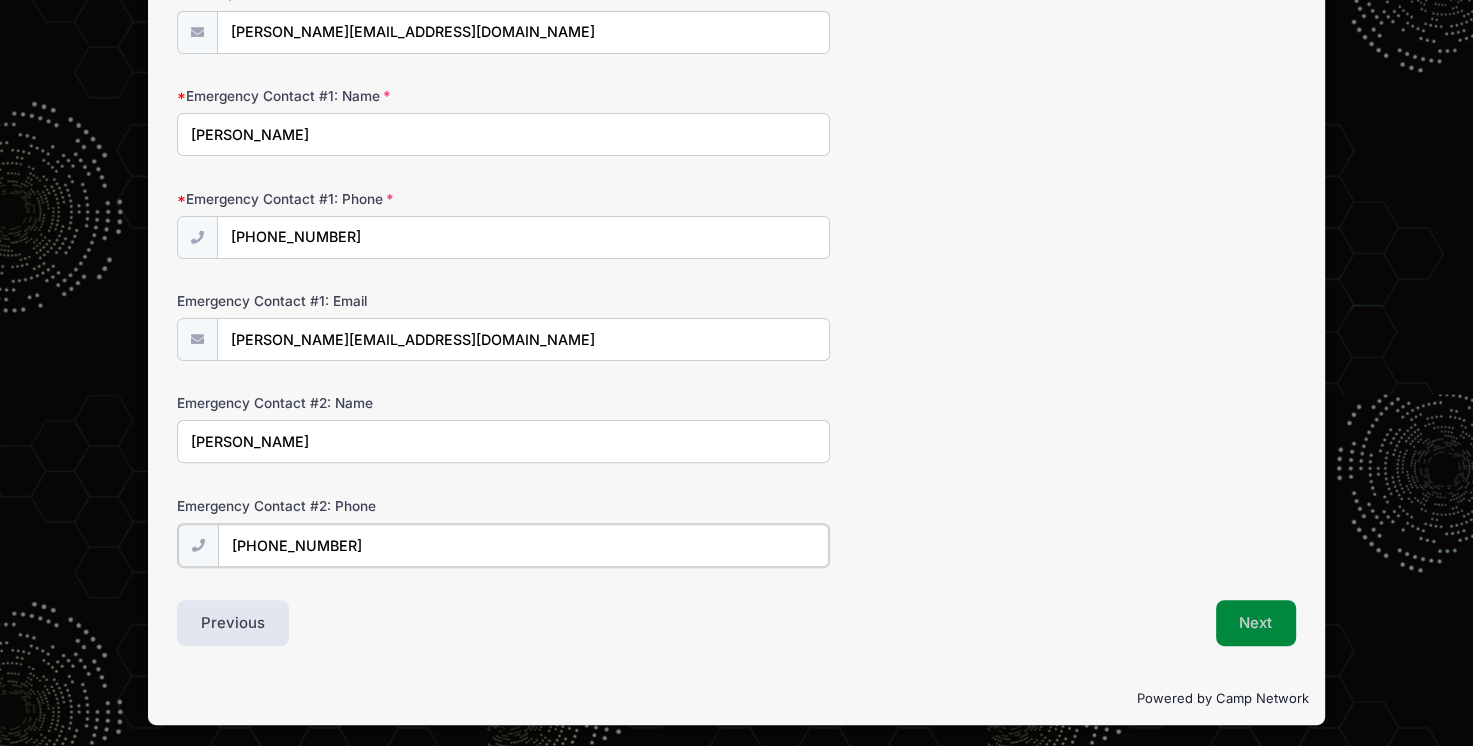 type on "[PHONE_NUMBER]" 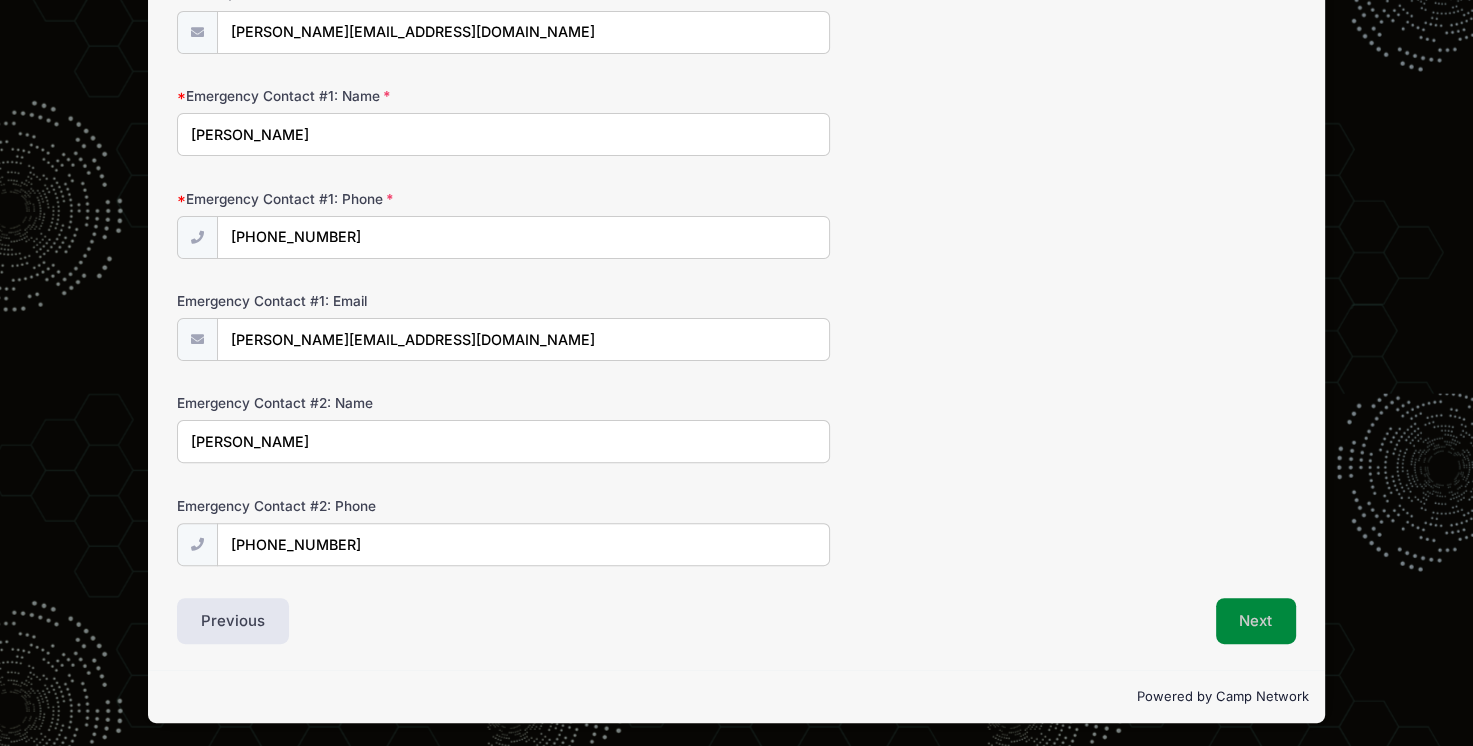 scroll, scrollTop: 460, scrollLeft: 0, axis: vertical 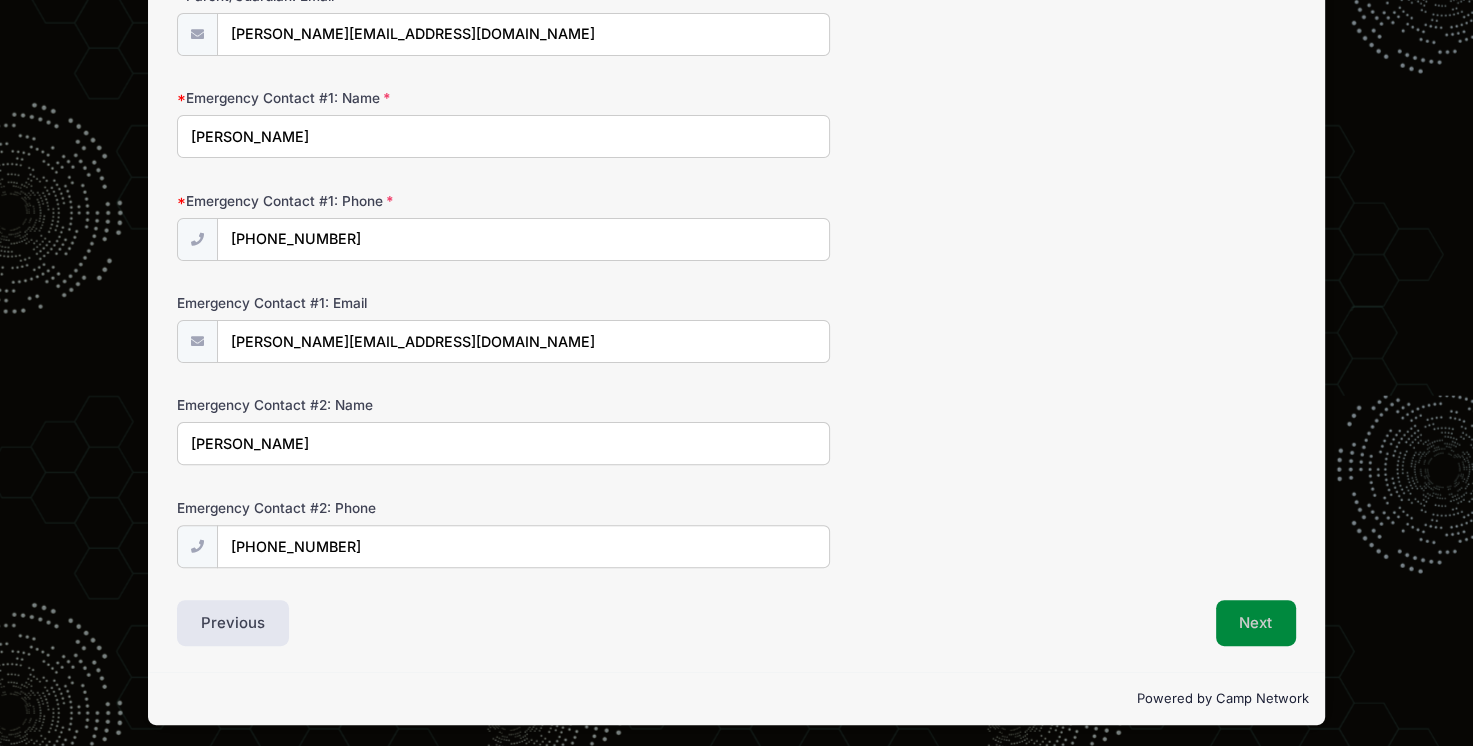 click on "Next" at bounding box center [1256, 623] 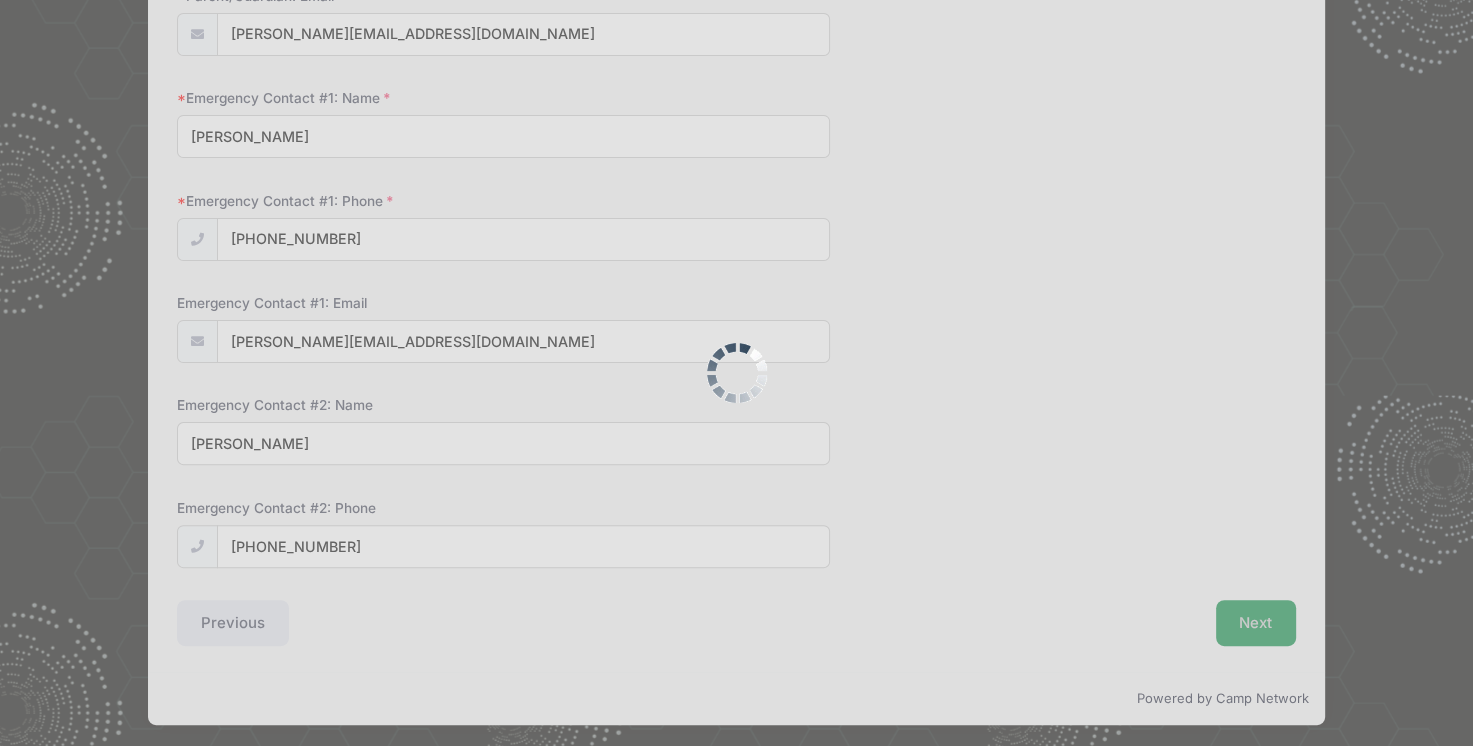 scroll, scrollTop: 0, scrollLeft: 0, axis: both 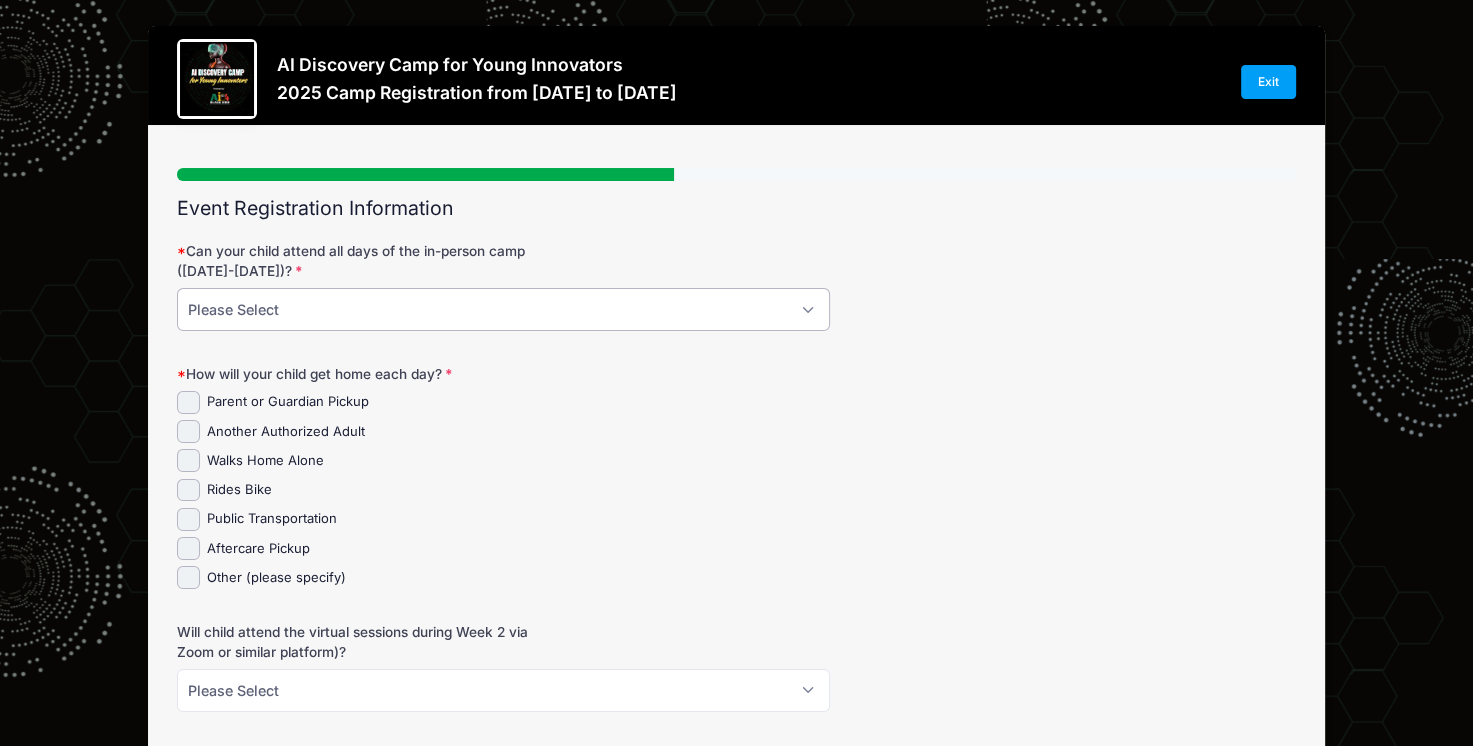click on "Please Select Yes
No
Unsure" at bounding box center [503, 309] 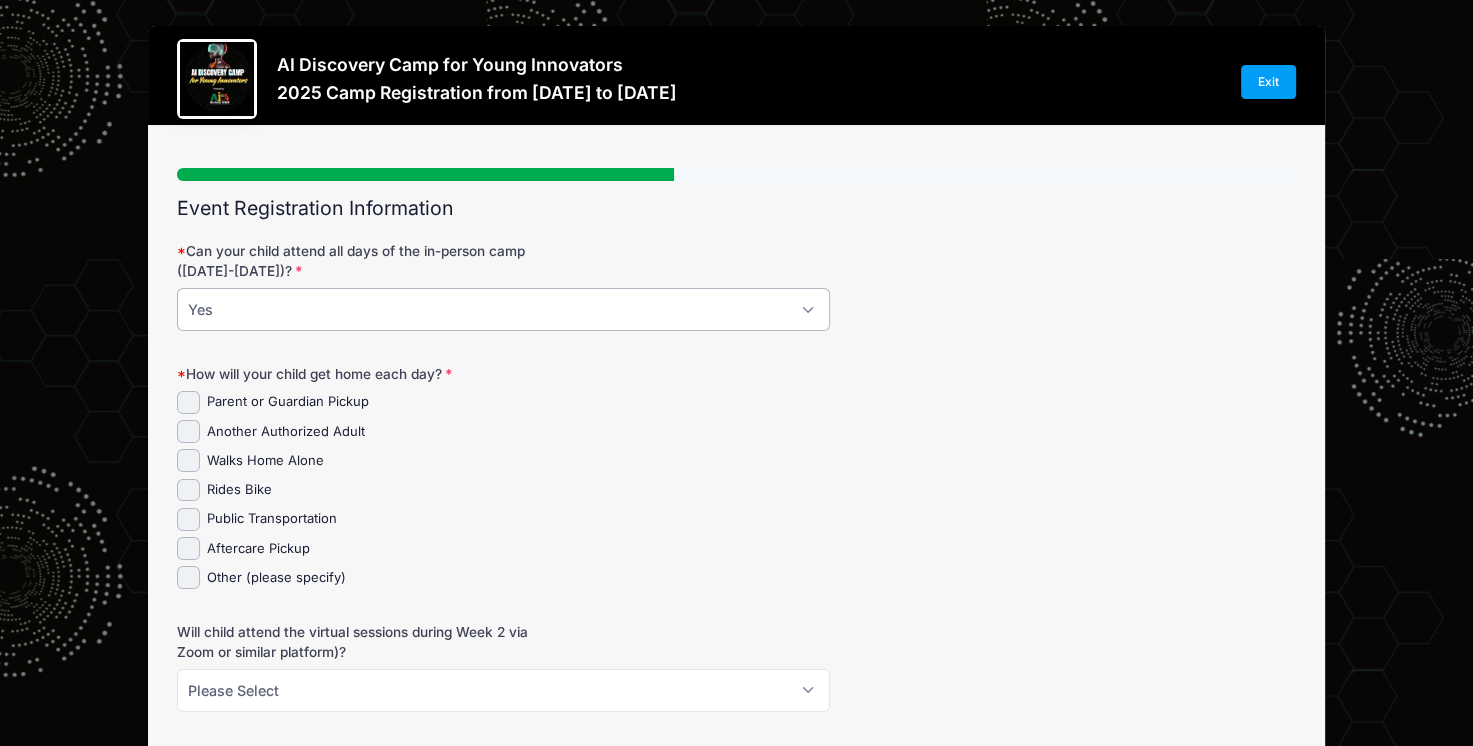 click on "Please Select Yes
No
Unsure" at bounding box center (503, 309) 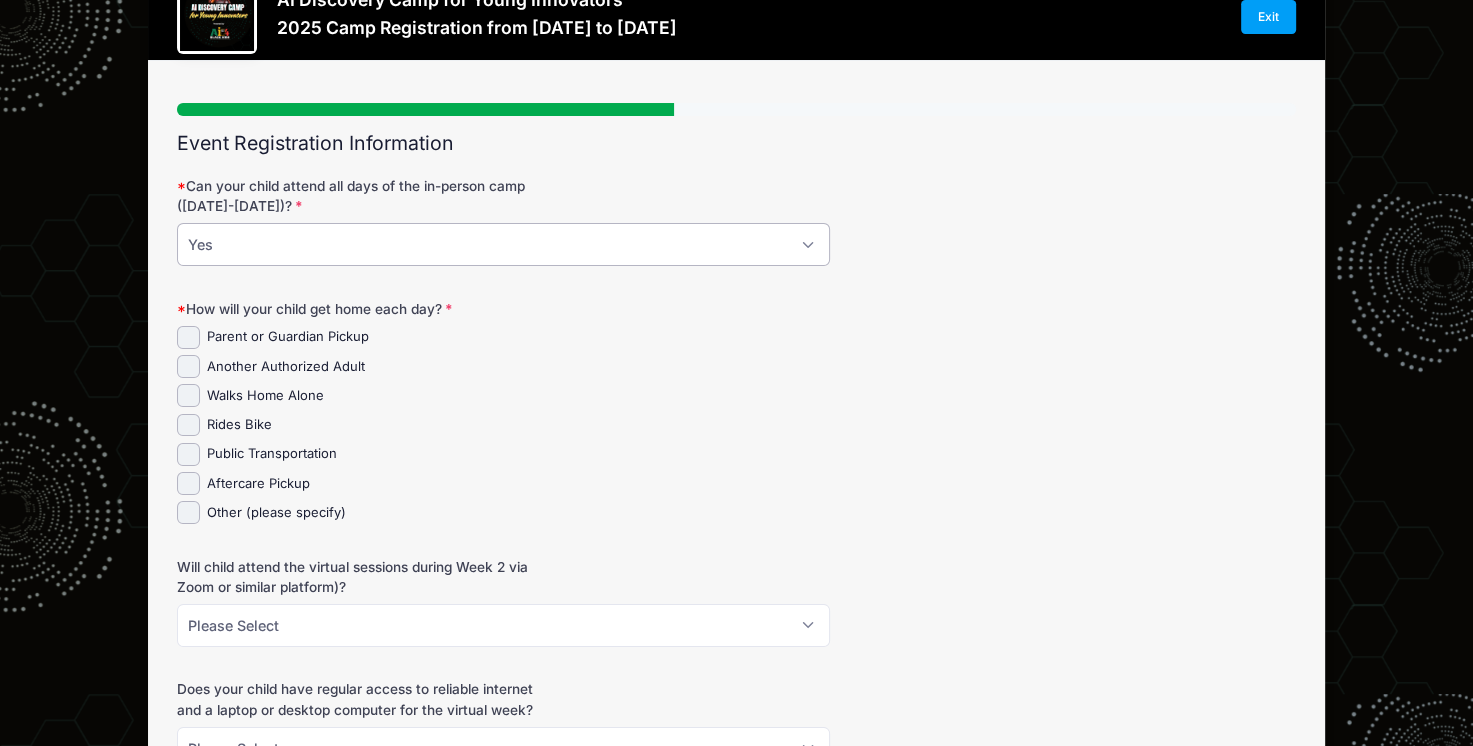 scroll, scrollTop: 100, scrollLeft: 0, axis: vertical 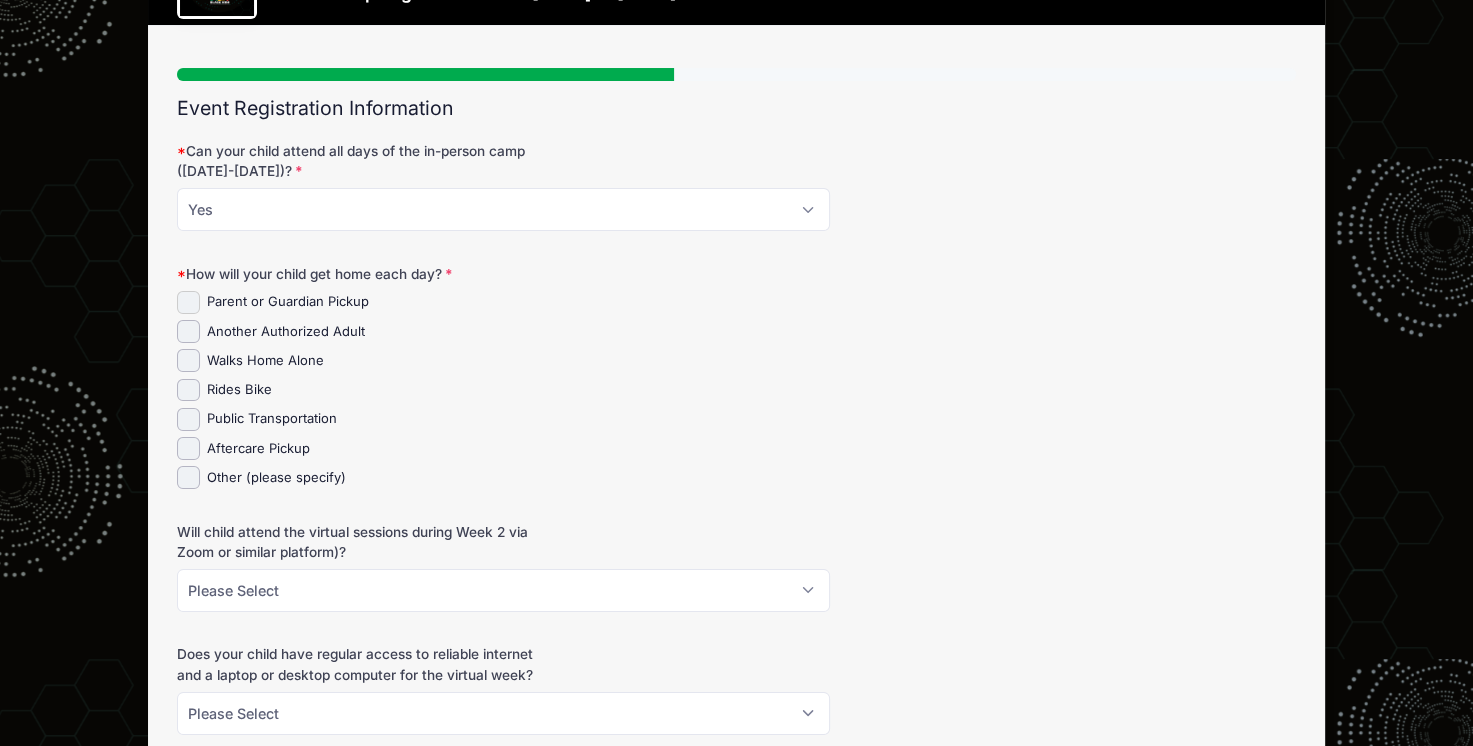 click on "Parent or Guardian Pickup" at bounding box center [188, 302] 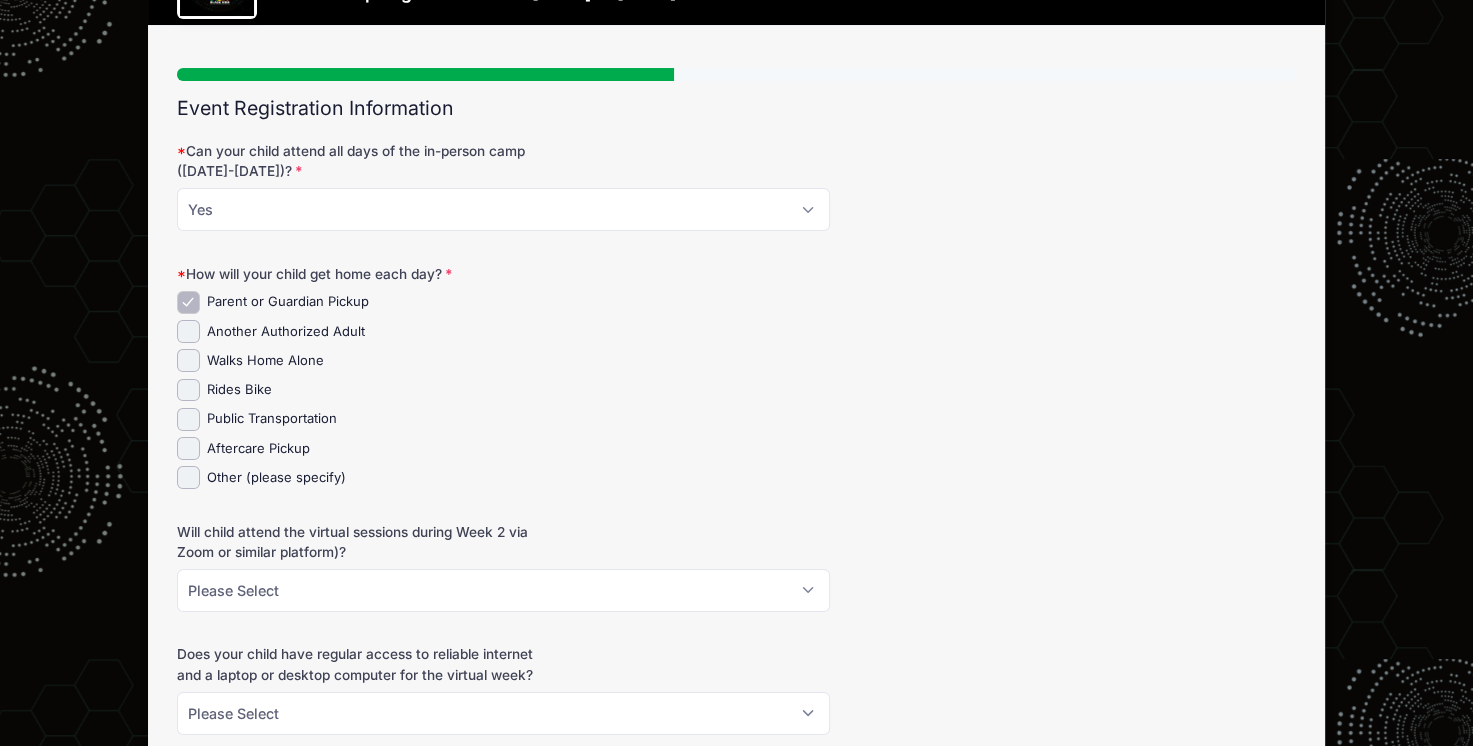 scroll, scrollTop: 200, scrollLeft: 0, axis: vertical 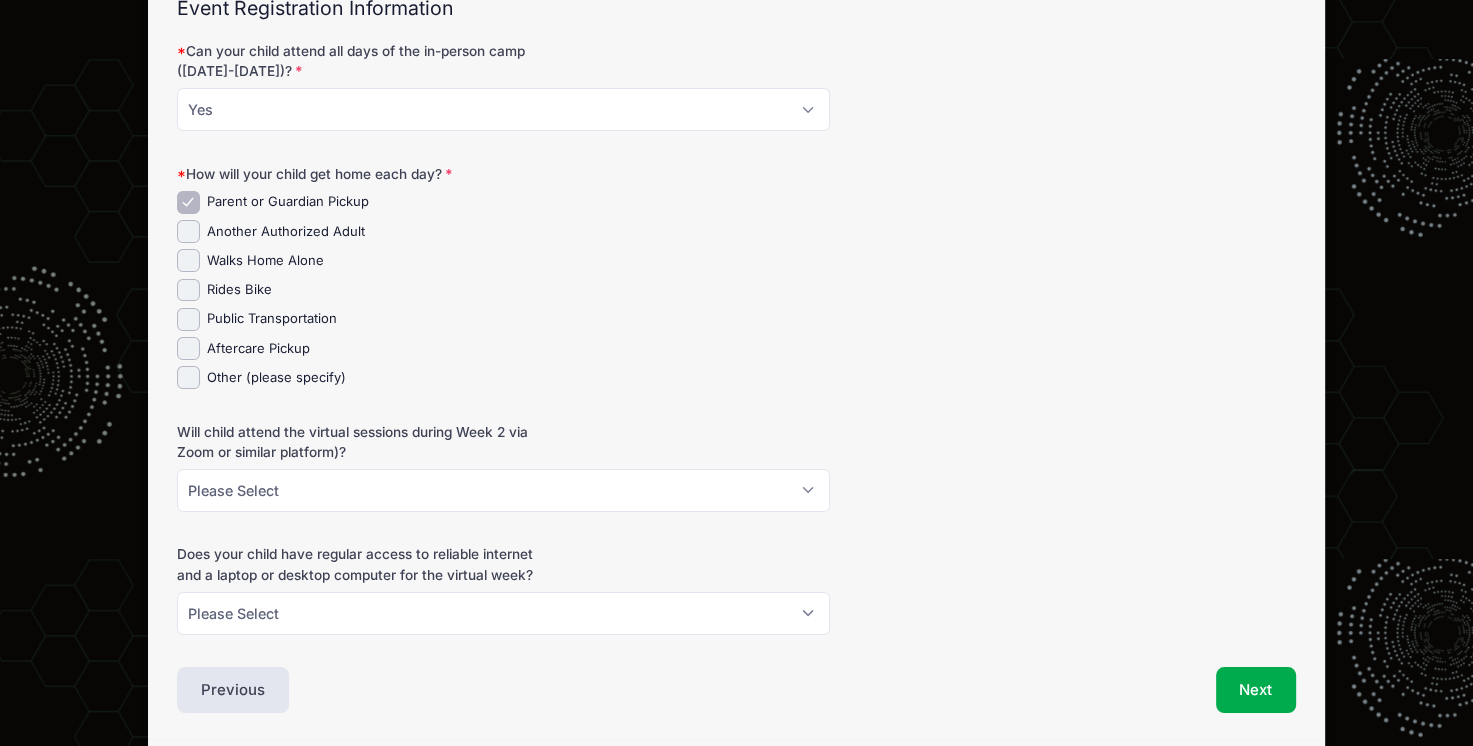 click on "Step  4 /7
Step 1
Step 2
Step 3
Step 4
Step 5
Policies
Extra Items
Donations
Summary
Participant Information
Participant's First Name
Lauren
Participant's Last Name
[PERSON_NAME]" at bounding box center (737, 333) 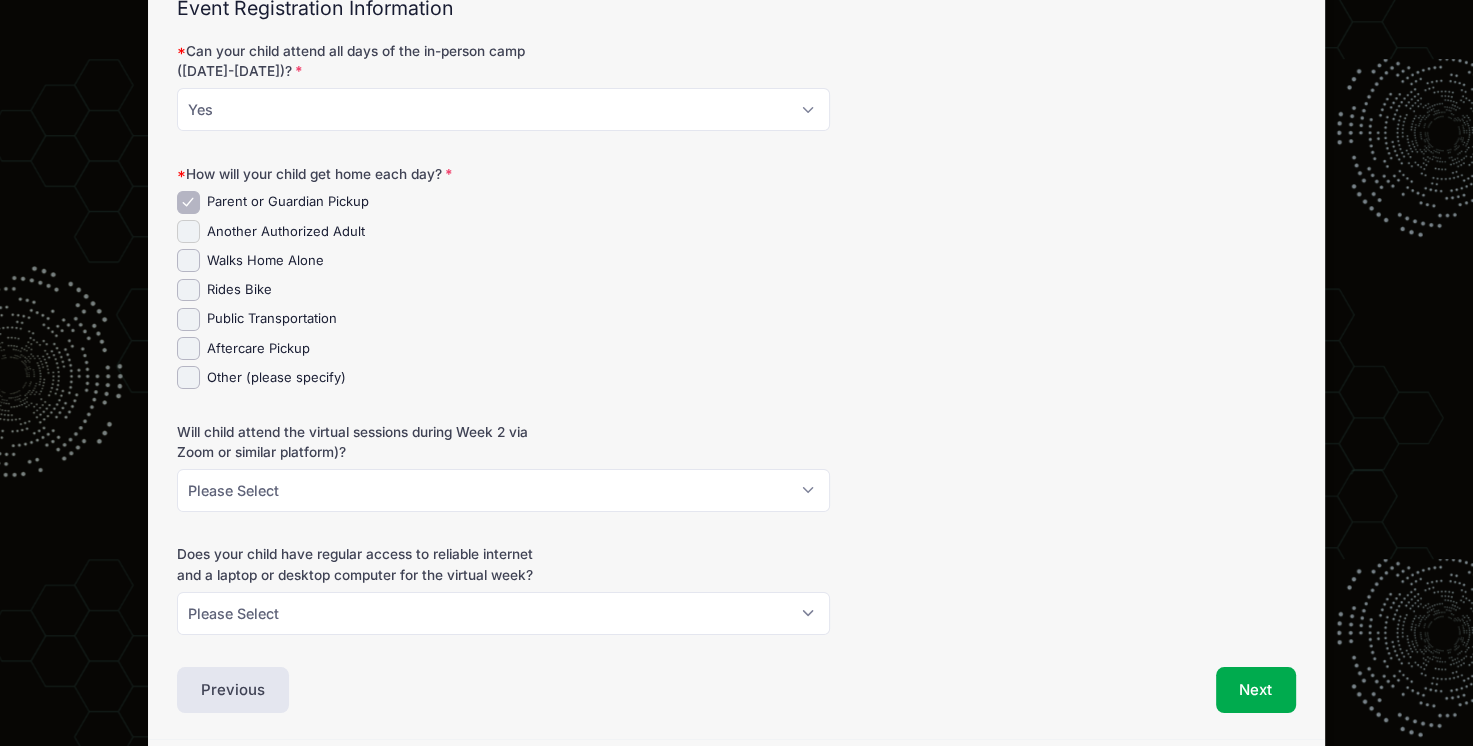 click on "Another Authorized Adult" at bounding box center (188, 231) 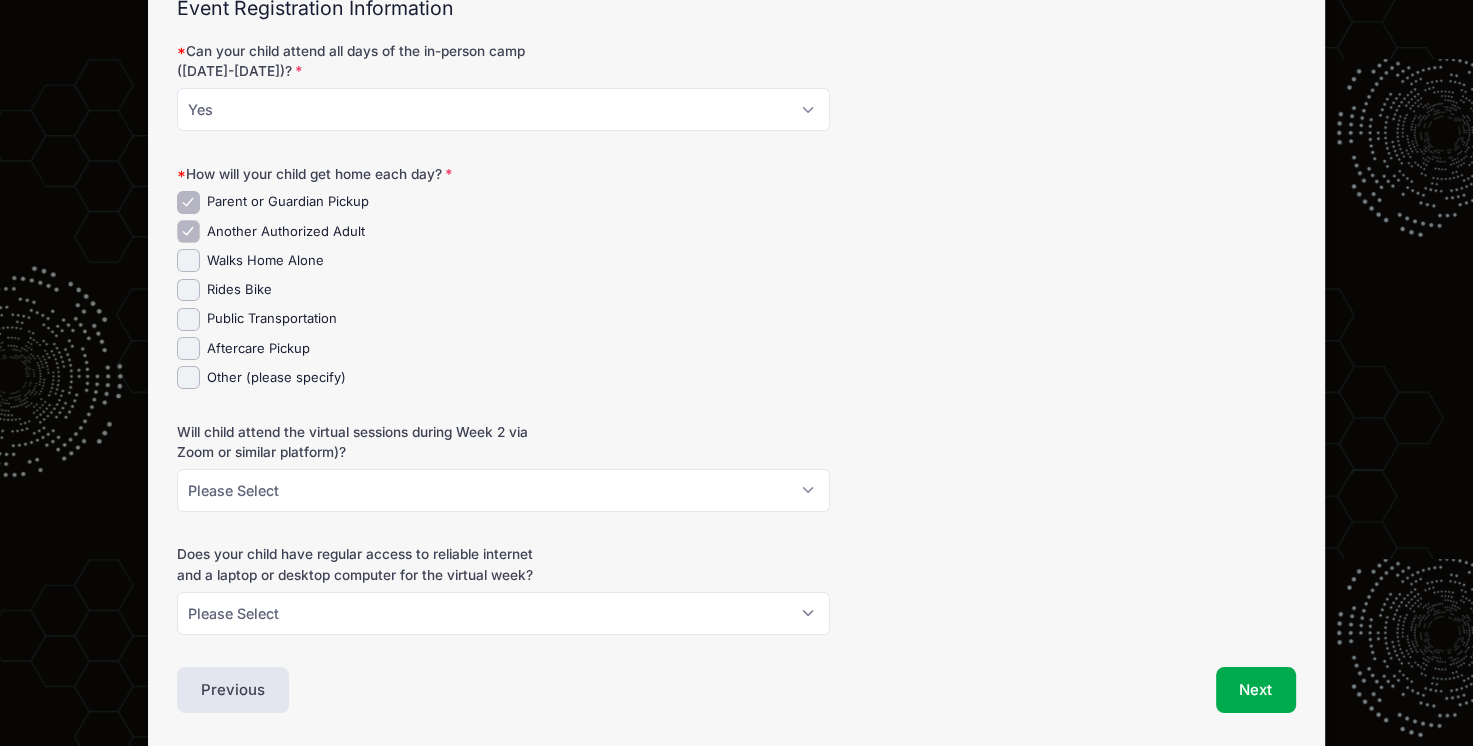 scroll, scrollTop: 269, scrollLeft: 0, axis: vertical 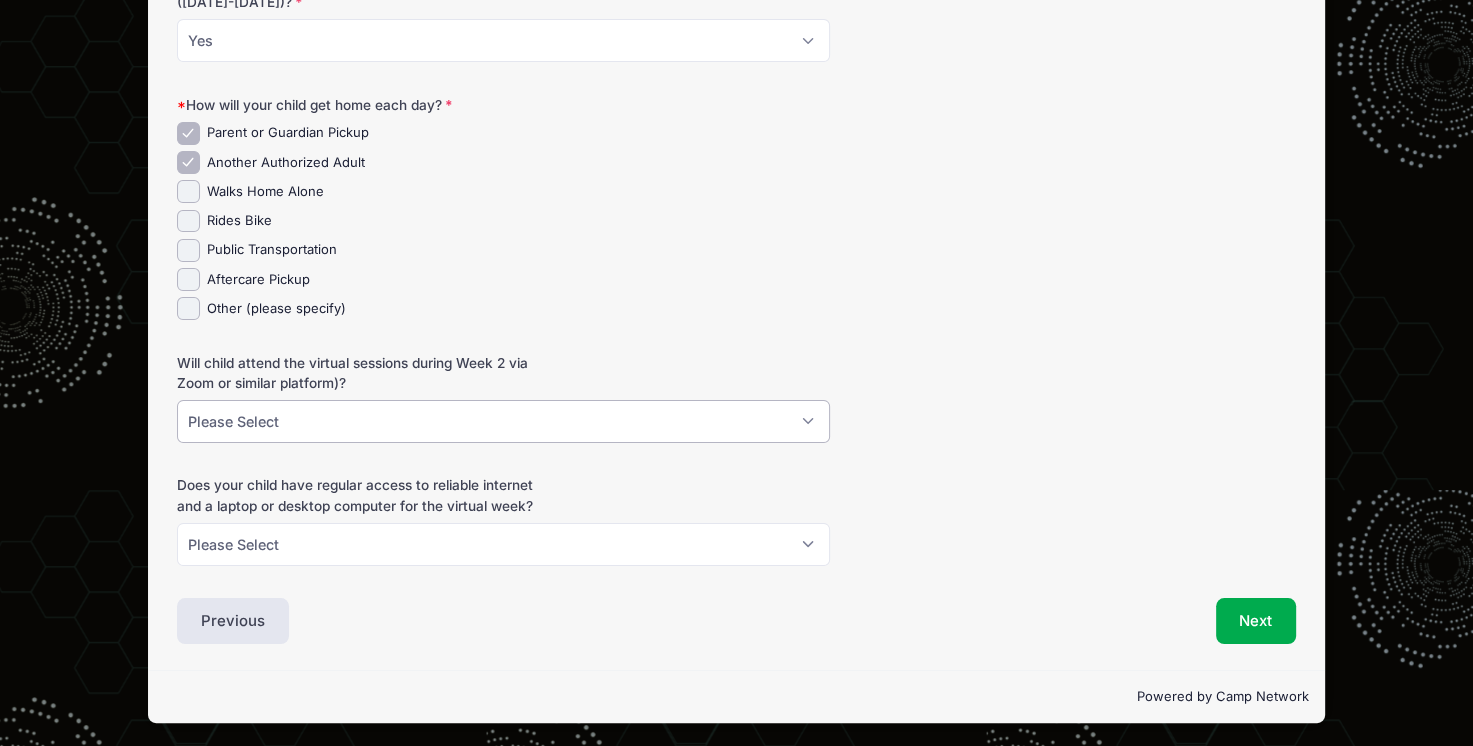 click on "Please Select Yes
No
Unsure" at bounding box center [503, 421] 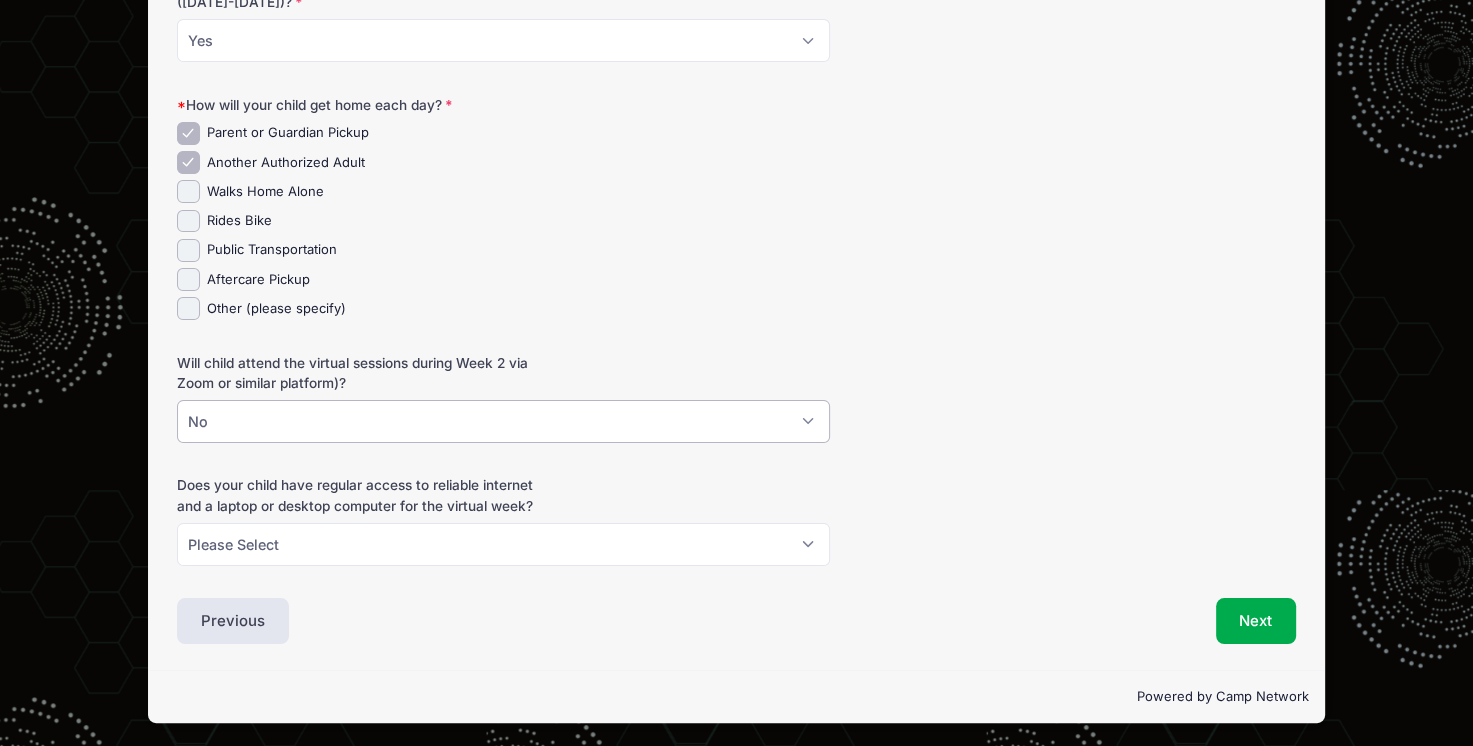 click on "Please Select Yes
No
Unsure" at bounding box center [503, 421] 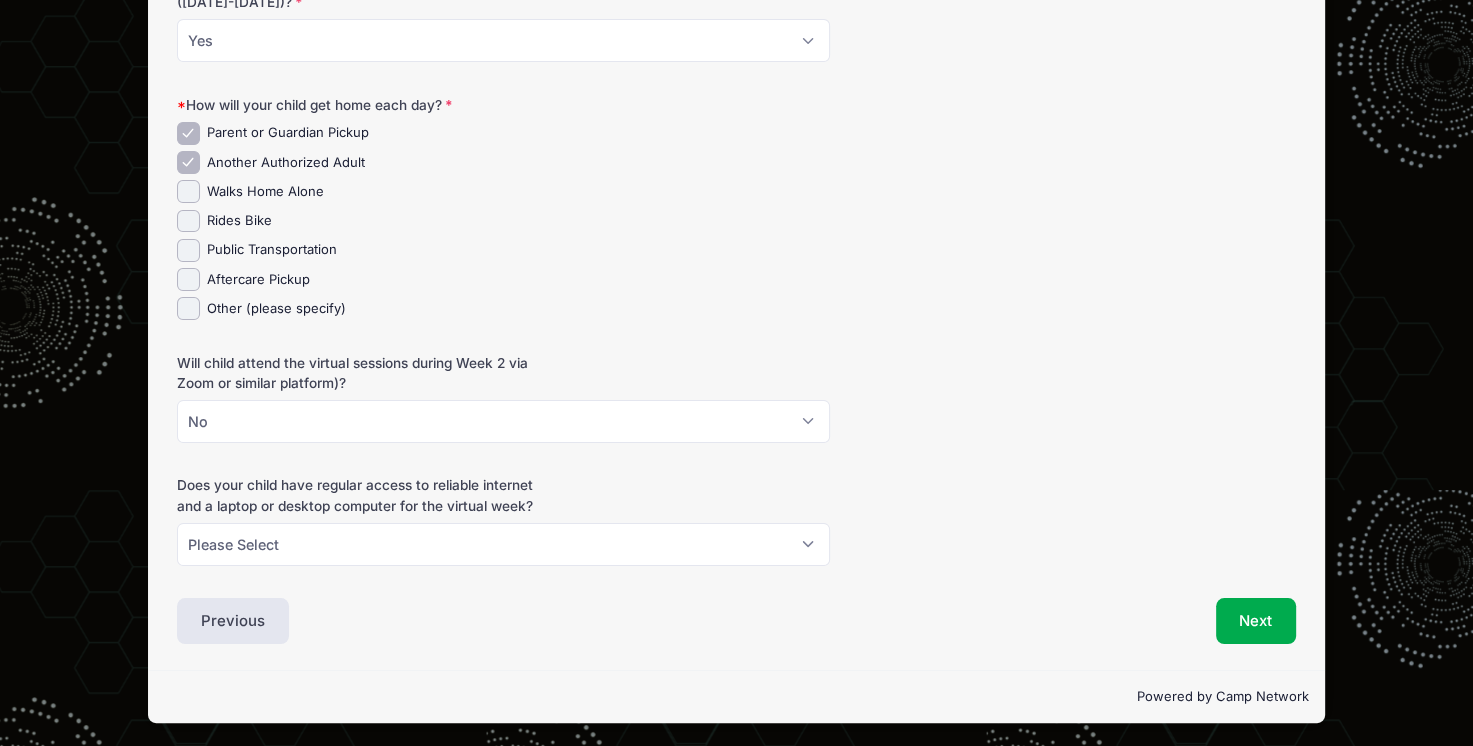 click on "Will child attend the virtual sessions during Week 2  via Zoom or similar platform)?
Please Select Yes
No
Unsure" at bounding box center [736, 398] 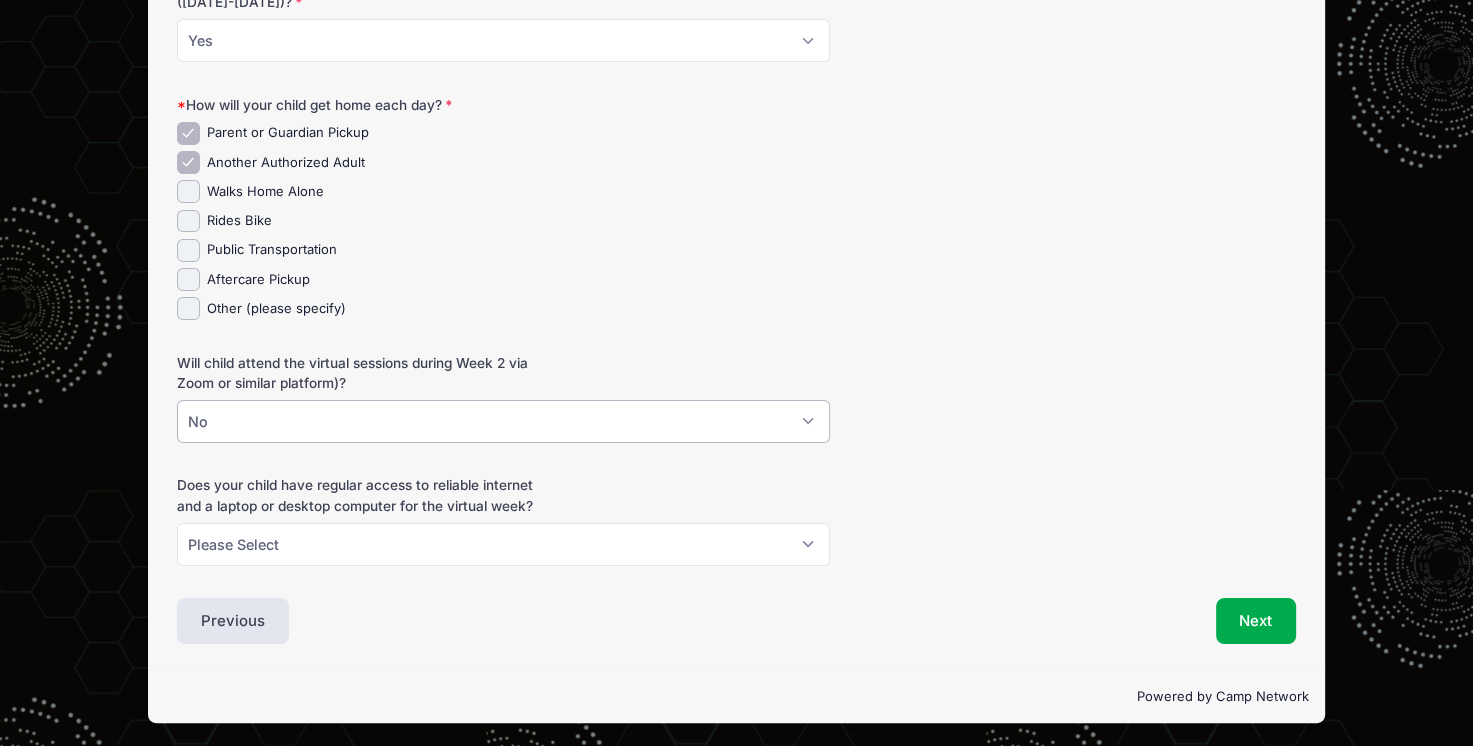 click on "Please Select Yes
No
Unsure" at bounding box center [503, 421] 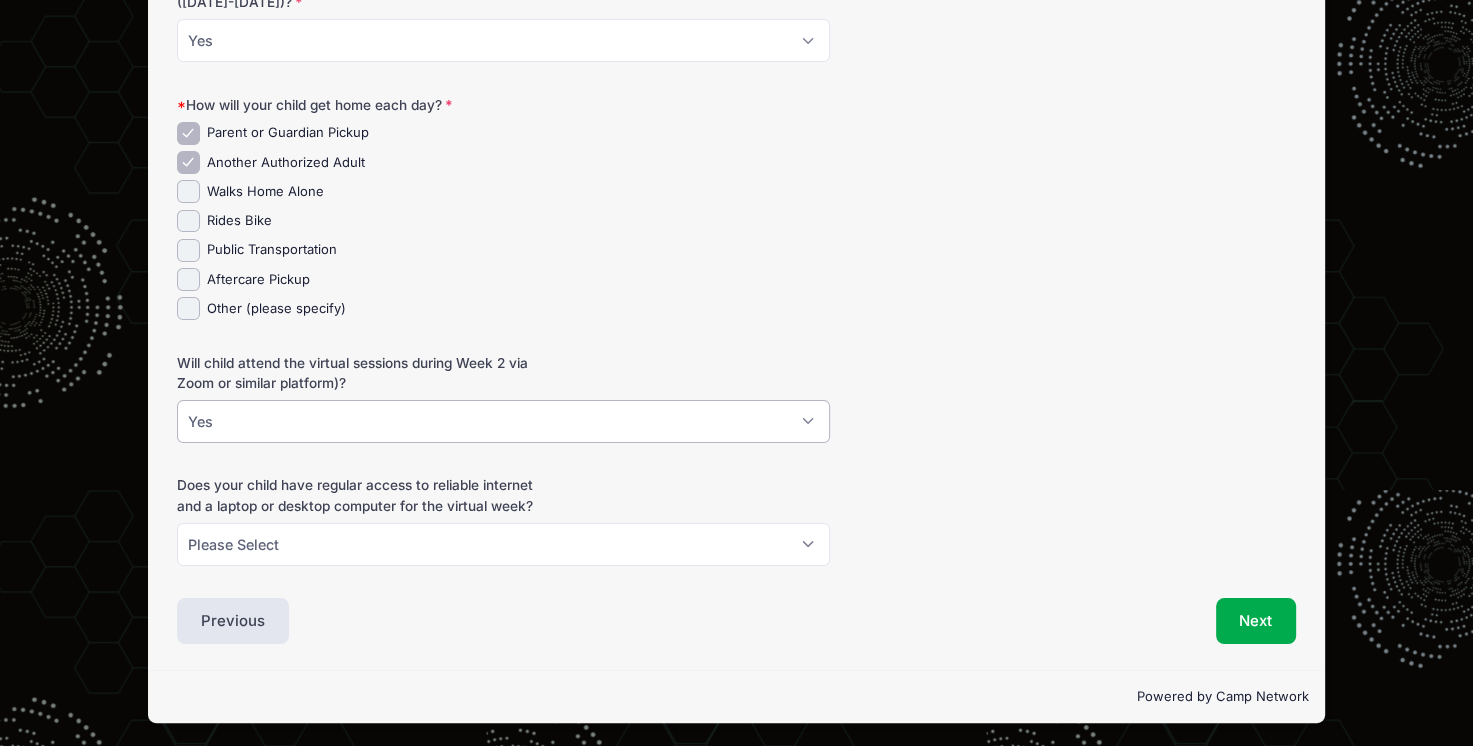 click on "Please Select Yes
No
Unsure" at bounding box center (503, 421) 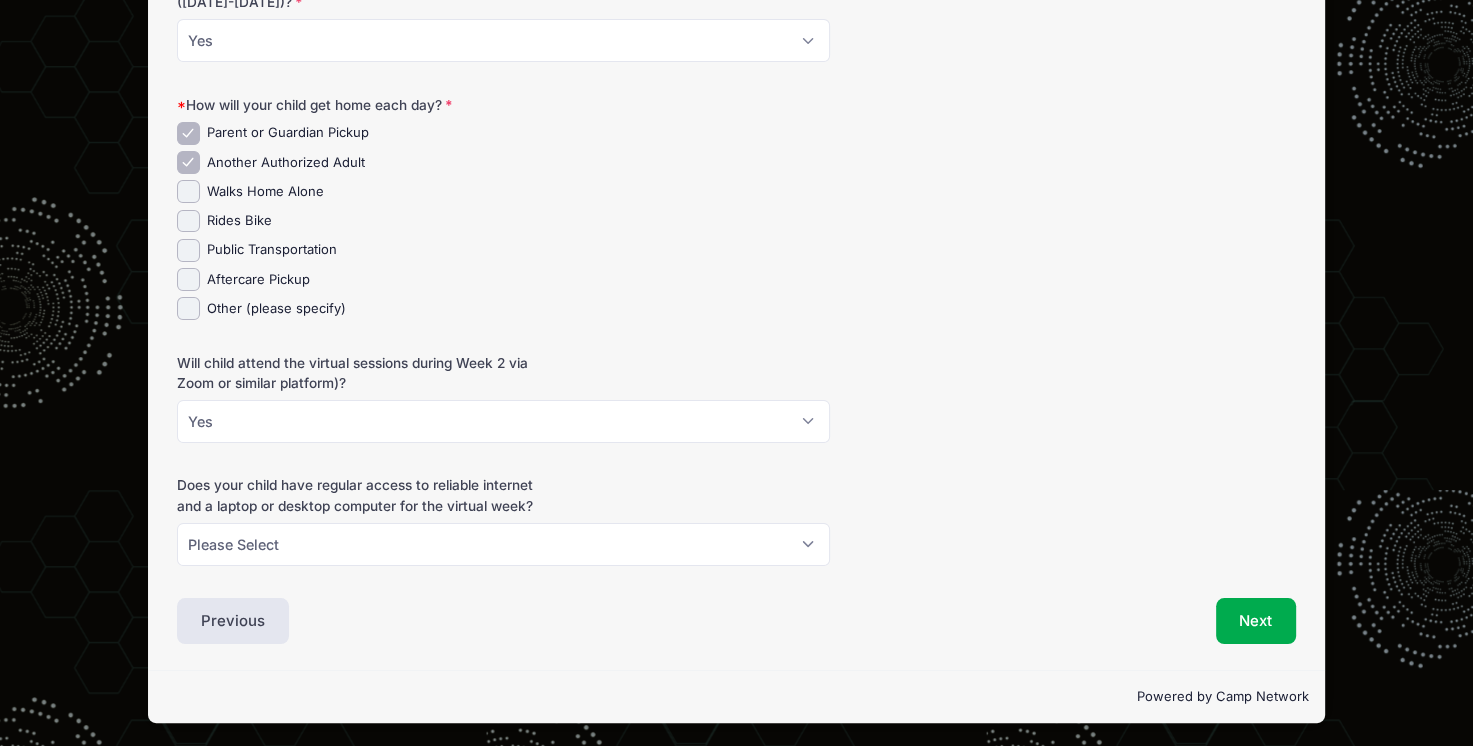click on "Can your child attend all days of the in-person camp ([DATE]-[DATE])?
Please Select Yes
No
Unsure
How will your child get home each day?
Parent or Guardian Pickup" at bounding box center [736, 269] 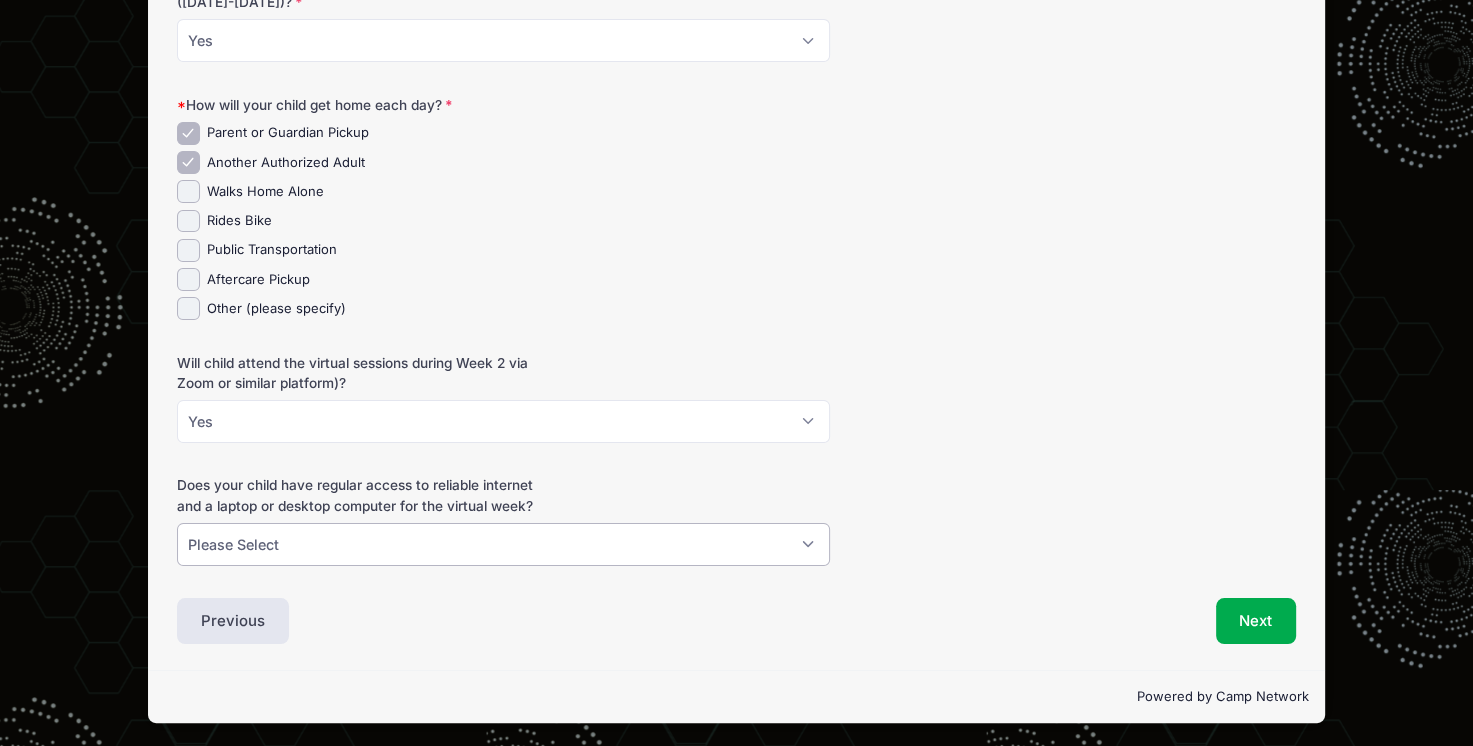 click on "Please Select Yes
No
Unsure" at bounding box center [503, 544] 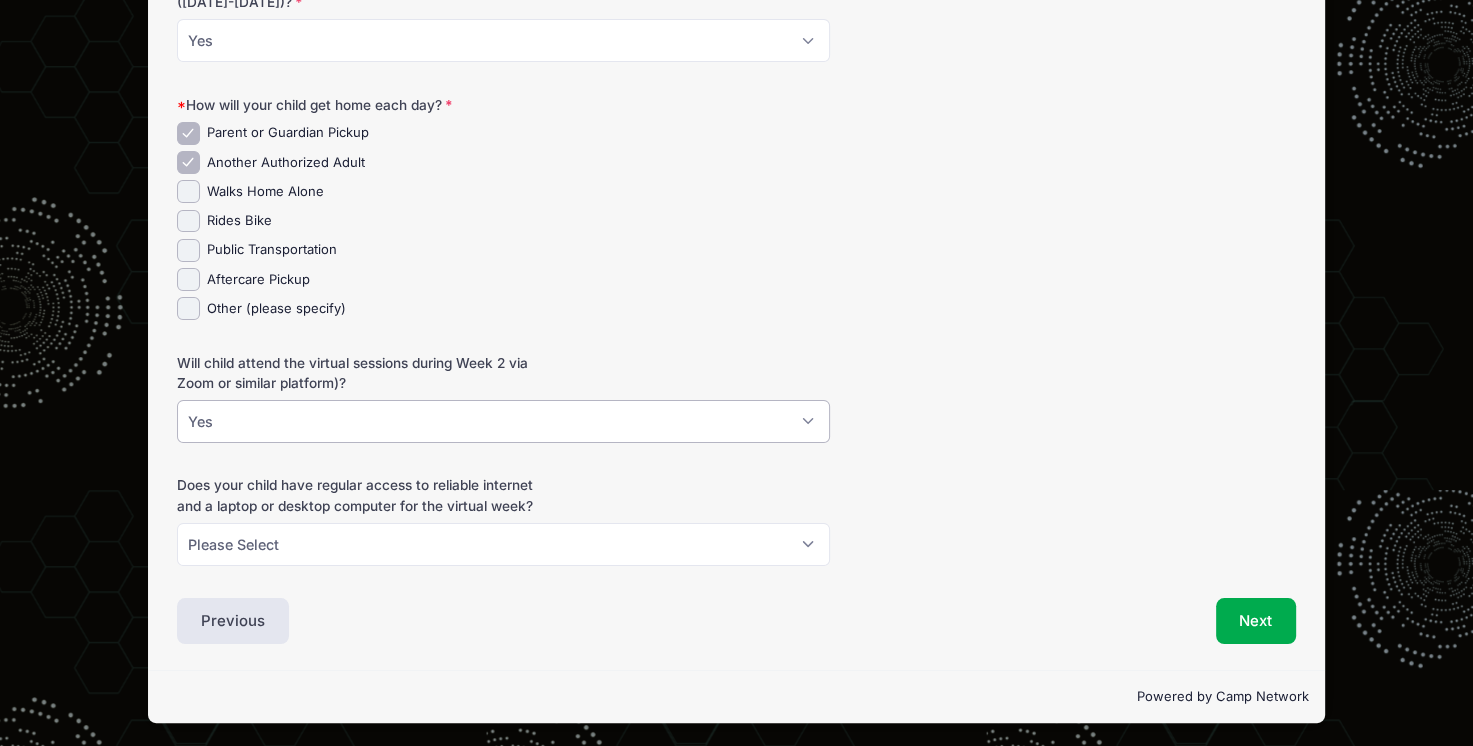 click on "Please Select Yes
No
Unsure" at bounding box center (503, 421) 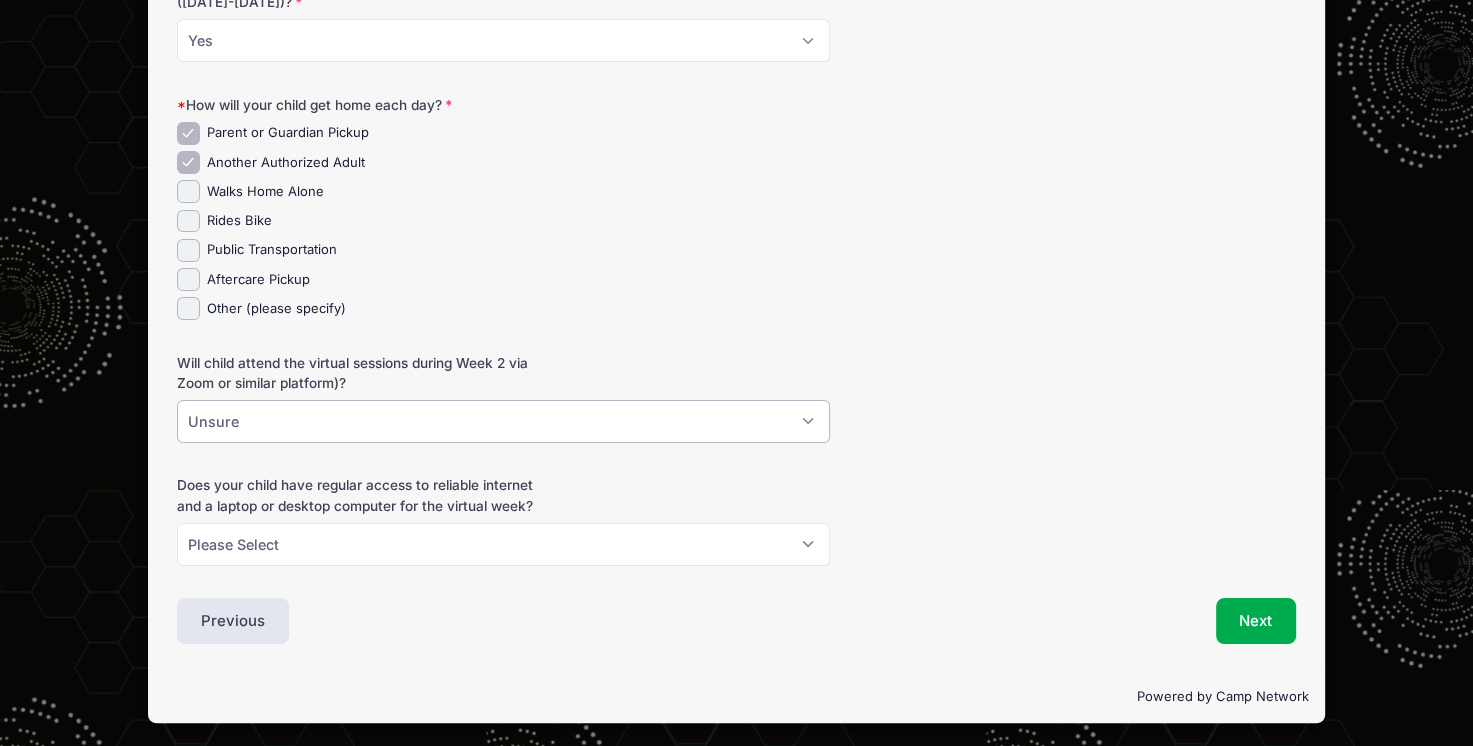 click on "Please Select Yes
No
Unsure" at bounding box center [503, 421] 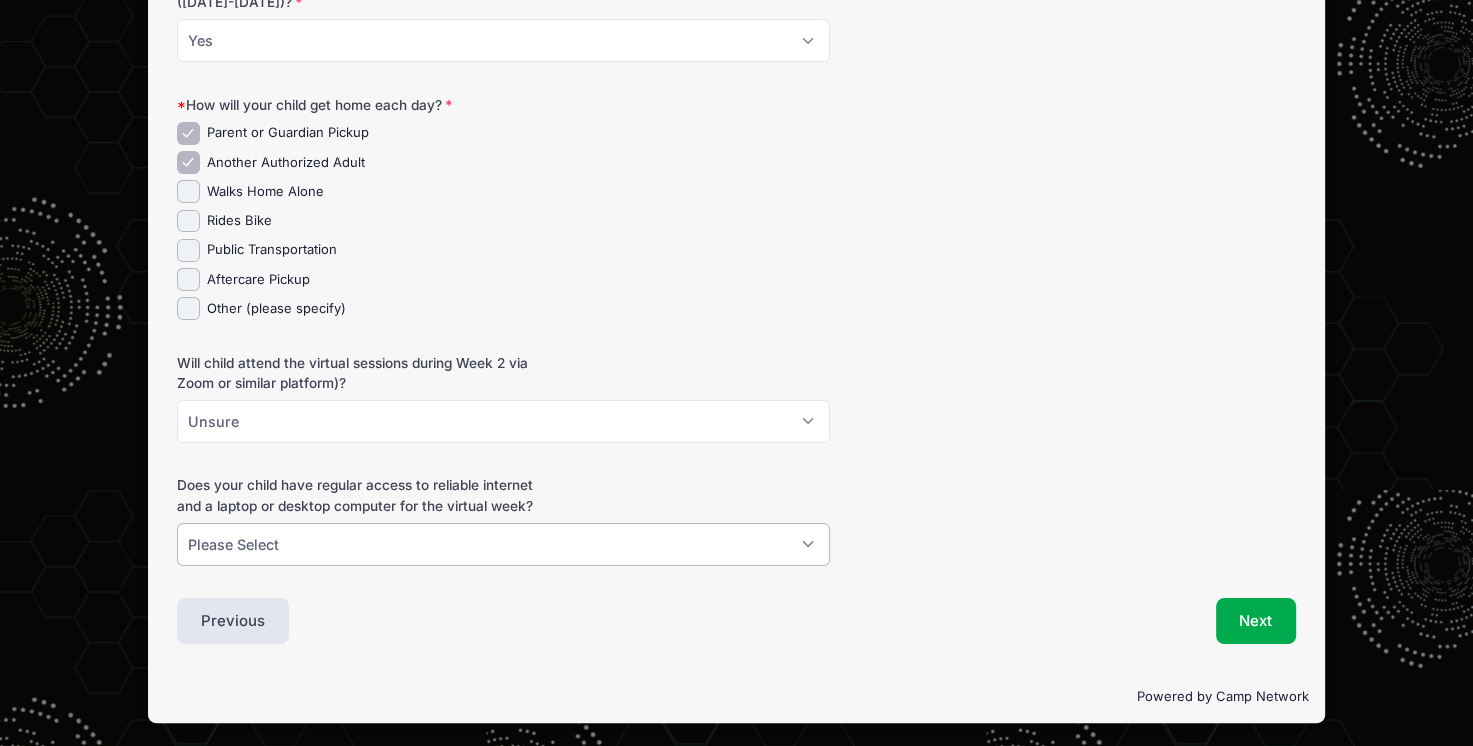 click on "Please Select Yes
No
Unsure" at bounding box center (503, 544) 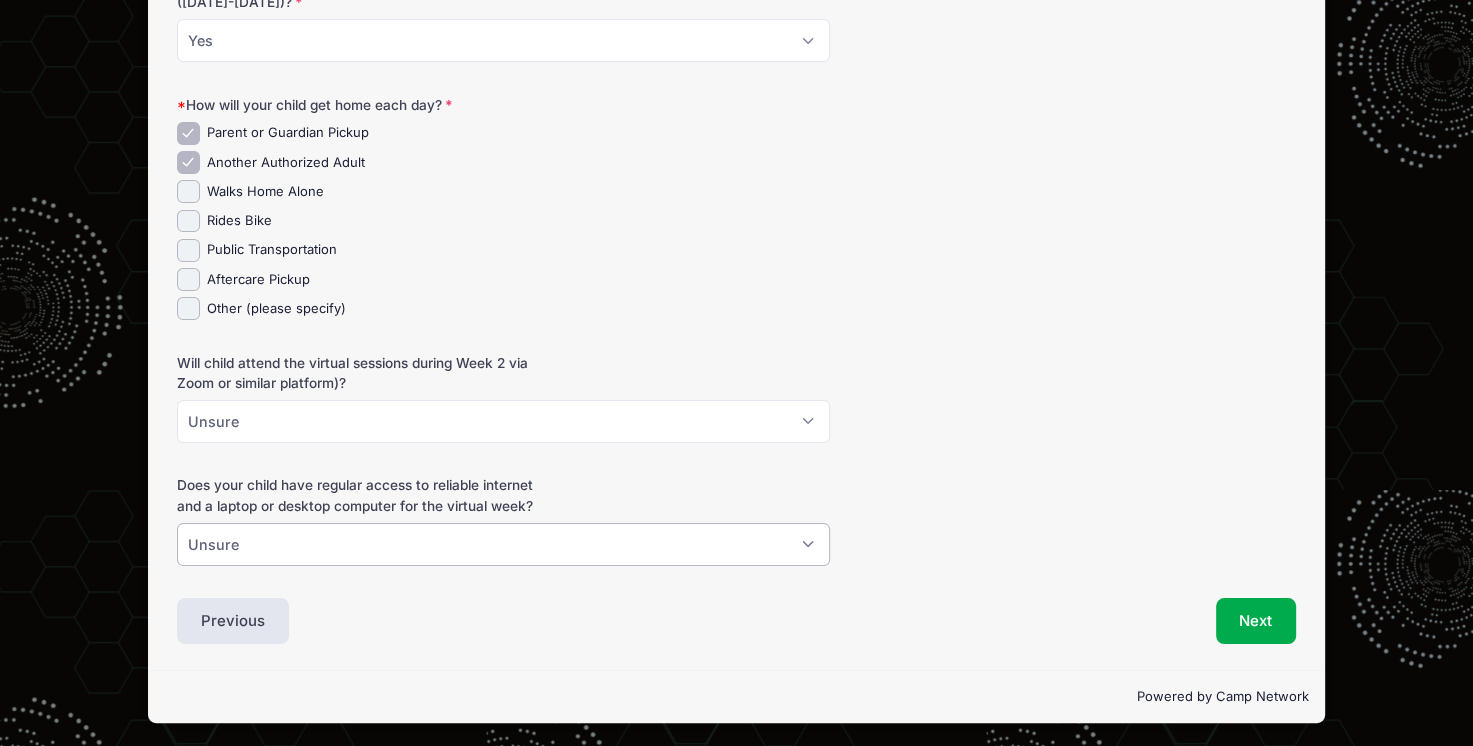 click on "Please Select Yes
No
Unsure" at bounding box center (503, 544) 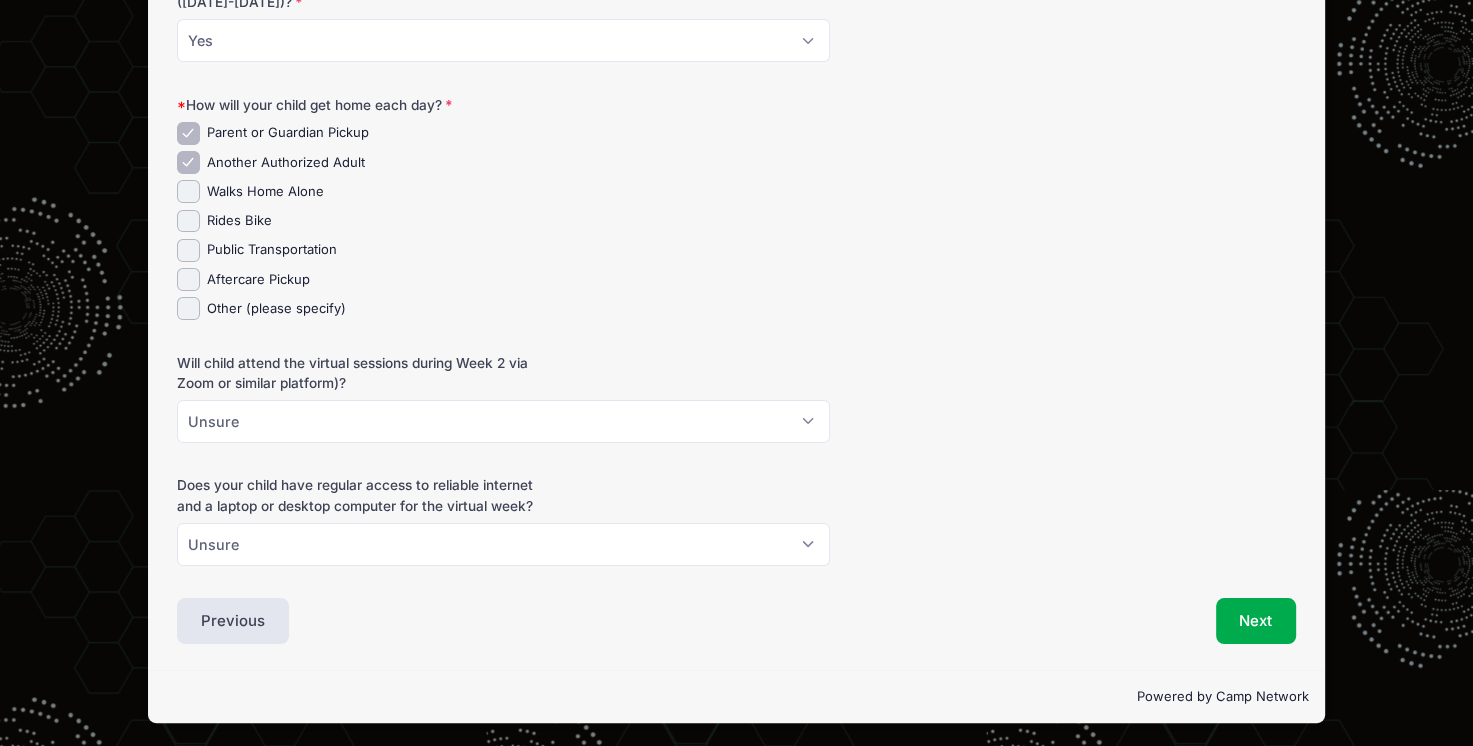 click on "Does your child have regular access  to reliable internet and a laptop or desktop computer for the virtual week?
Please Select Yes
No
Unsure" at bounding box center (736, 520) 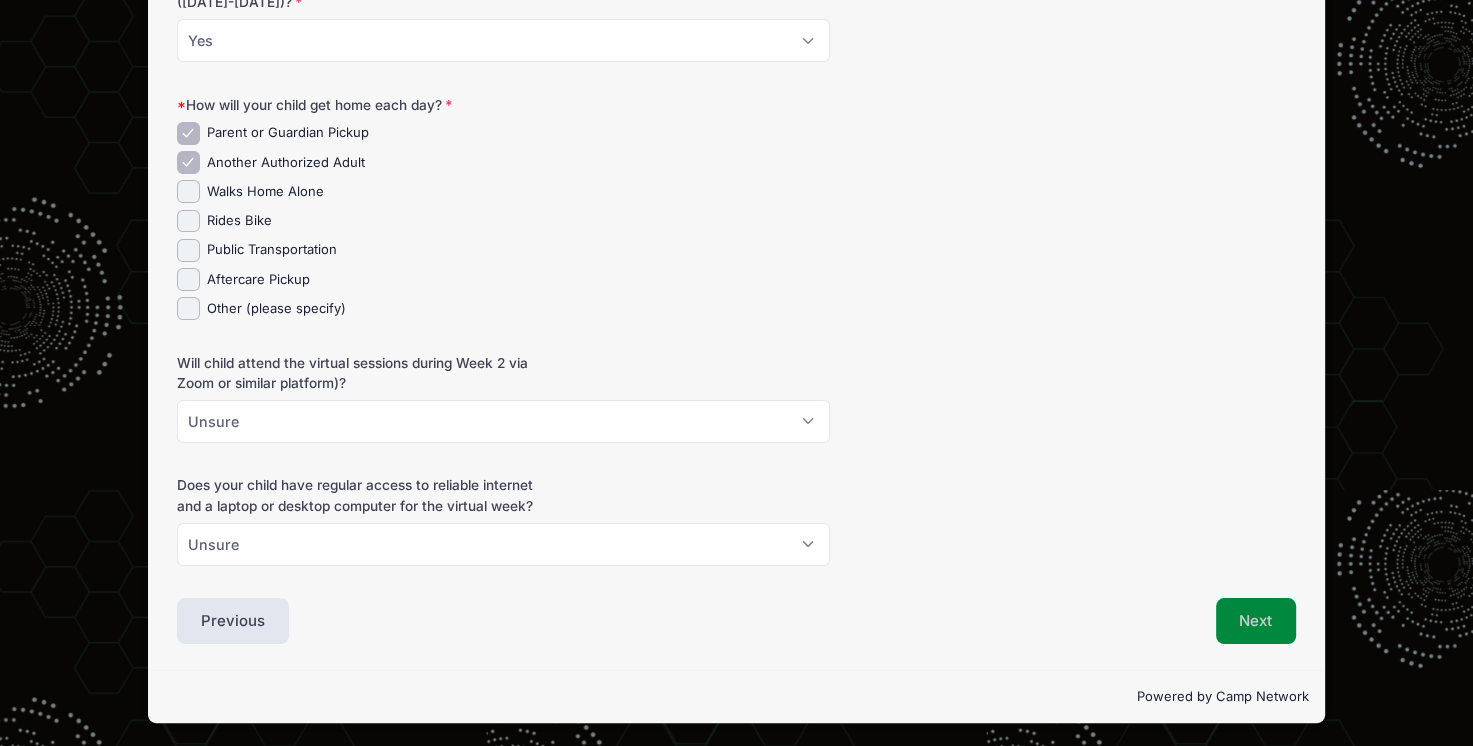 click on "Next" at bounding box center [1256, 621] 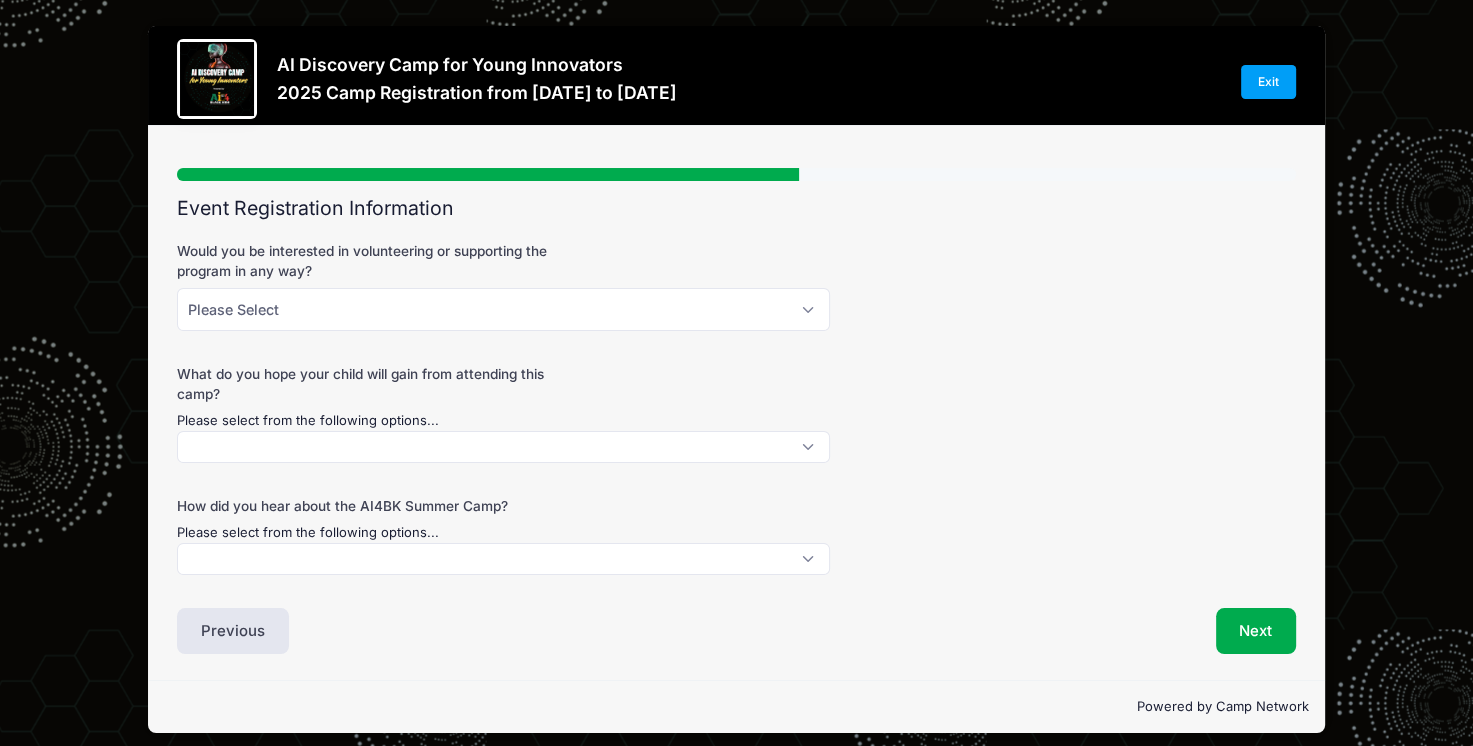 scroll, scrollTop: 0, scrollLeft: 0, axis: both 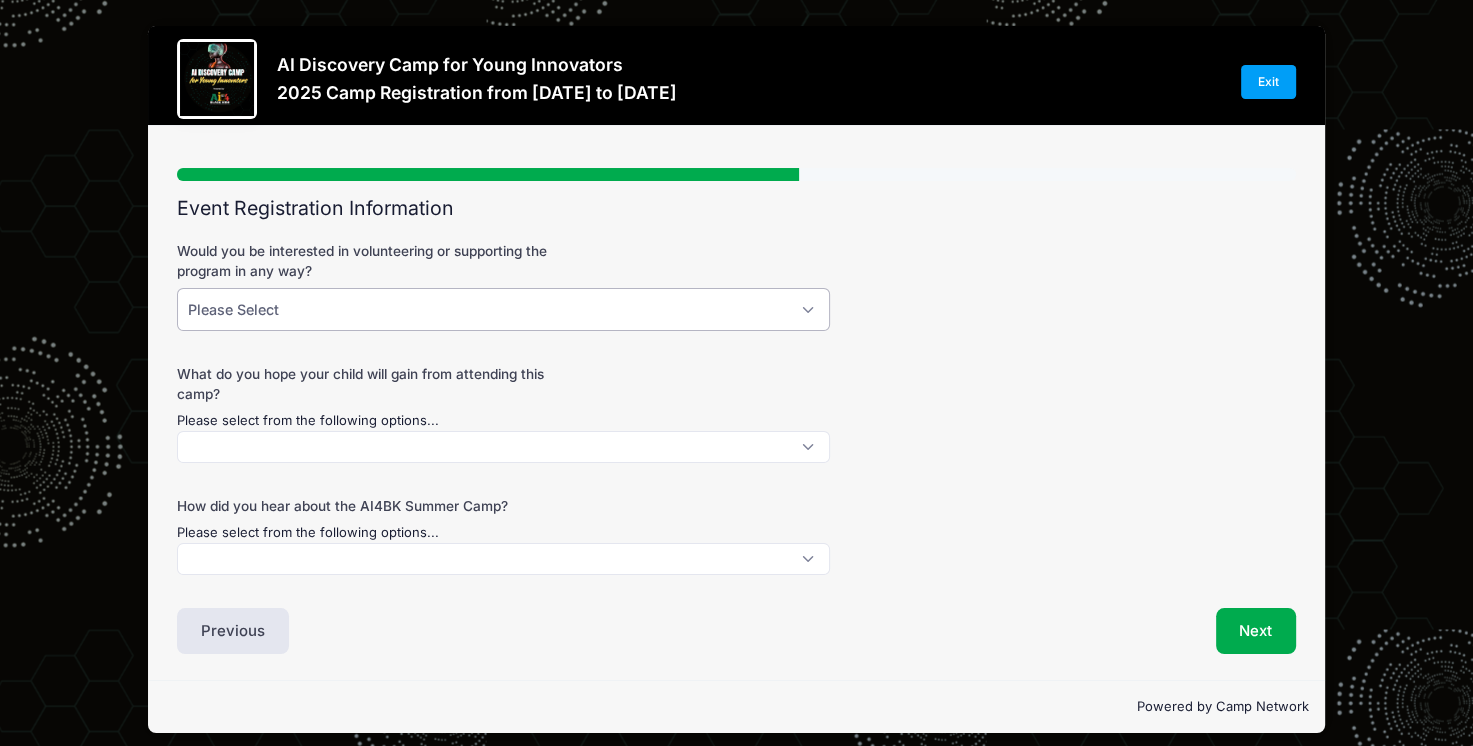 click on "Please Select Volunteering during camp
Providing supplies or snacks
Guest speaking or mentoring
Supporting with fundraising
Helping with field trips
Sharing with your network
I’m not available this year" at bounding box center (503, 309) 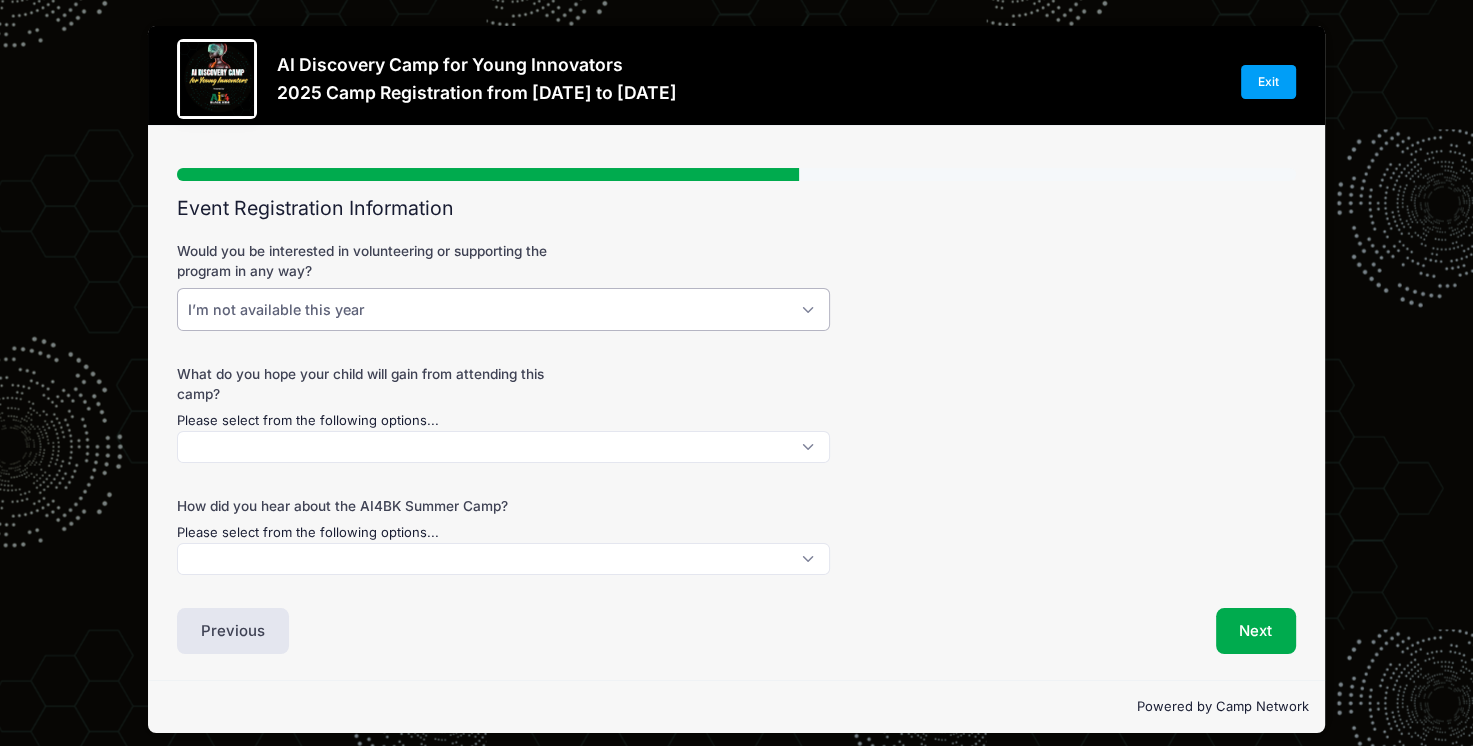 click on "Please Select Volunteering during camp
Providing supplies or snacks
Guest speaking or mentoring
Supporting with fundraising
Helping with field trips
Sharing with your network
I’m not available this year" at bounding box center [503, 309] 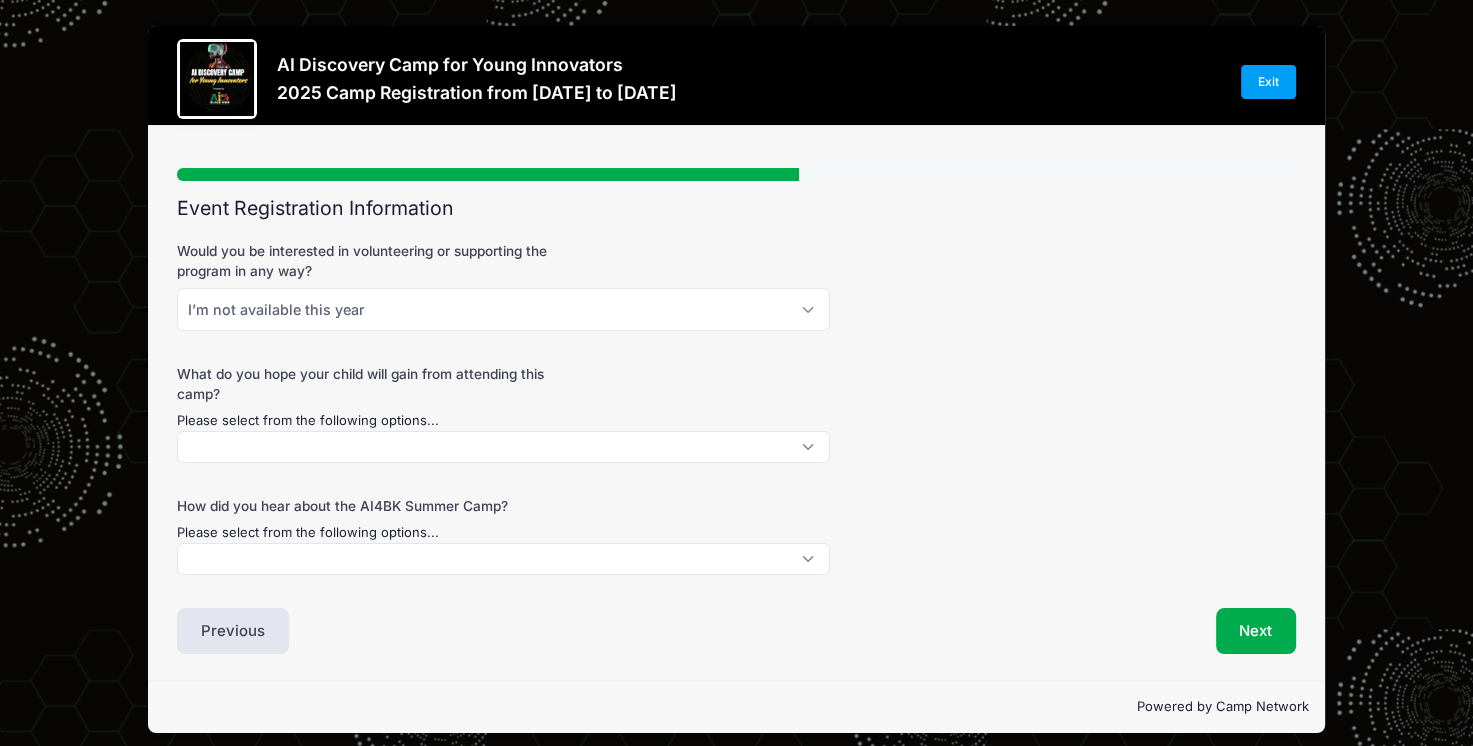 click at bounding box center [503, 447] 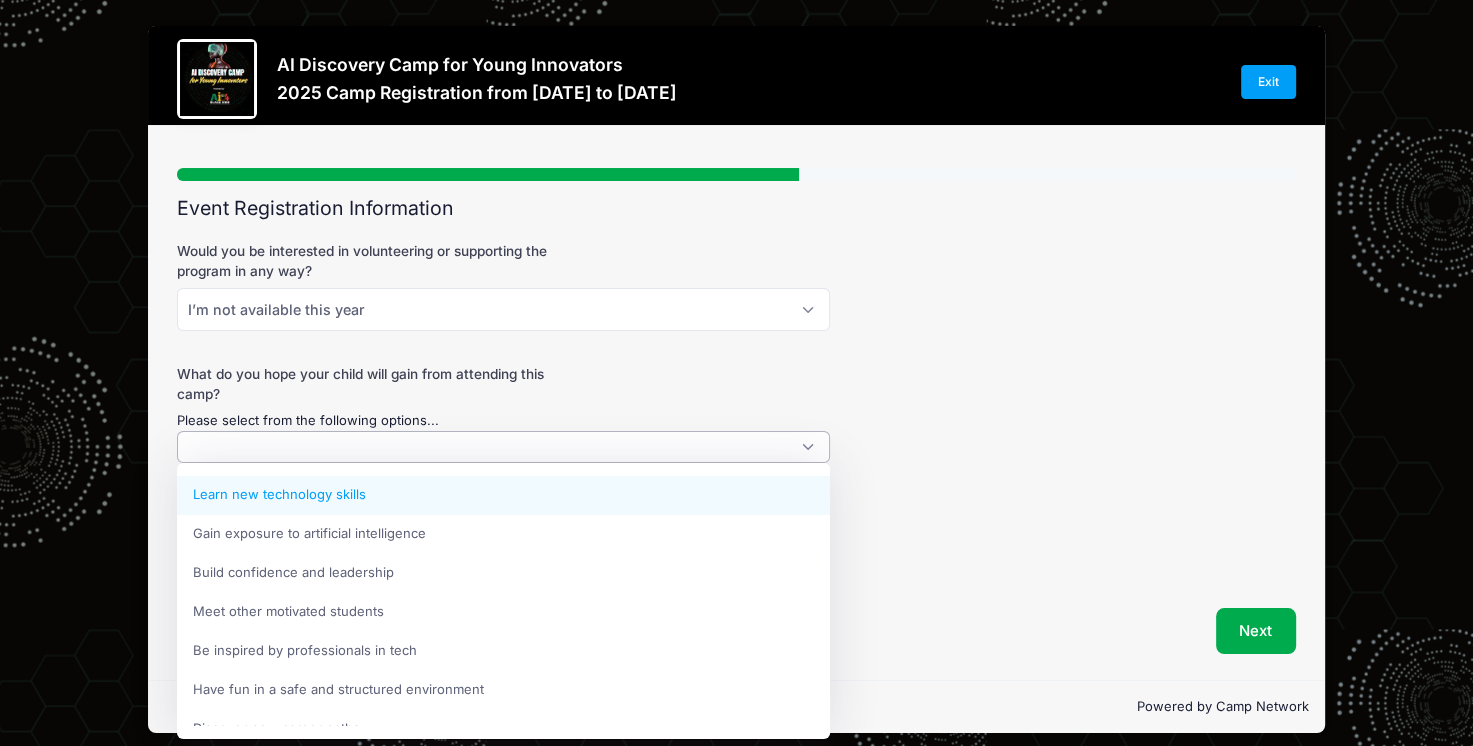 select on "Learn new technology skills" 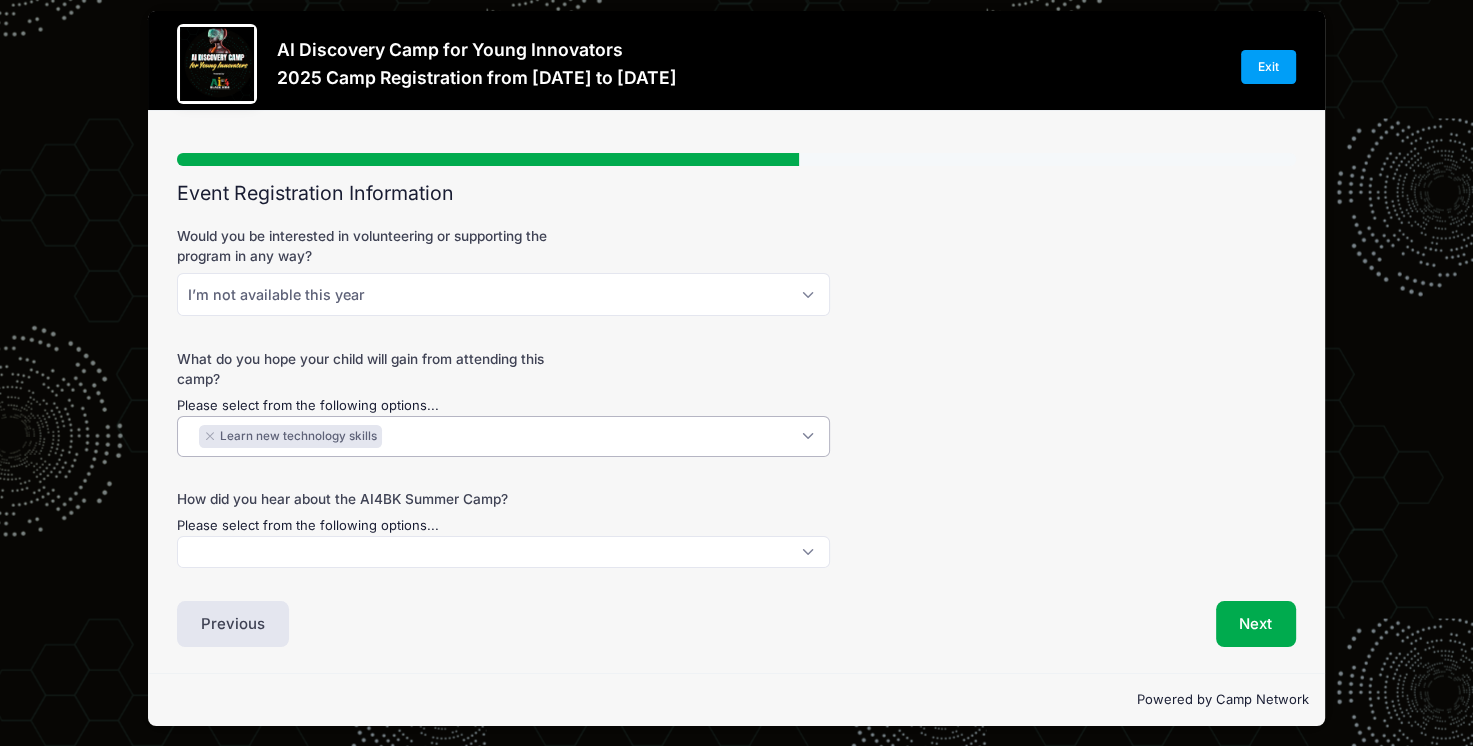 scroll, scrollTop: 19, scrollLeft: 0, axis: vertical 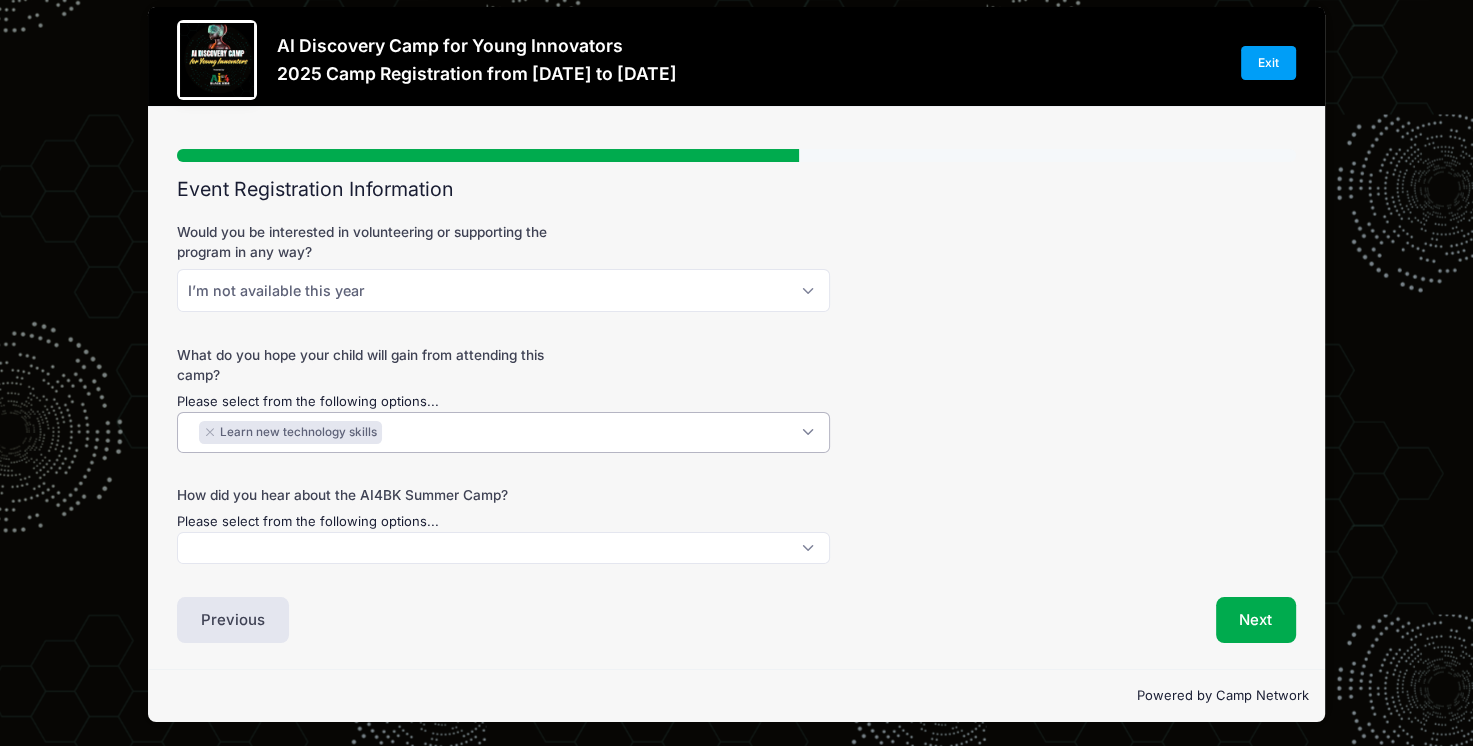 click on "× Learn new technology skills" at bounding box center [503, 432] 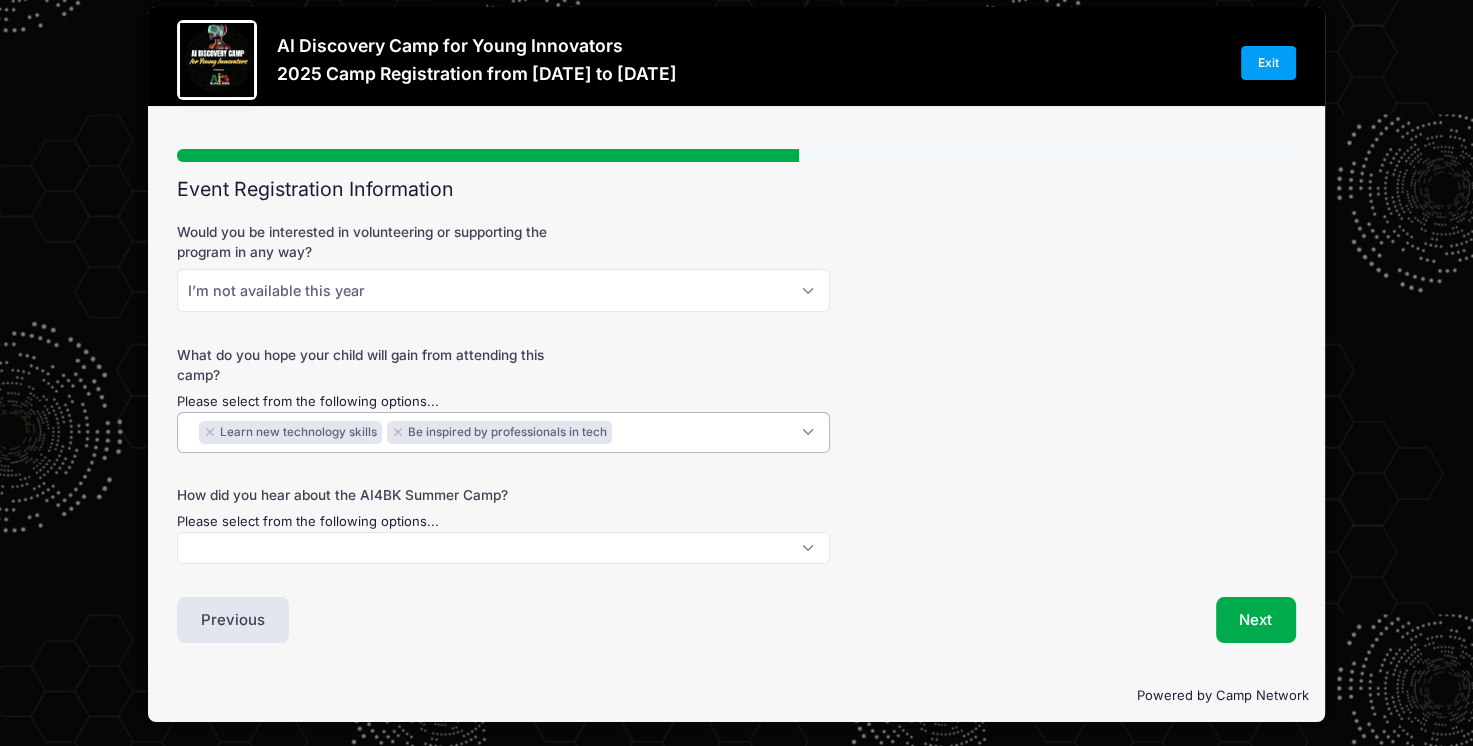 click on "× Learn new technology skills × Be inspired by professionals in tech" at bounding box center (503, 432) 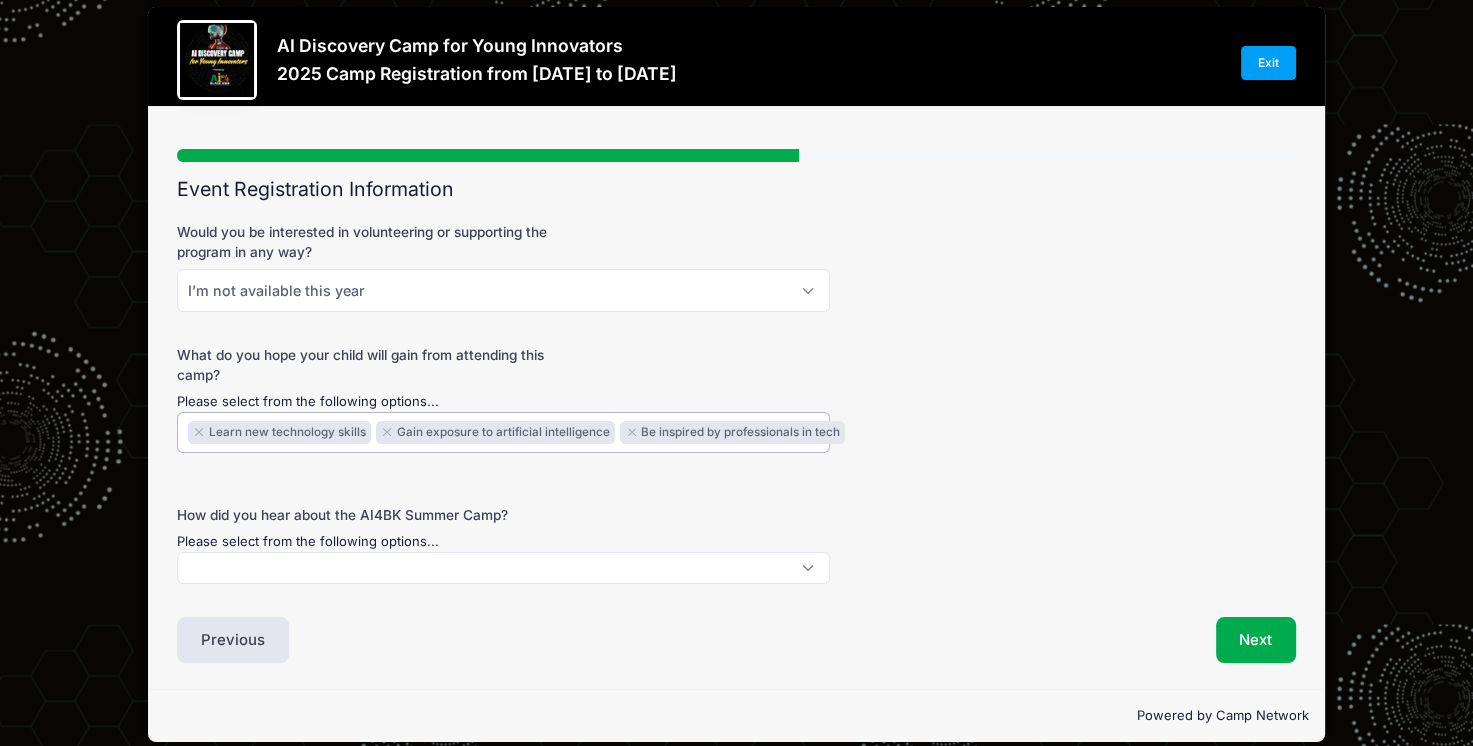 click on "× Learn new technology skills × Gain exposure to artificial intelligence × Be inspired by professionals in tech" at bounding box center (503, 432) 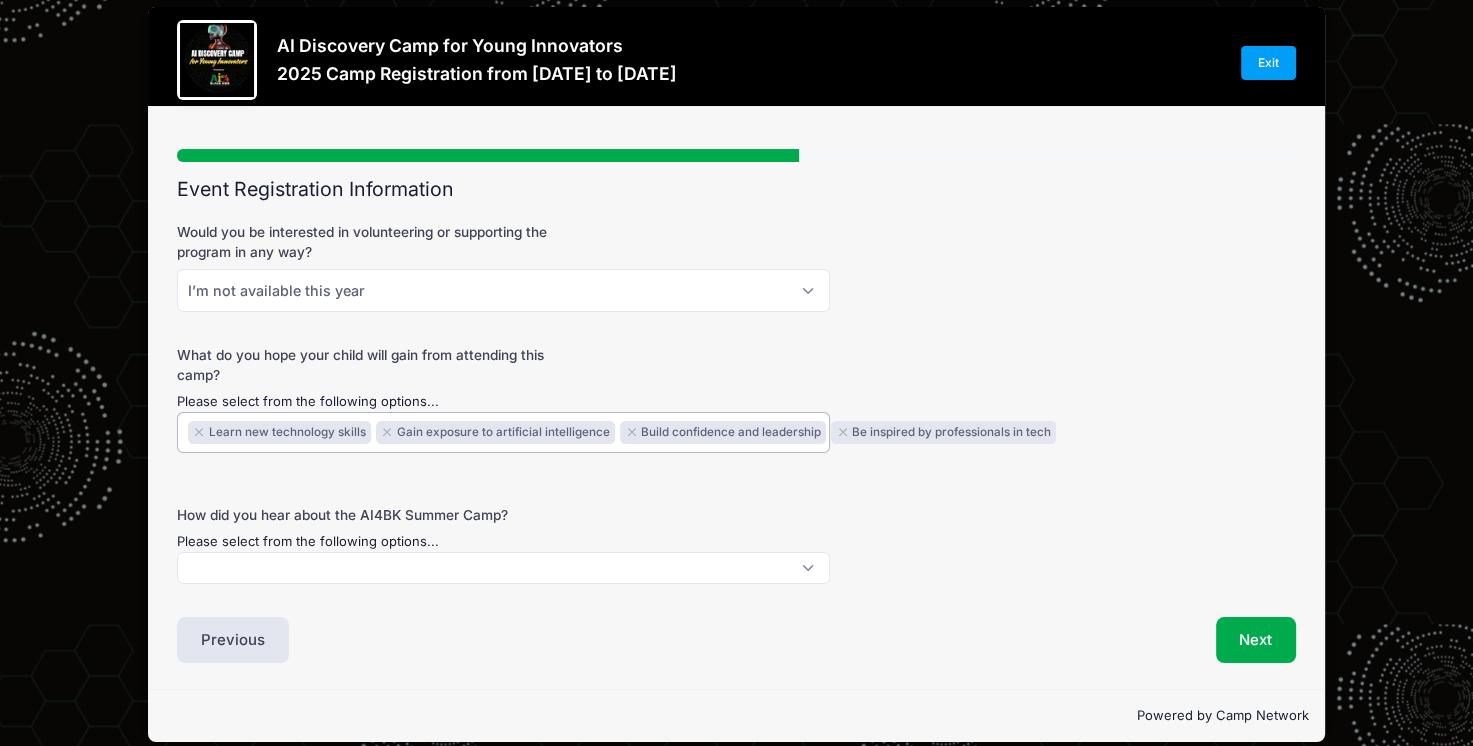 click on "× Learn new technology skills × Gain exposure to artificial intelligence × Build confidence and leadership × Be inspired by professionals in tech" at bounding box center (503, 432) 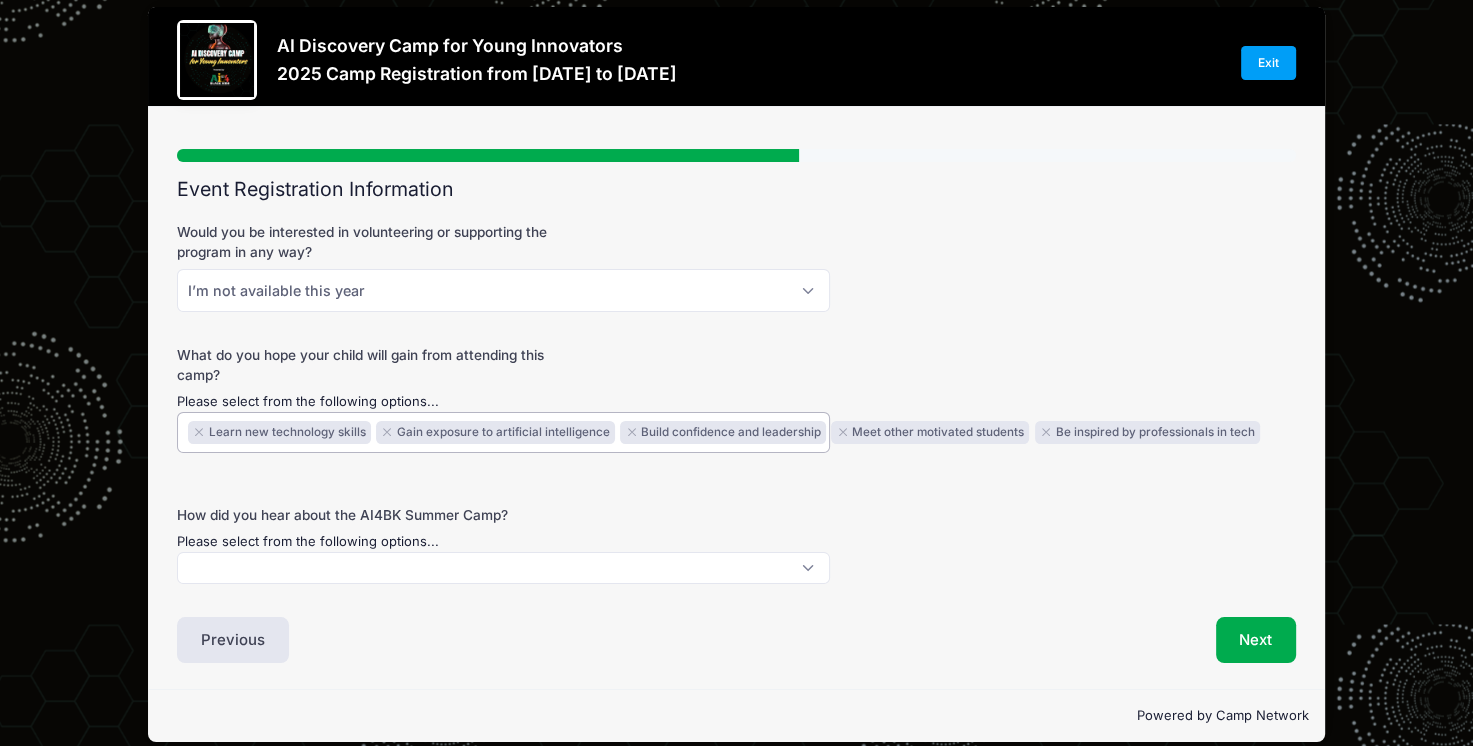 click on "× Learn new technology skills × Gain exposure to artificial intelligence × Build confidence and leadership × Meet other motivated students × Be inspired by professionals in tech" at bounding box center (503, 432) 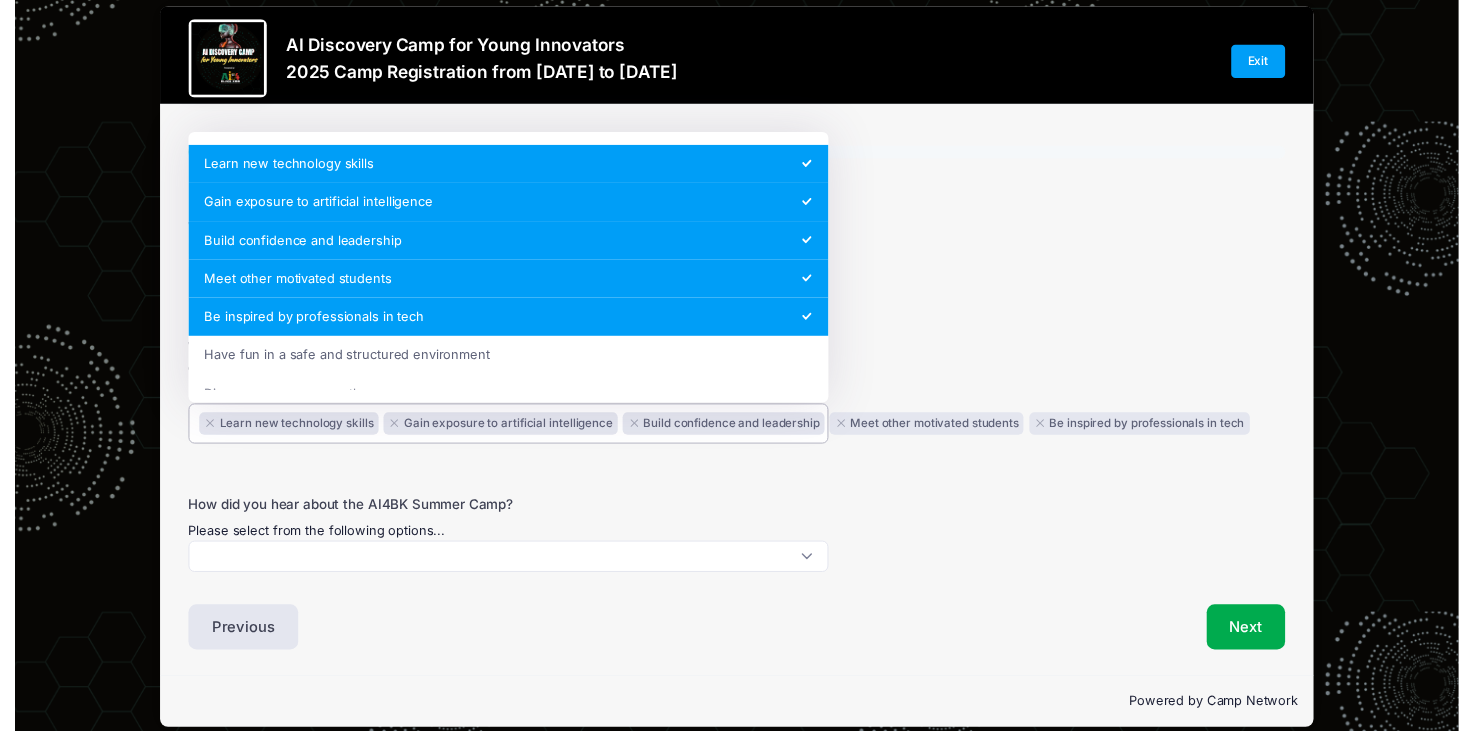 scroll, scrollTop: 22, scrollLeft: 0, axis: vertical 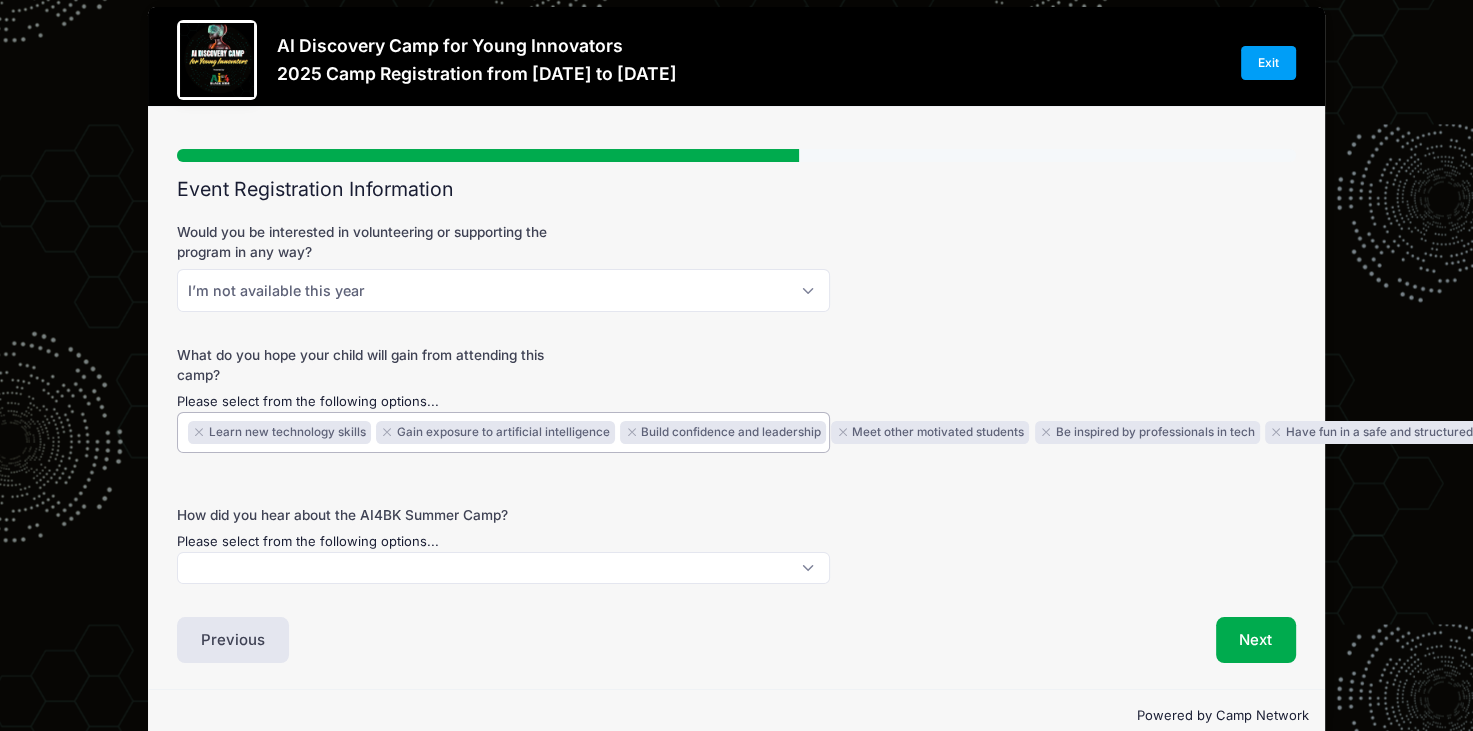 click on "How did you hear about the AI4BK Summer Camp?
Please select from the following options...
Friend or family
School or teacher
Social media (Instagram, Facebook, etc.)
Email or newsletter
Community organization
Past participant
AI 4 Black Kids website
Event or flyer
Other (please specify)" at bounding box center [736, 544] 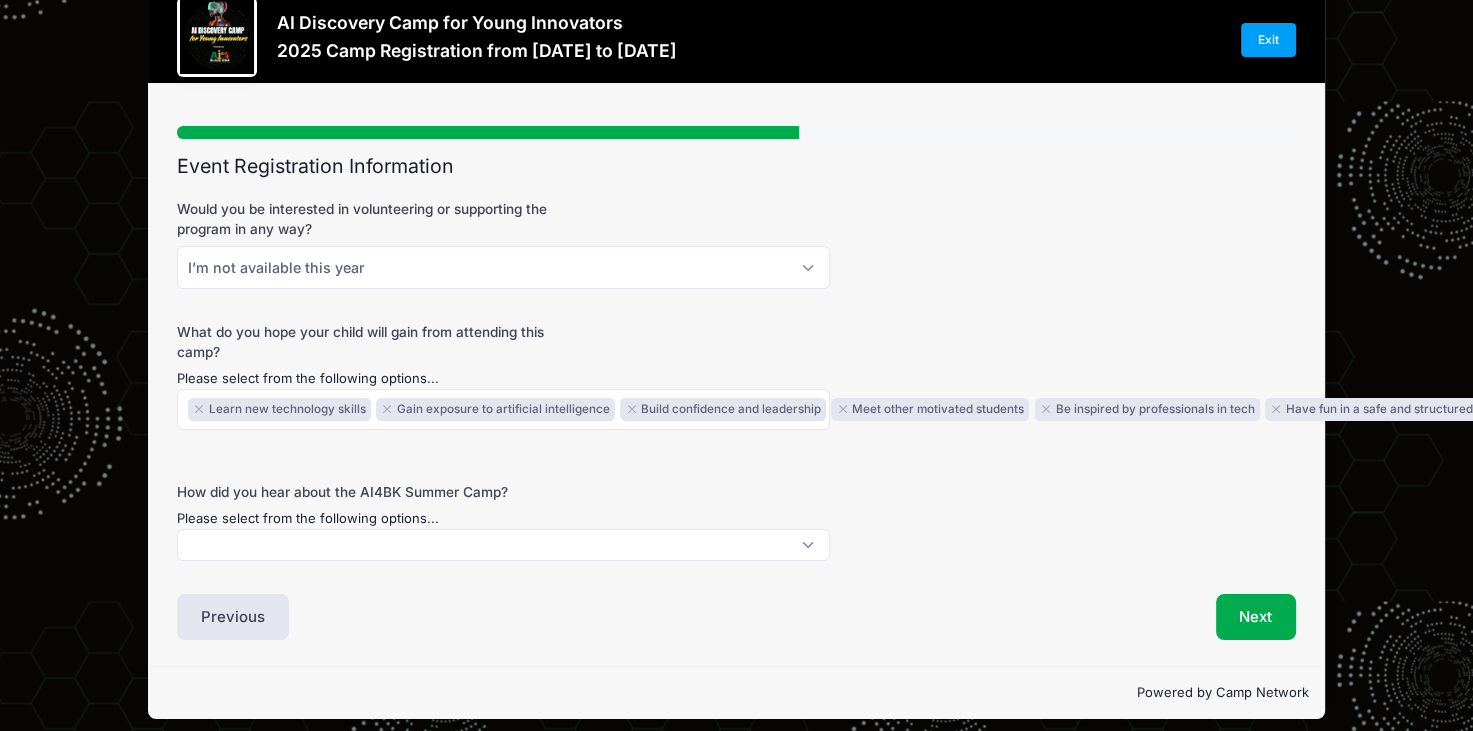 scroll, scrollTop: 54, scrollLeft: 0, axis: vertical 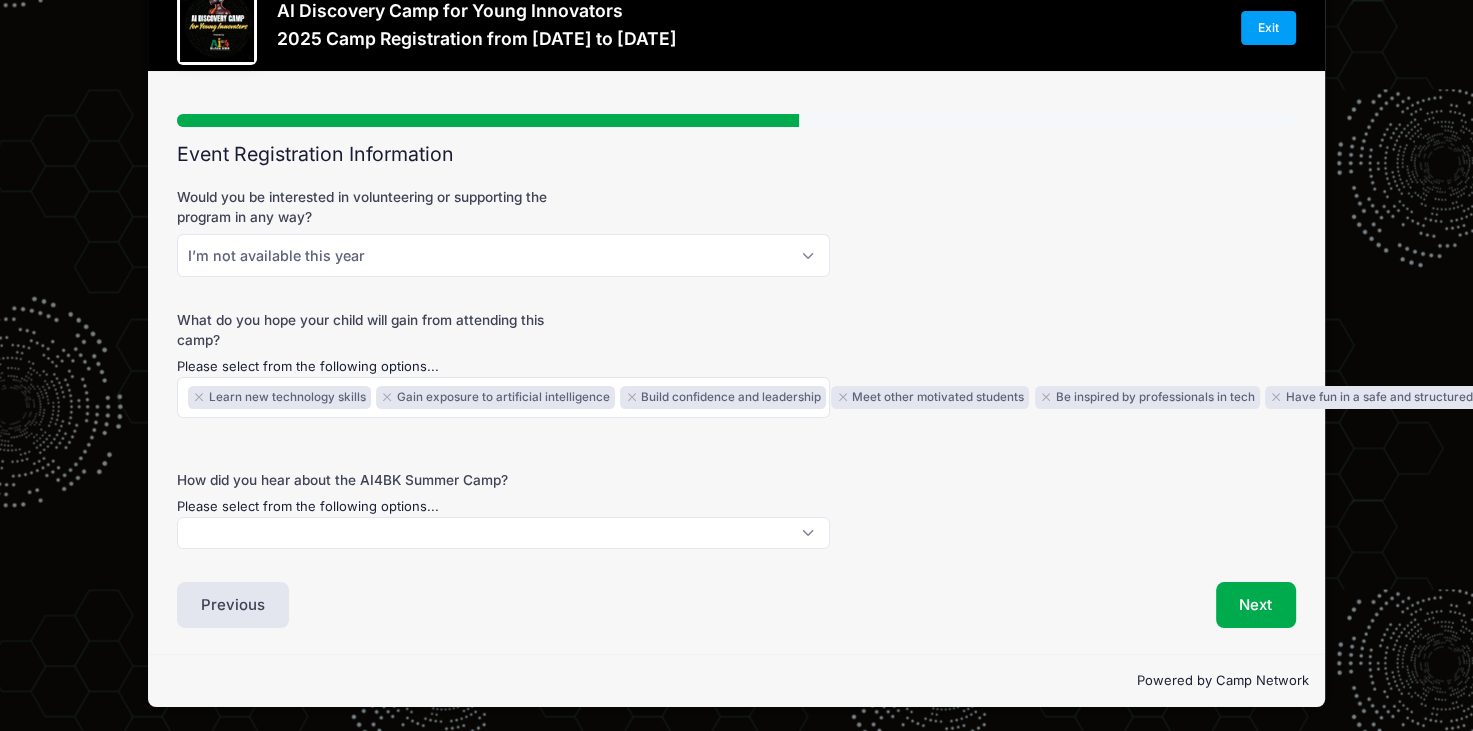 click at bounding box center [503, 533] 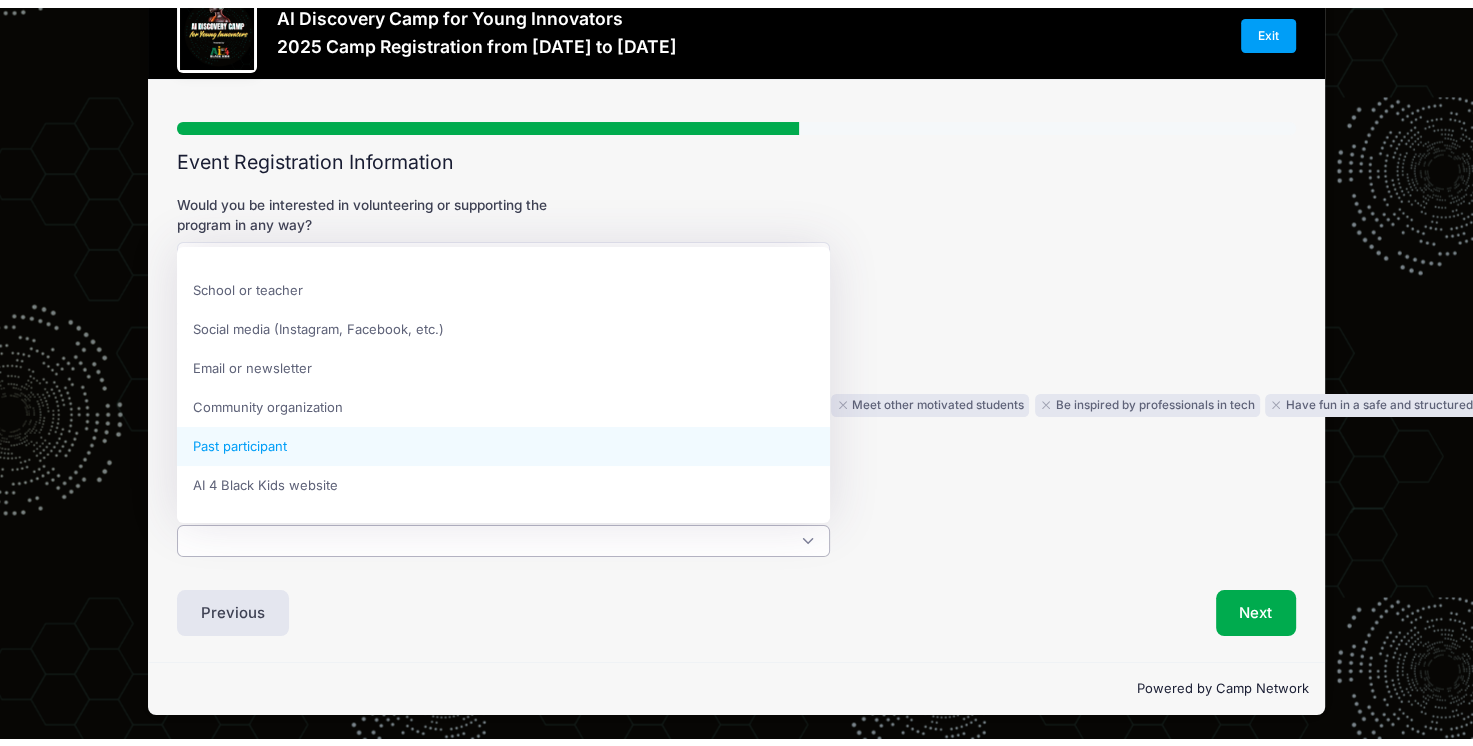 scroll, scrollTop: 0, scrollLeft: 0, axis: both 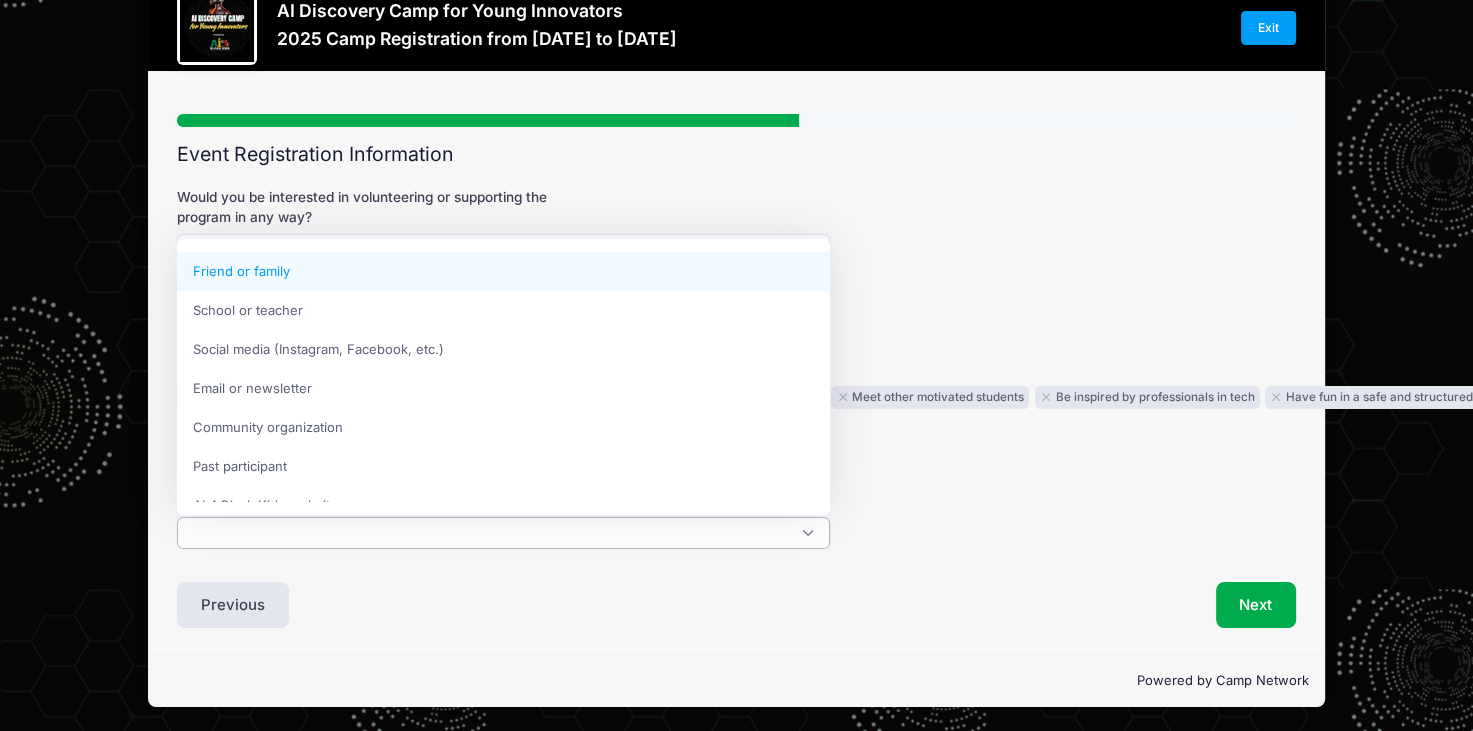 select on "Friend or family" 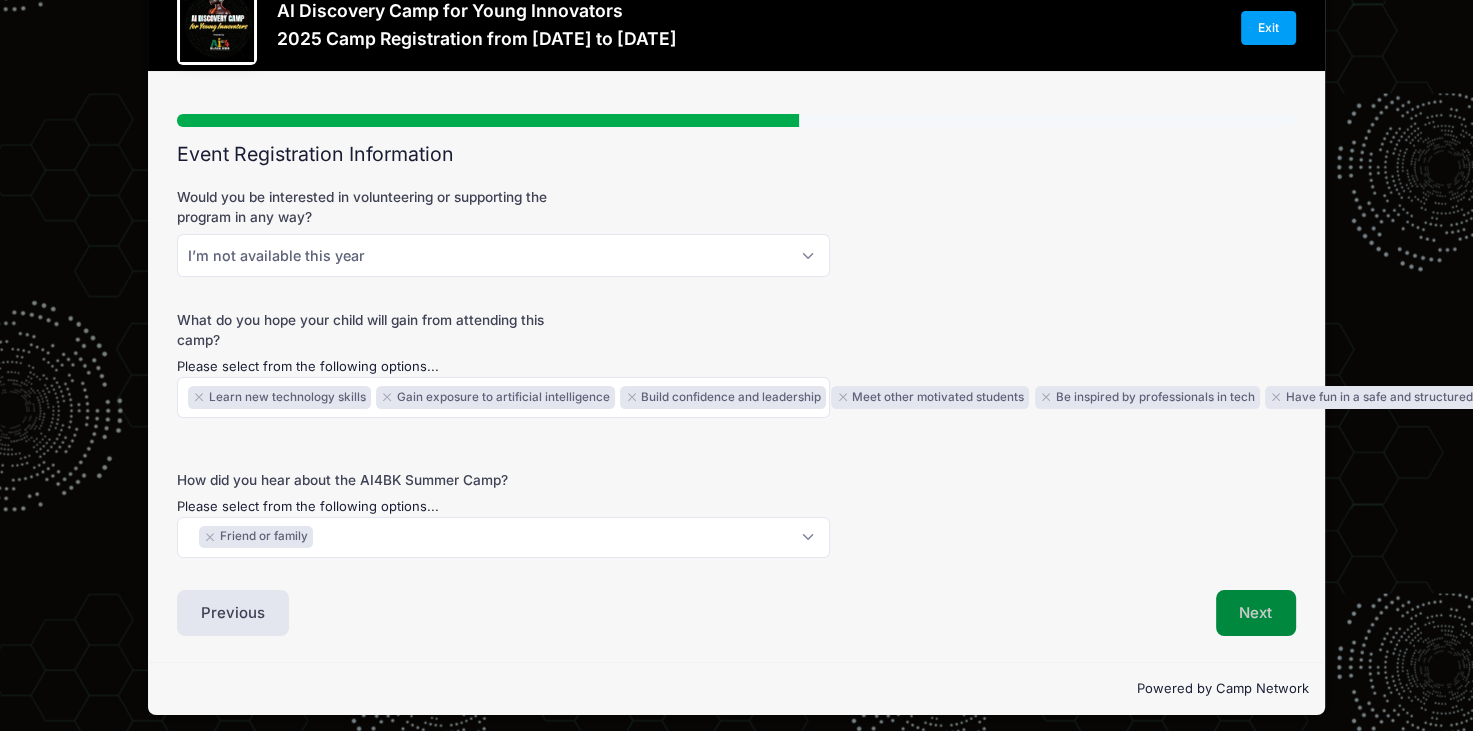 click on "Next" at bounding box center [1256, 613] 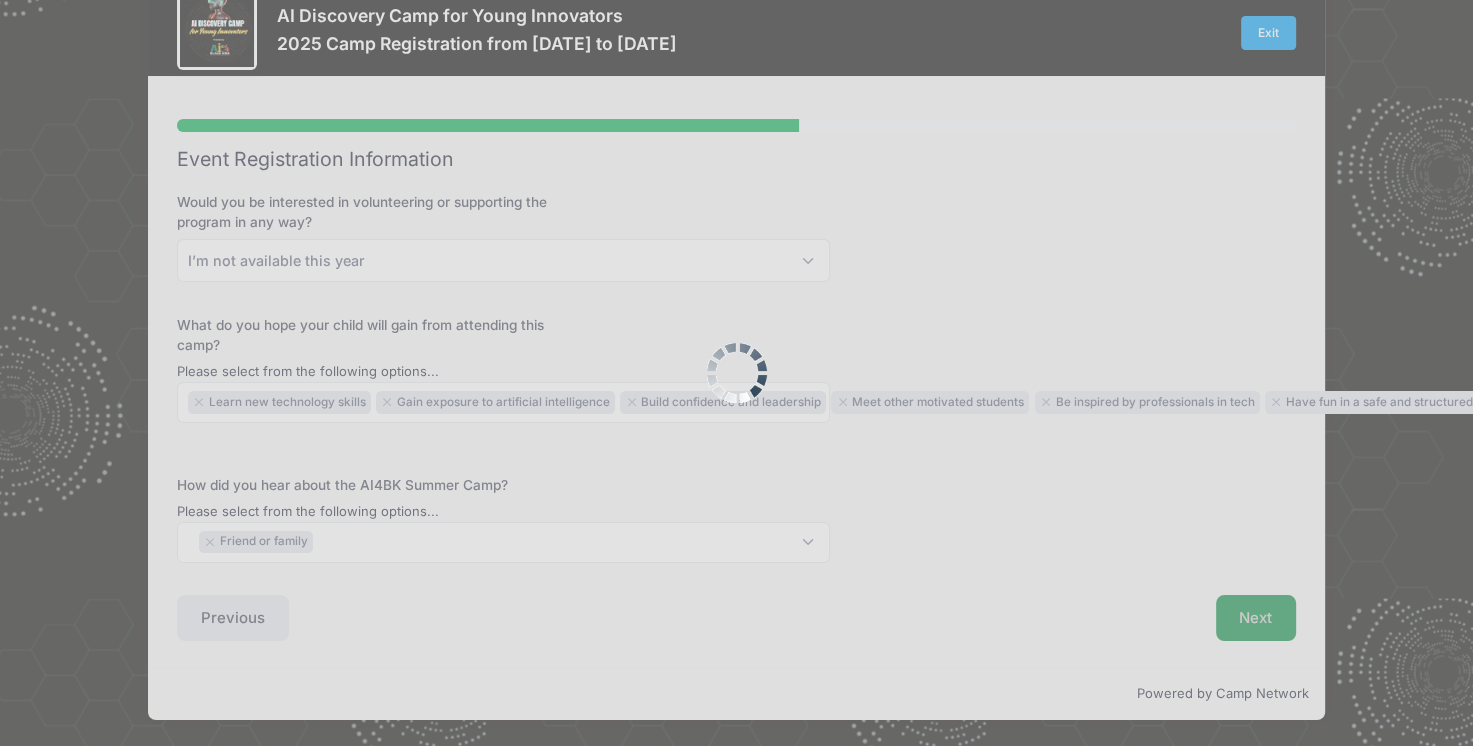 scroll, scrollTop: 0, scrollLeft: 0, axis: both 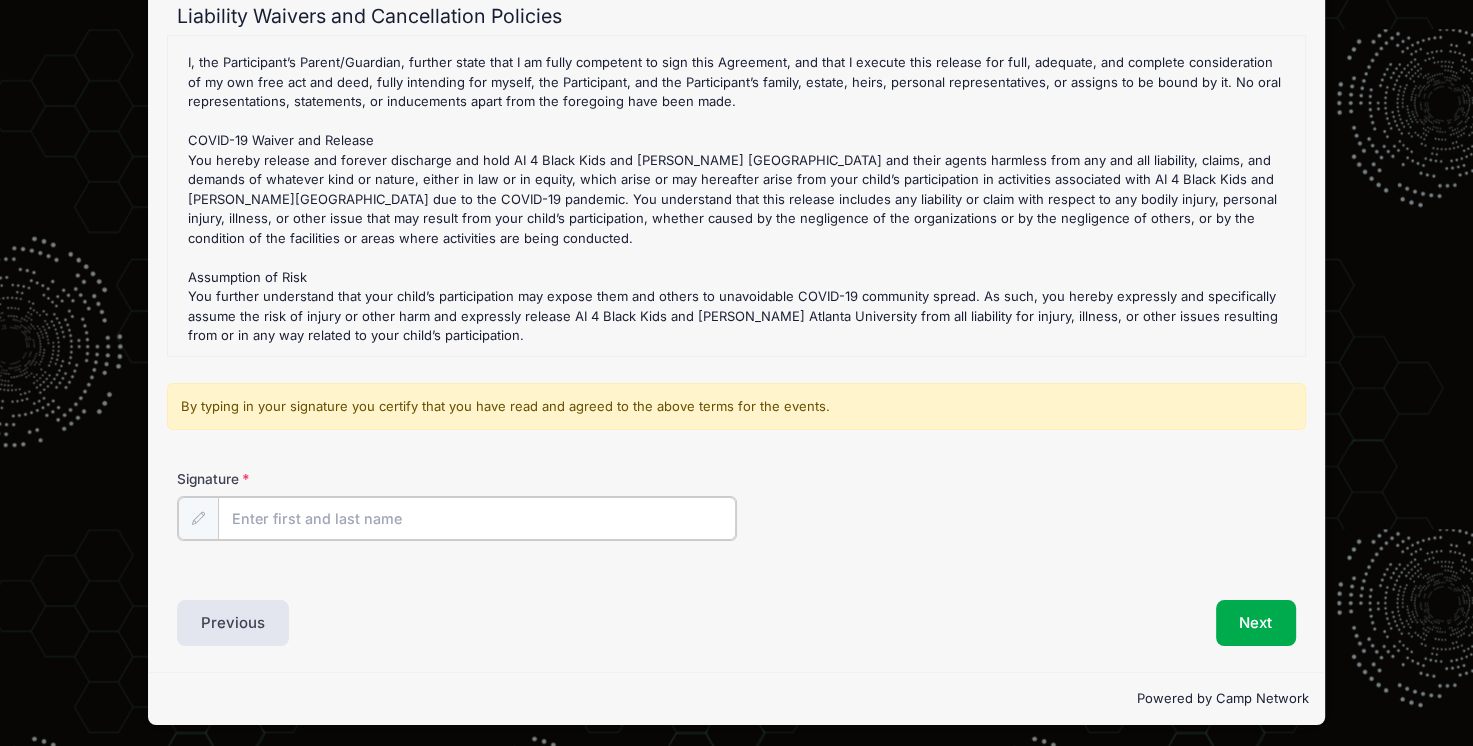 click on "Signature" at bounding box center [477, 518] 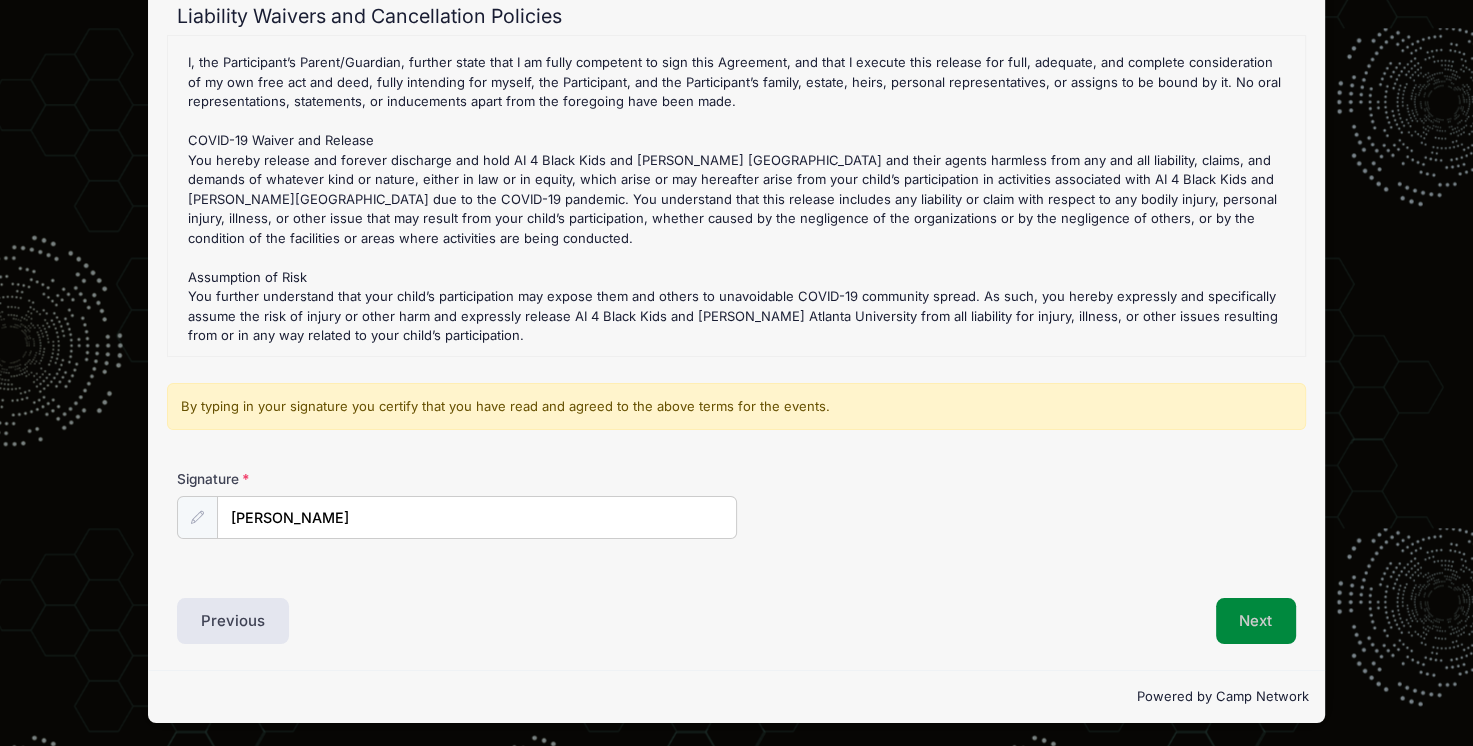 click on "Next" at bounding box center [1256, 621] 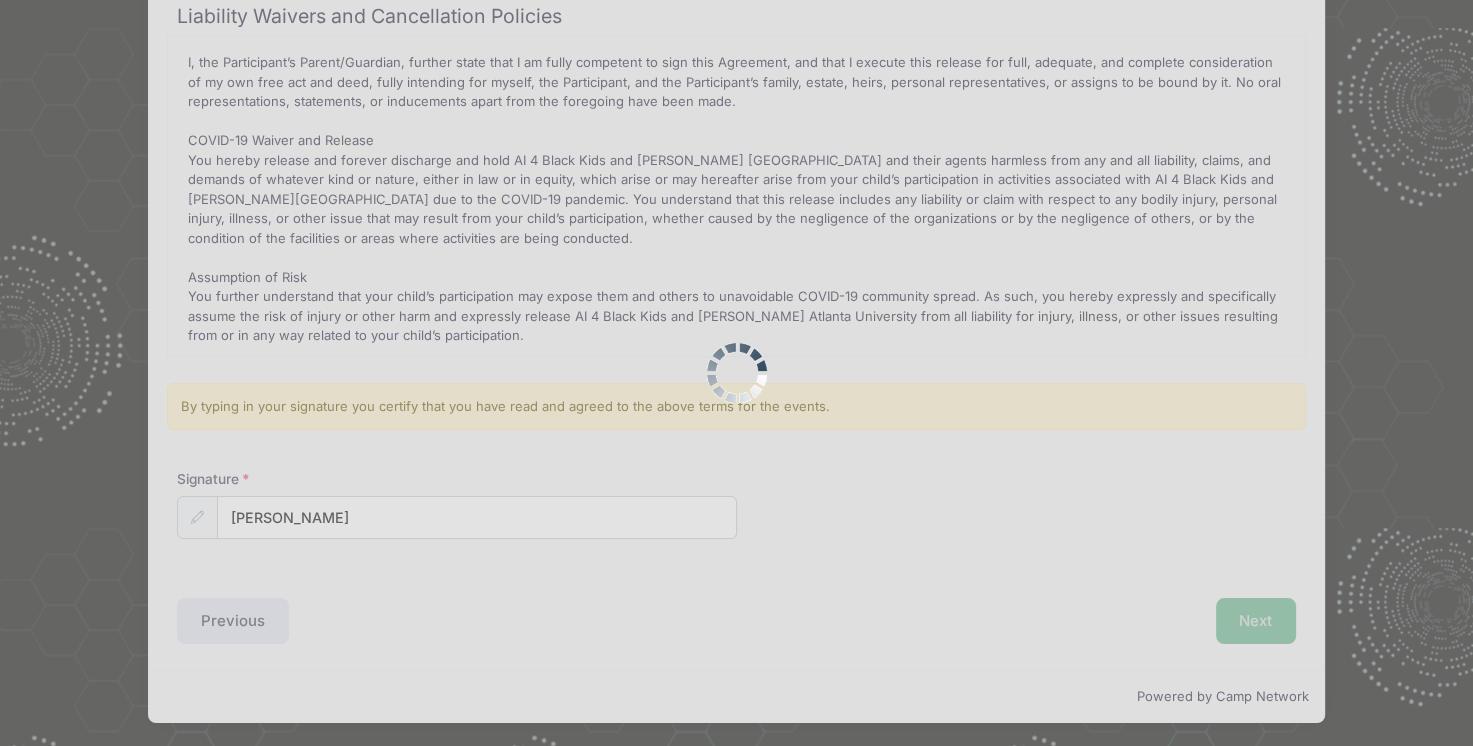 scroll, scrollTop: 0, scrollLeft: 0, axis: both 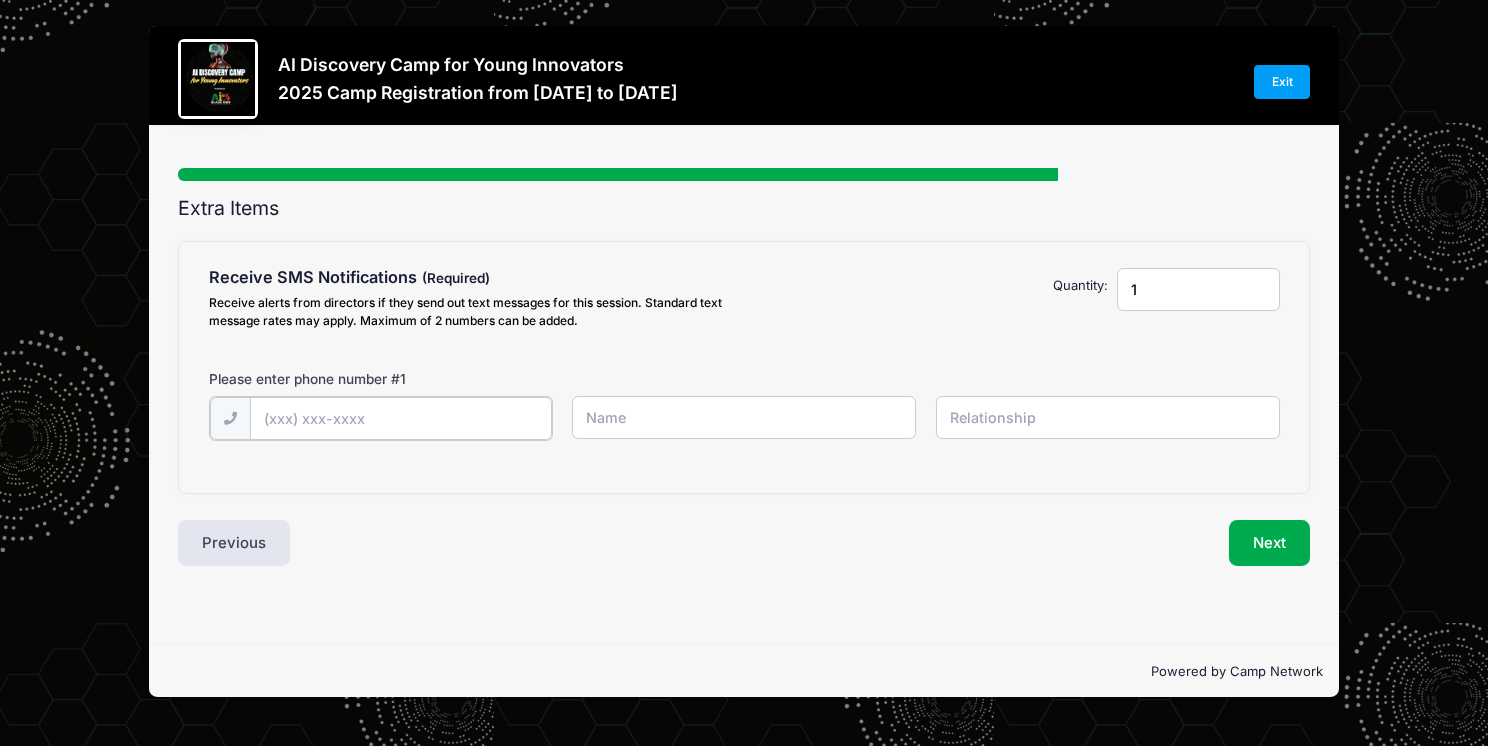 click at bounding box center [0, 0] 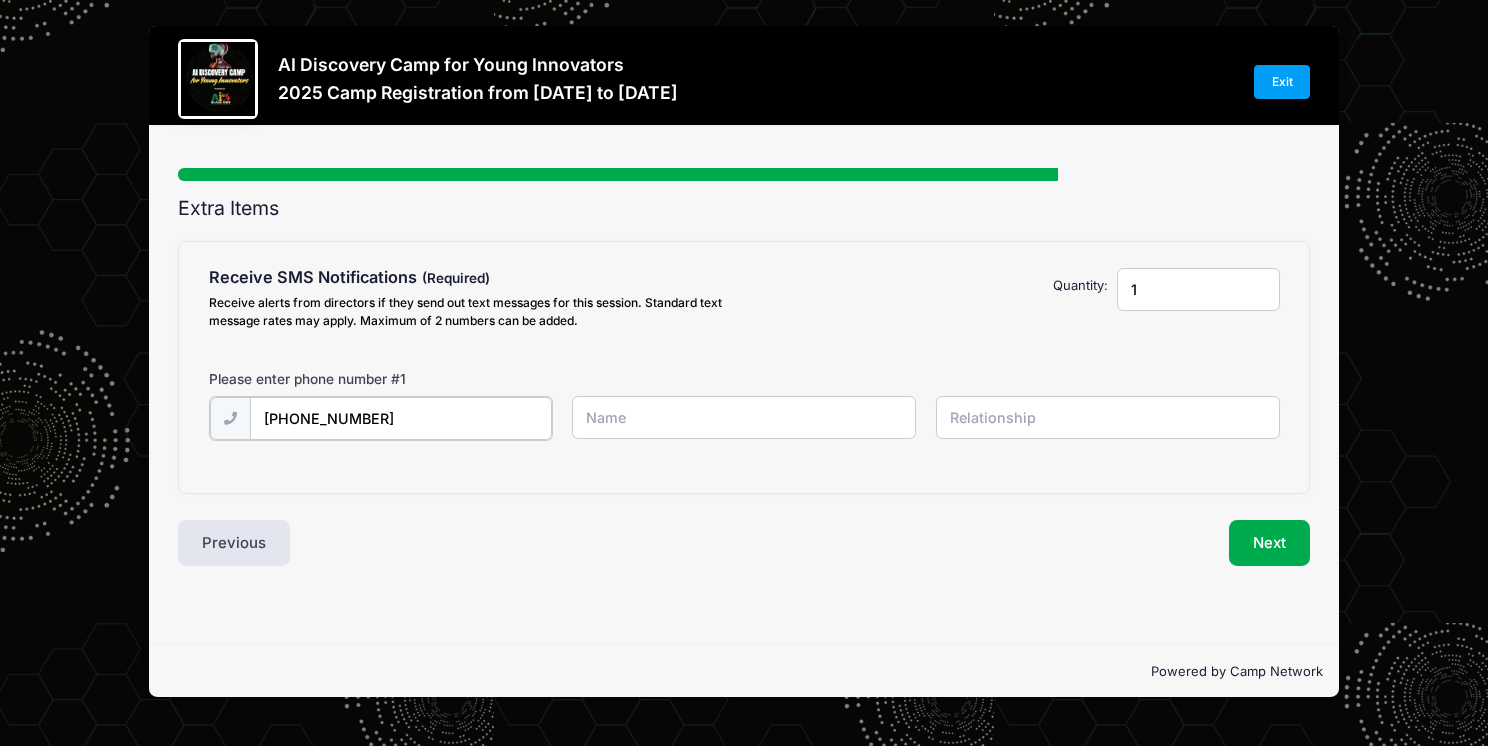 type on "[PHONE_NUMBER]" 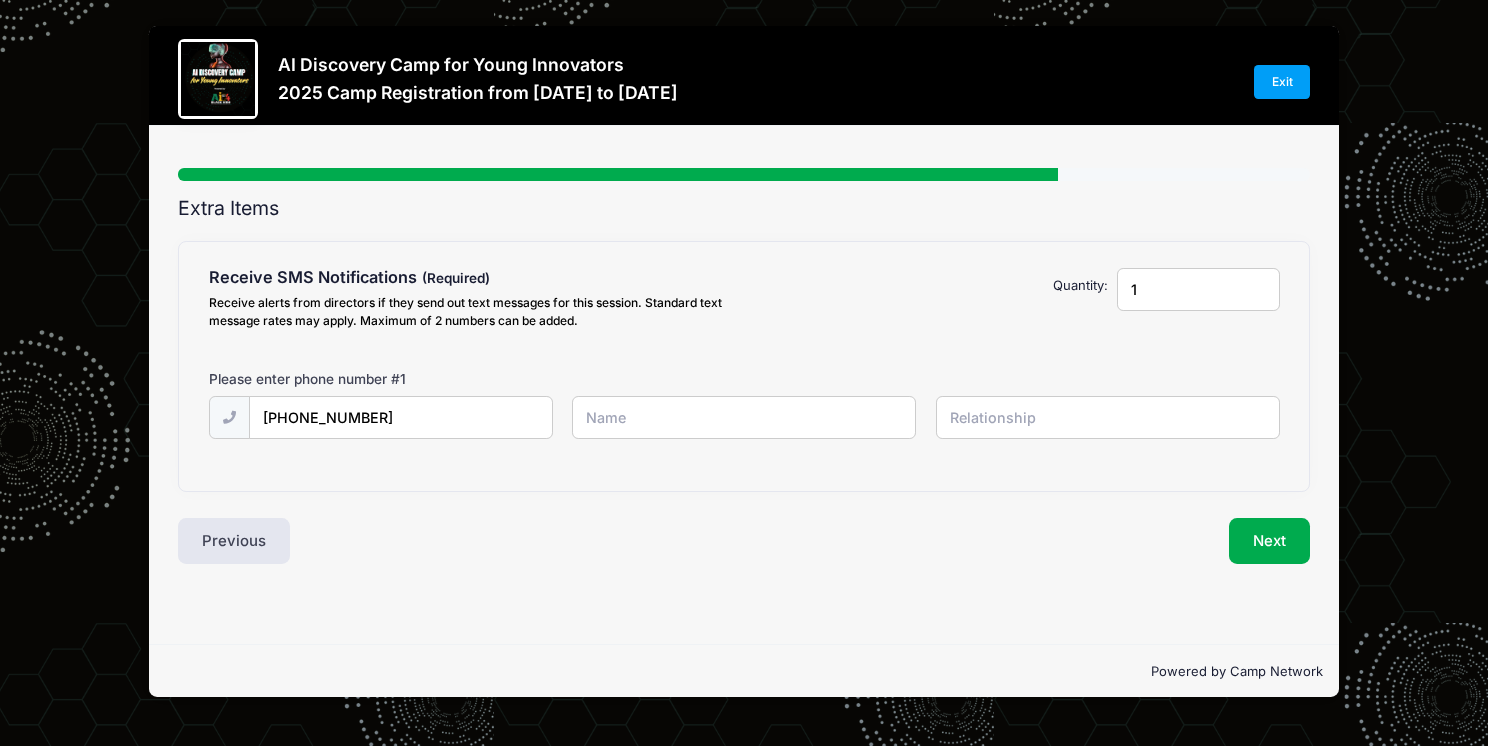 click at bounding box center (0, 0) 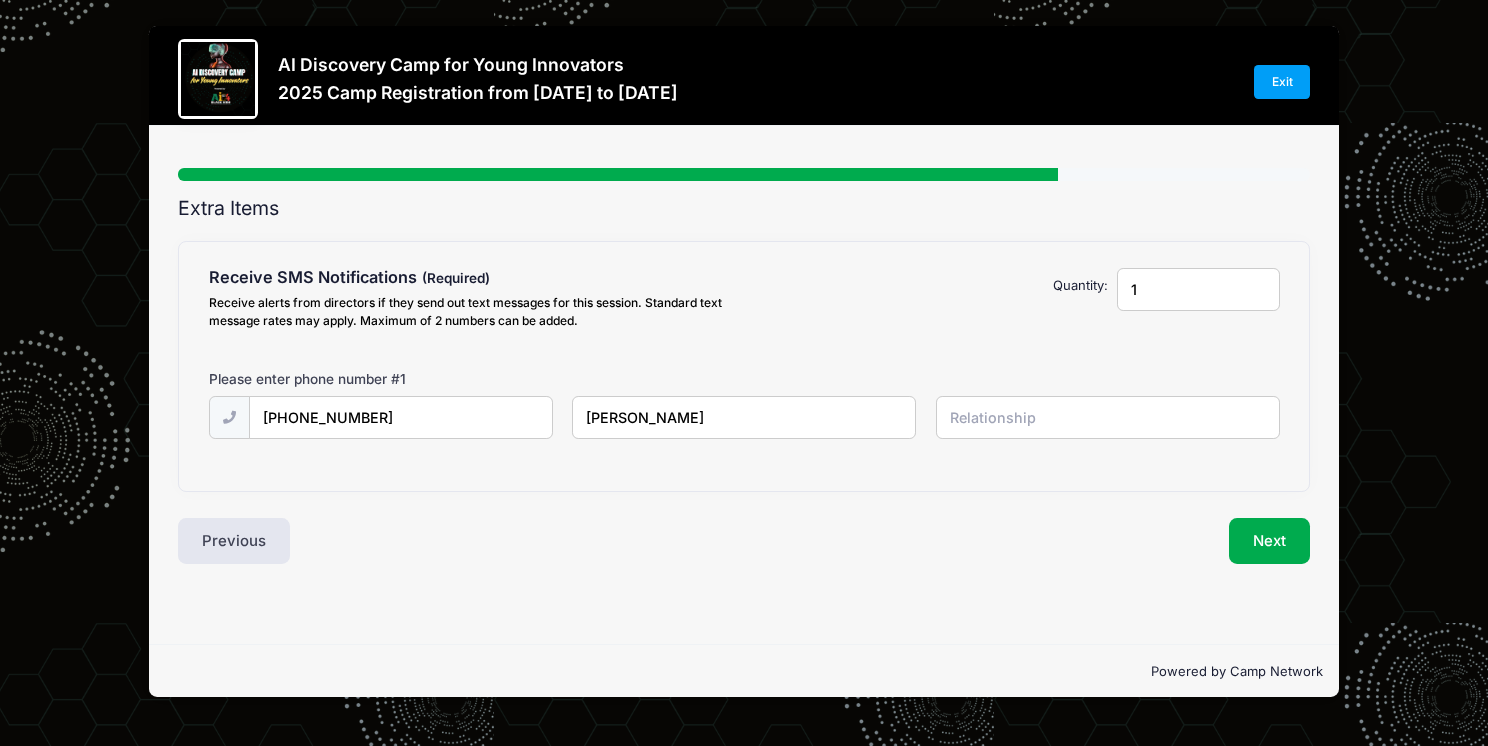 type on "[PERSON_NAME]" 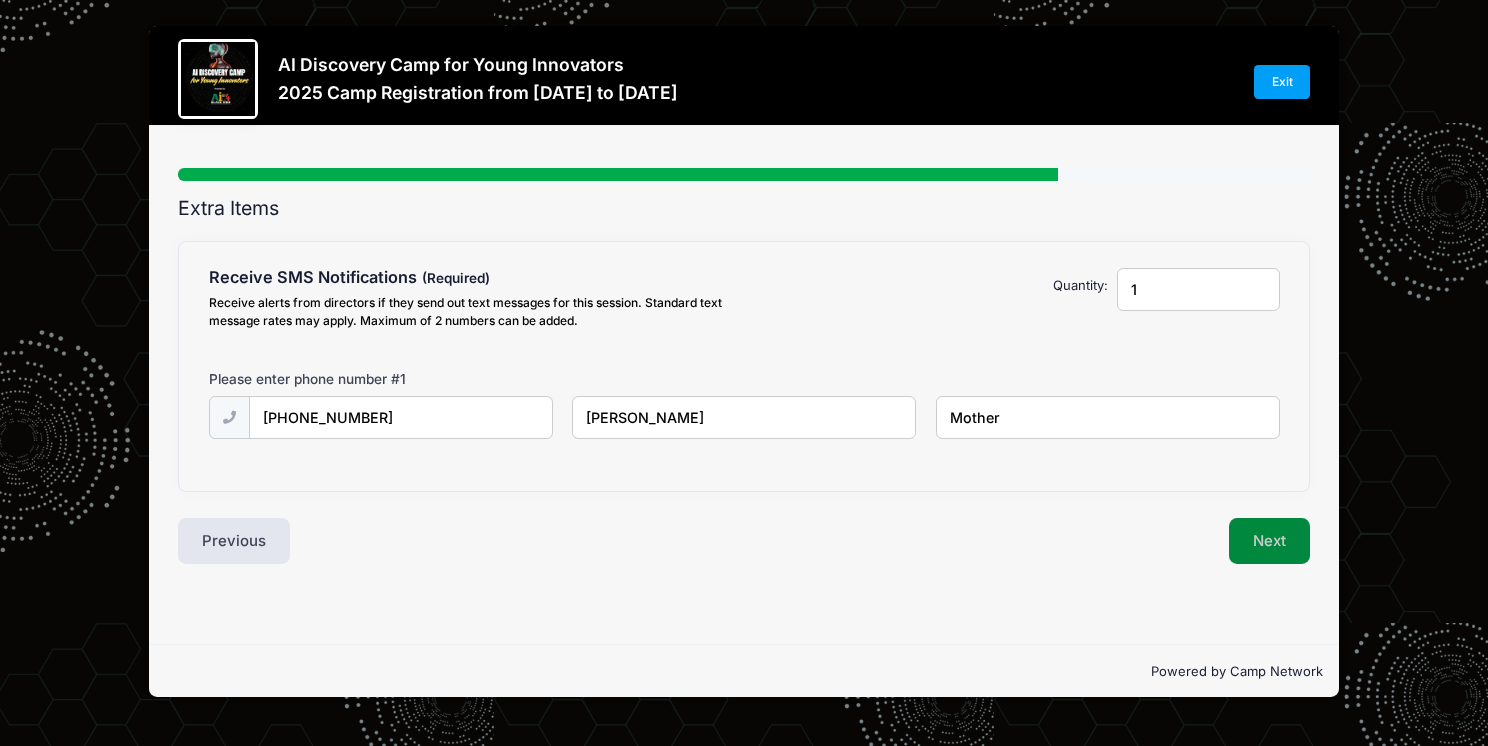 type on "Mother" 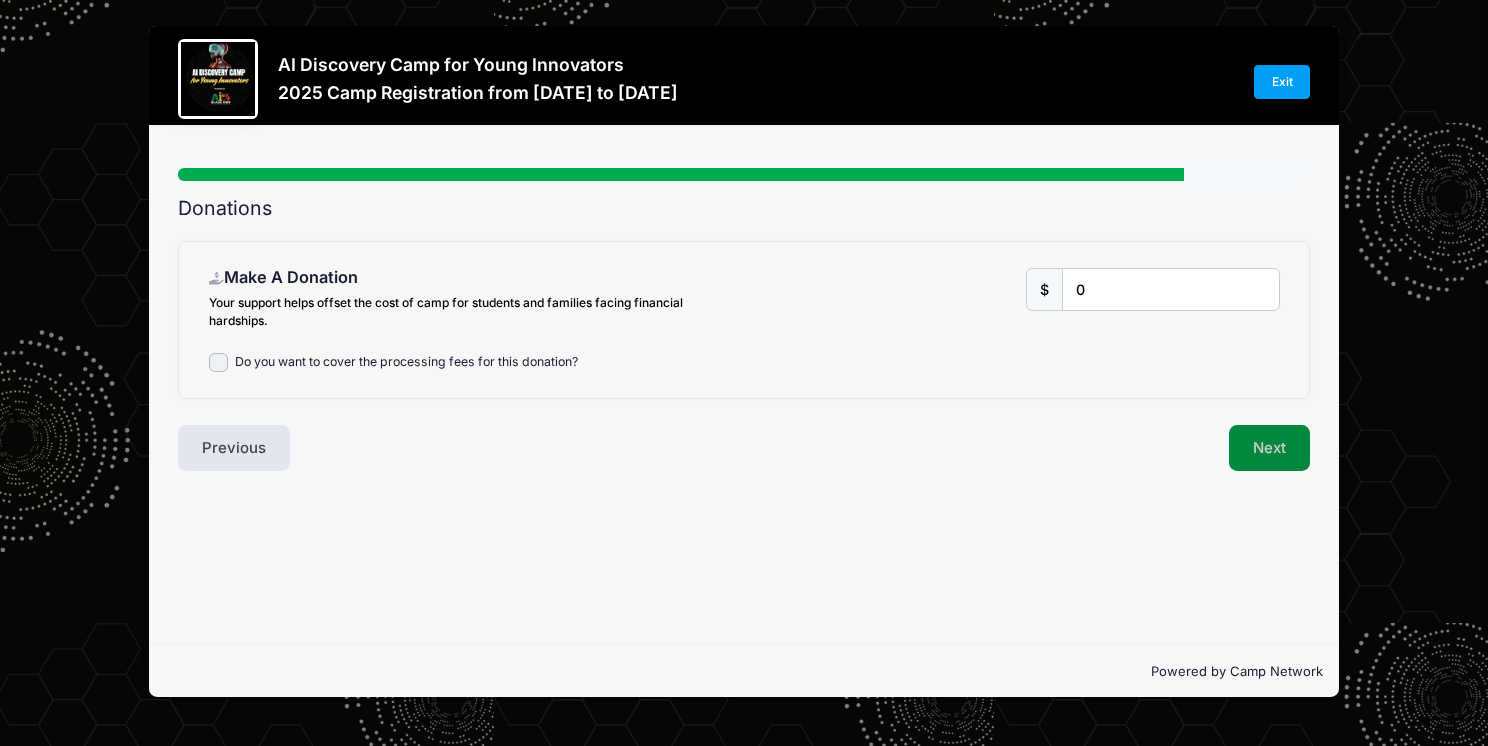 click on "Next" at bounding box center [1269, 448] 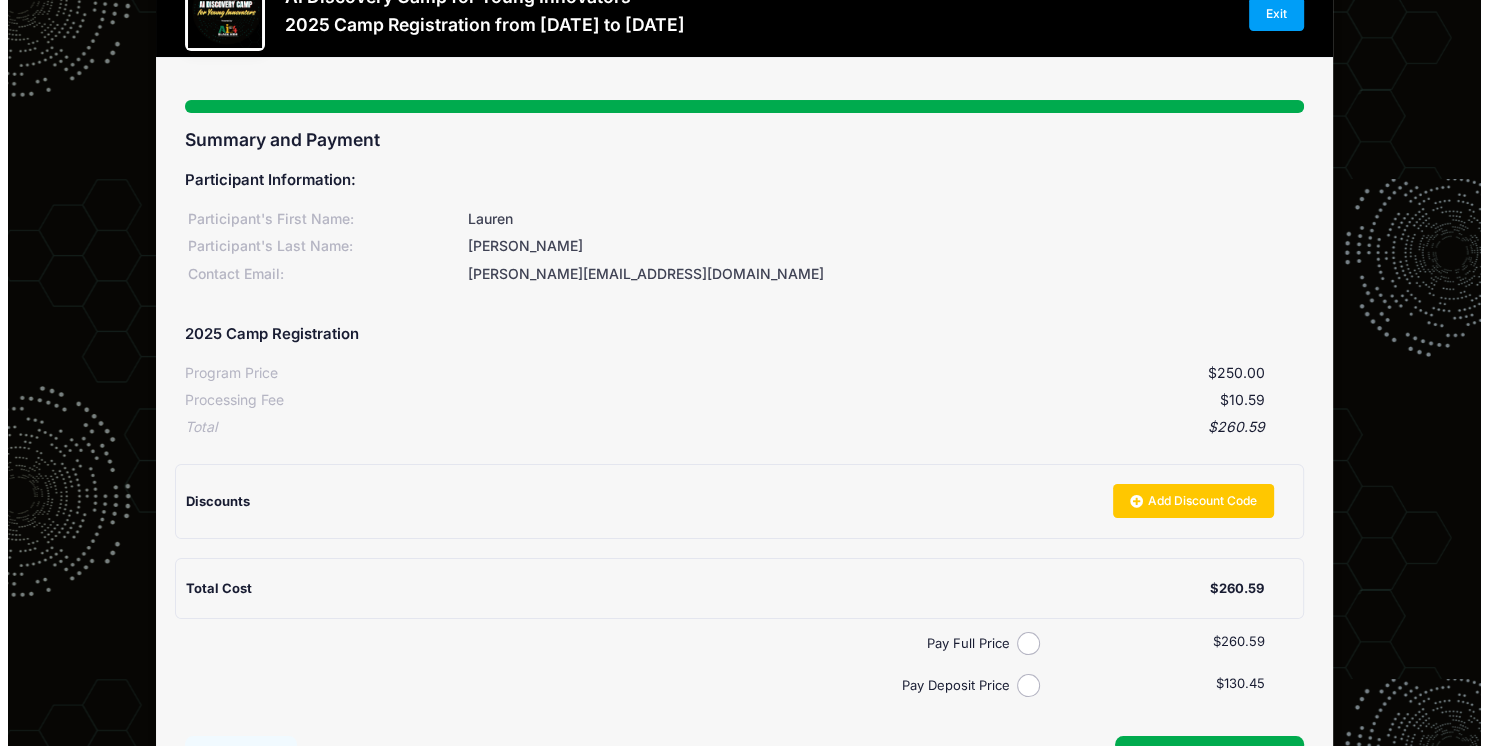 scroll, scrollTop: 100, scrollLeft: 0, axis: vertical 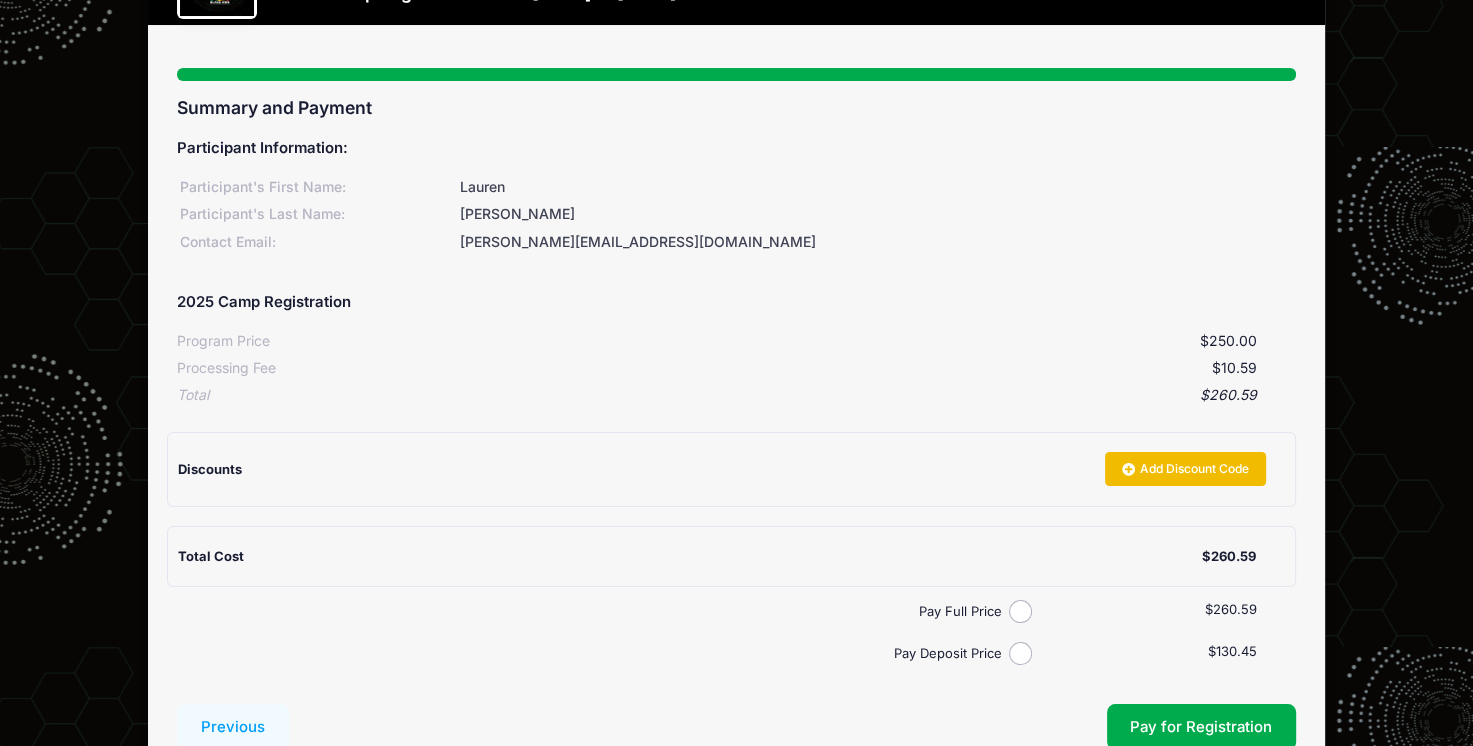 click on "Add Discount Code" at bounding box center [1185, 469] 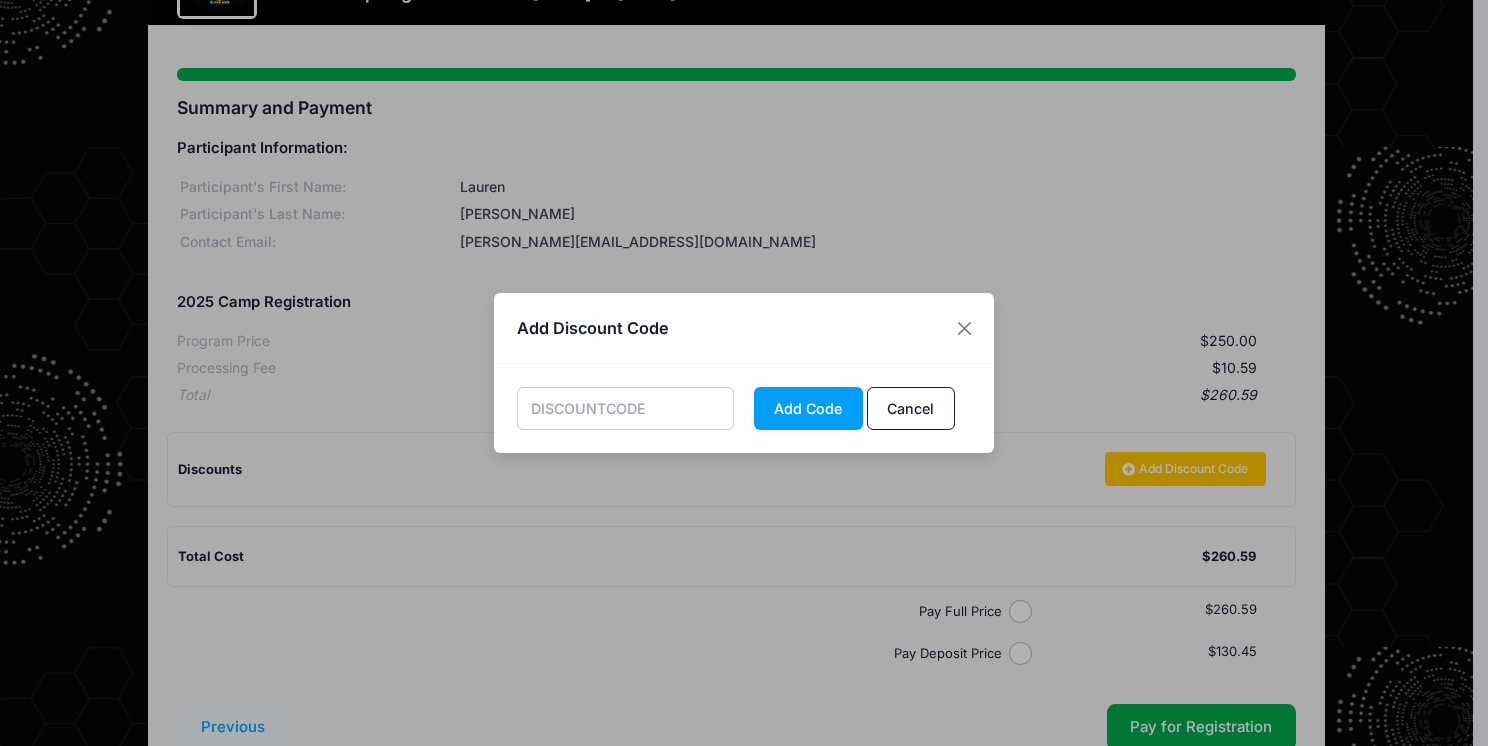 paste on "SUMMER2025" 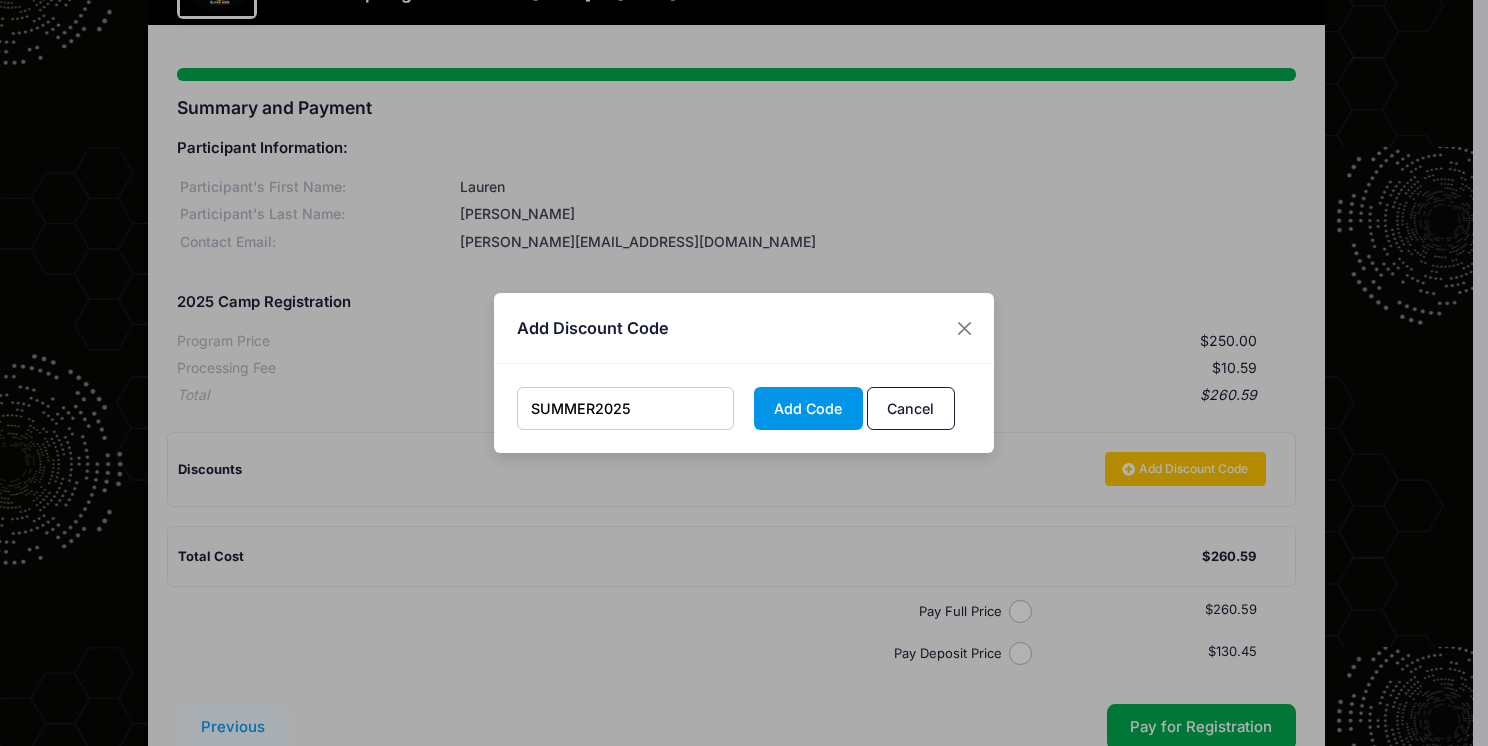 type on "SUMMER2025" 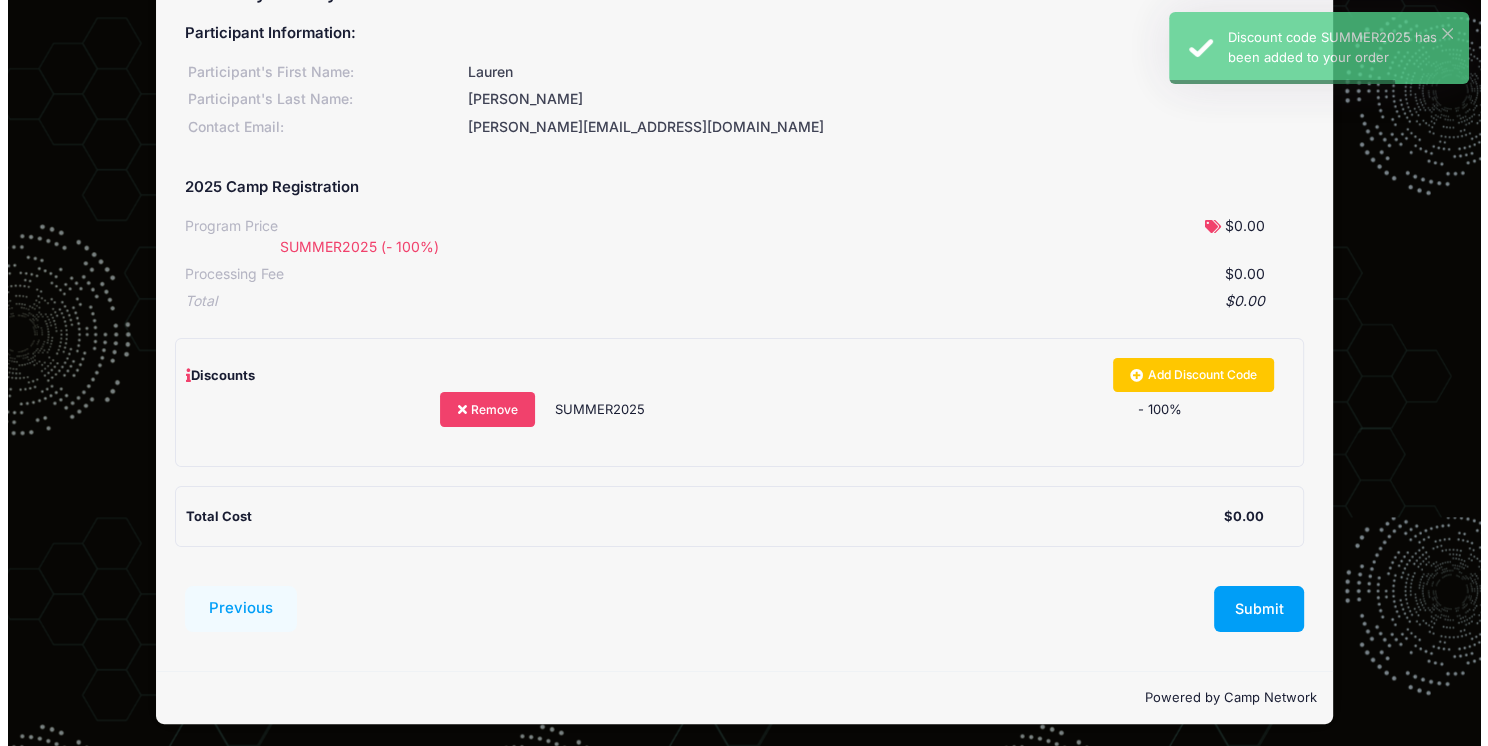 scroll, scrollTop: 216, scrollLeft: 0, axis: vertical 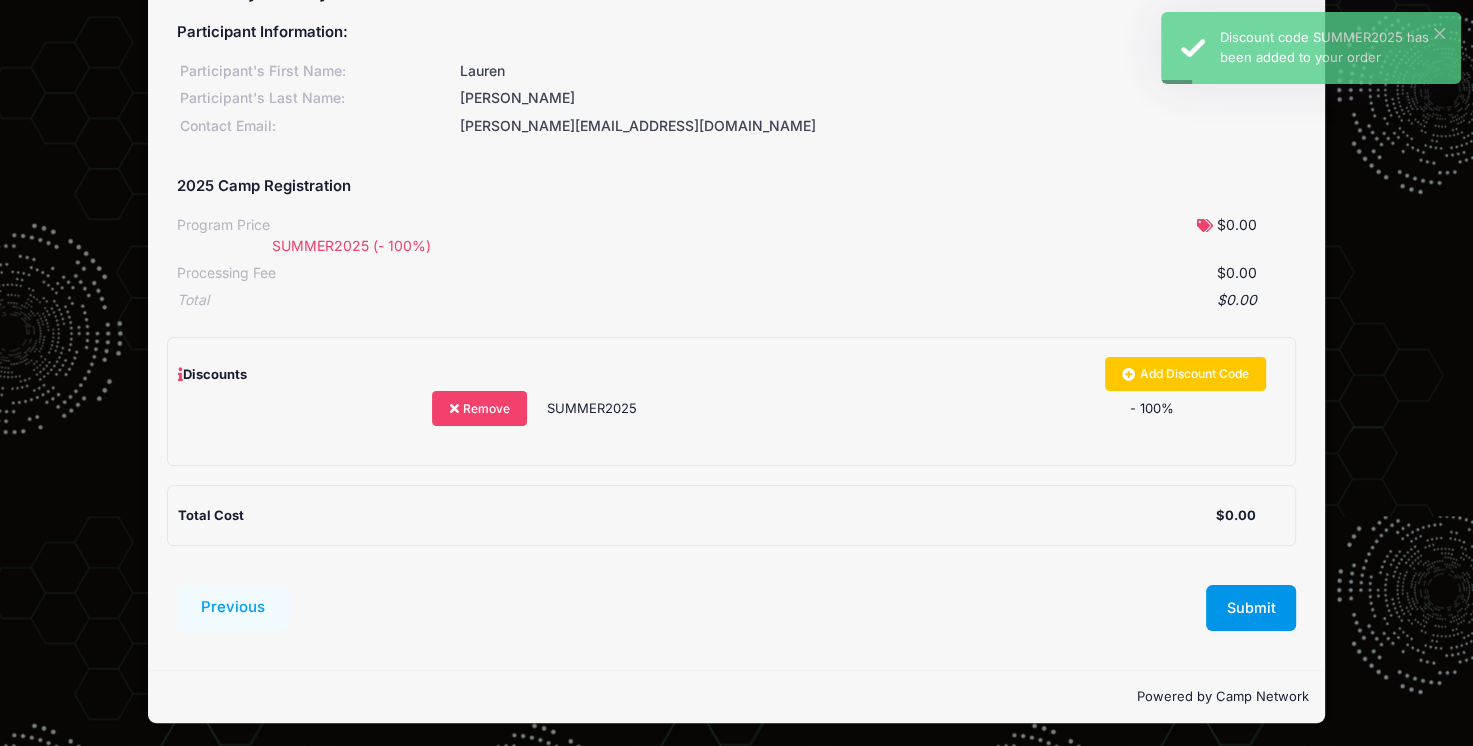 click on "Submit" at bounding box center [1251, 608] 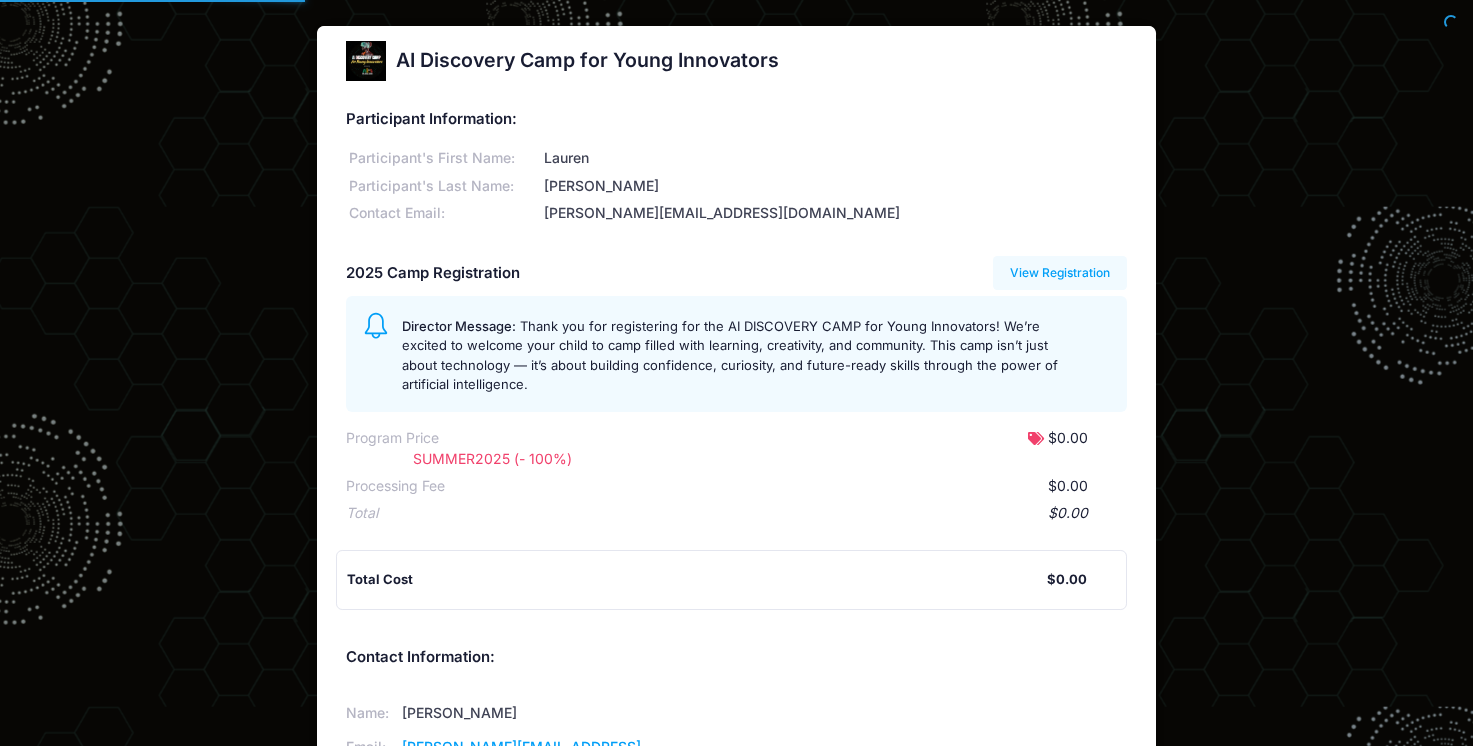 scroll, scrollTop: 0, scrollLeft: 0, axis: both 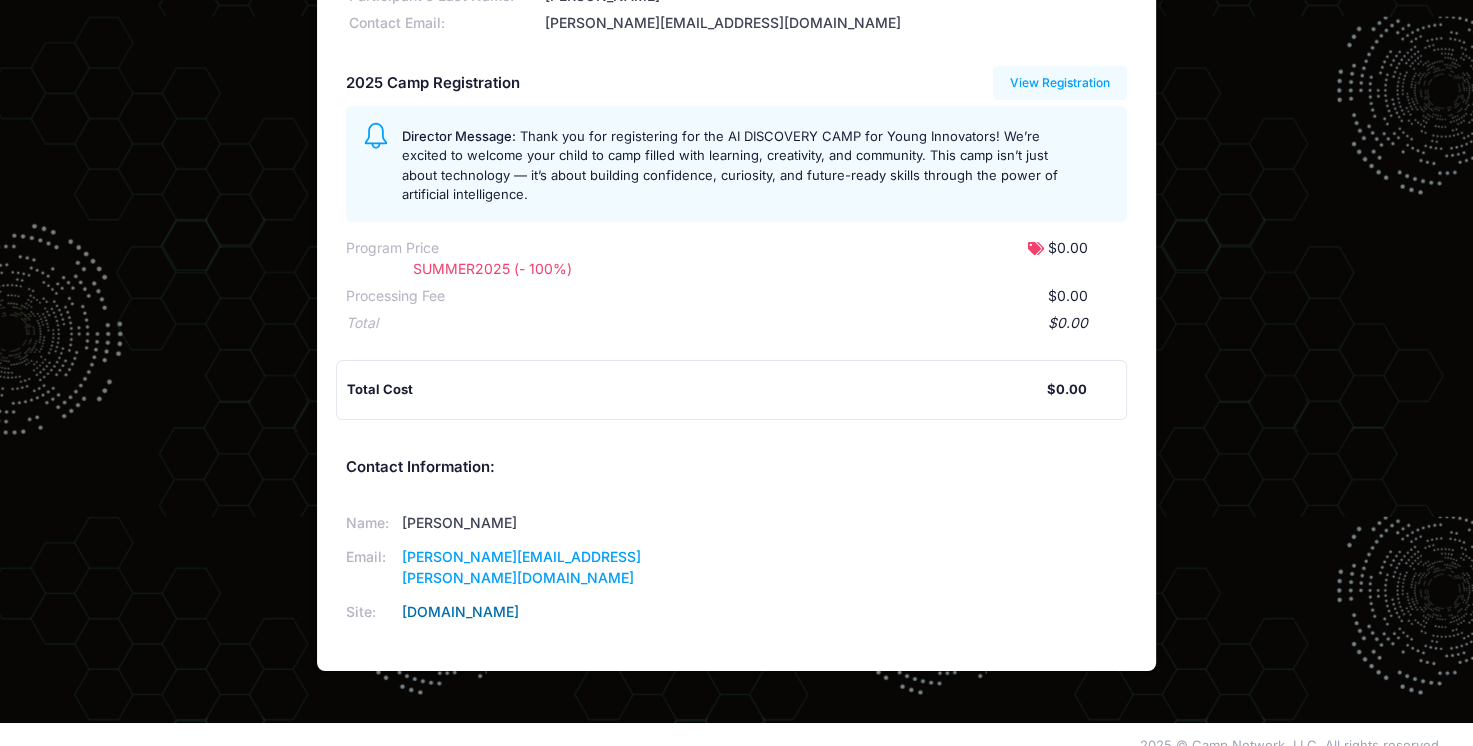 click on "www.ai4bk.org" at bounding box center (460, 611) 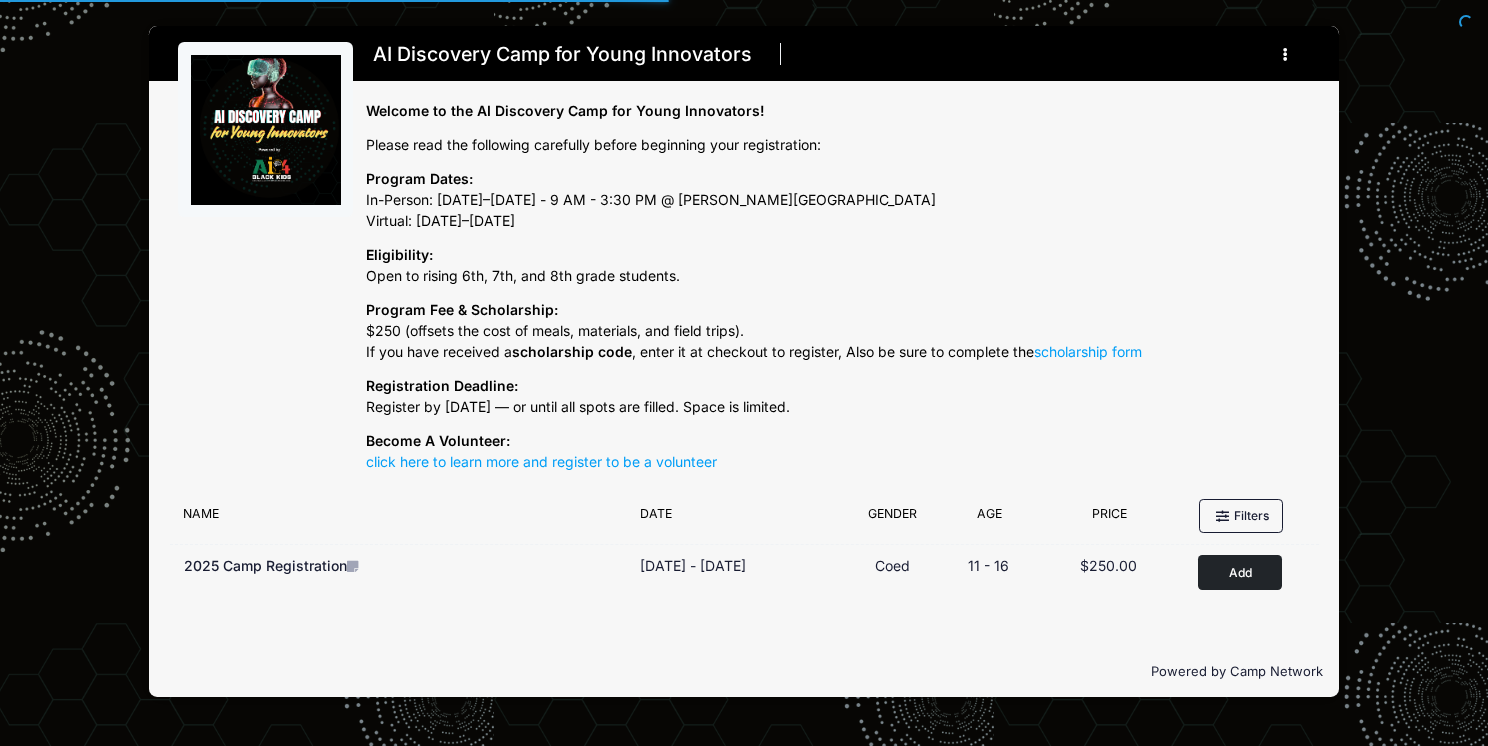 scroll, scrollTop: 0, scrollLeft: 0, axis: both 